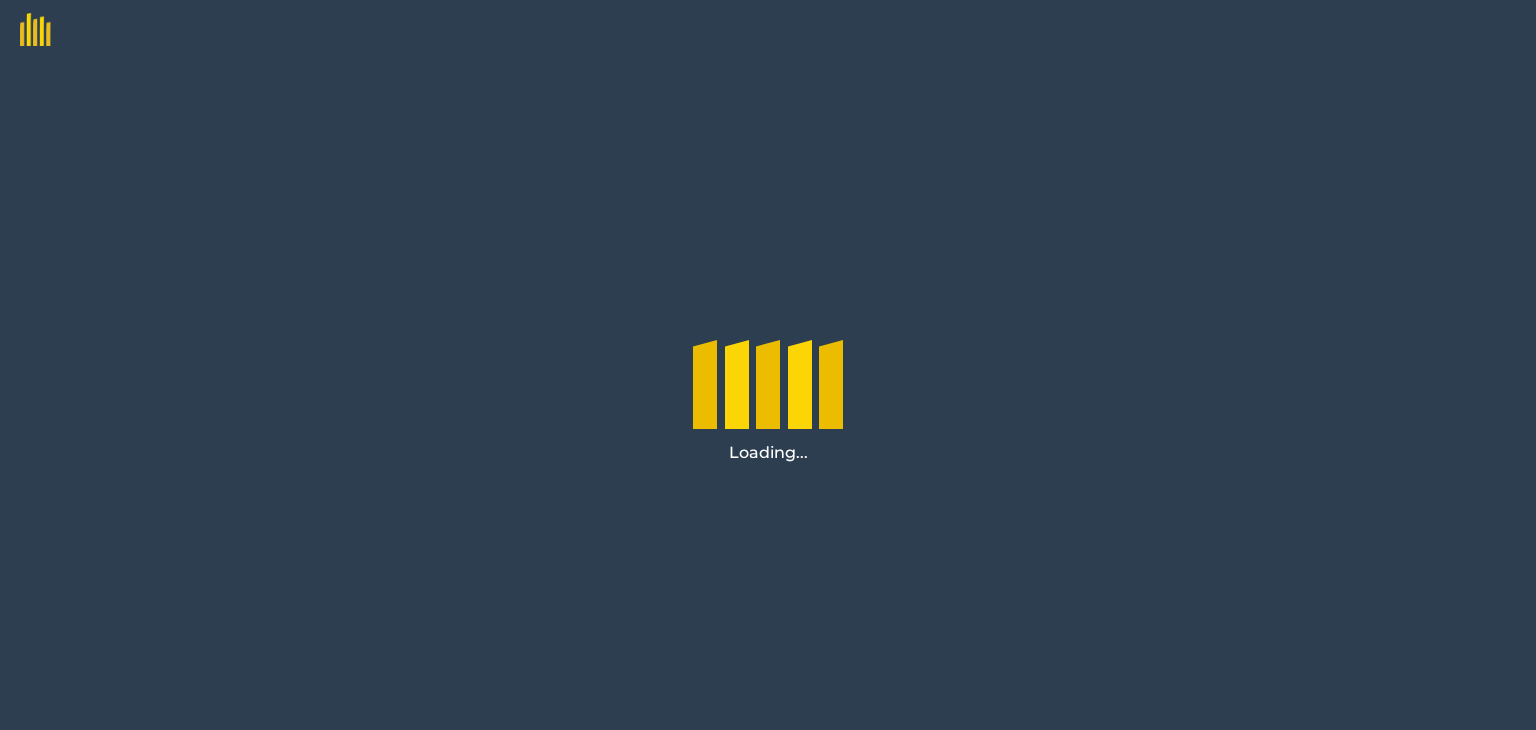 scroll, scrollTop: 0, scrollLeft: 0, axis: both 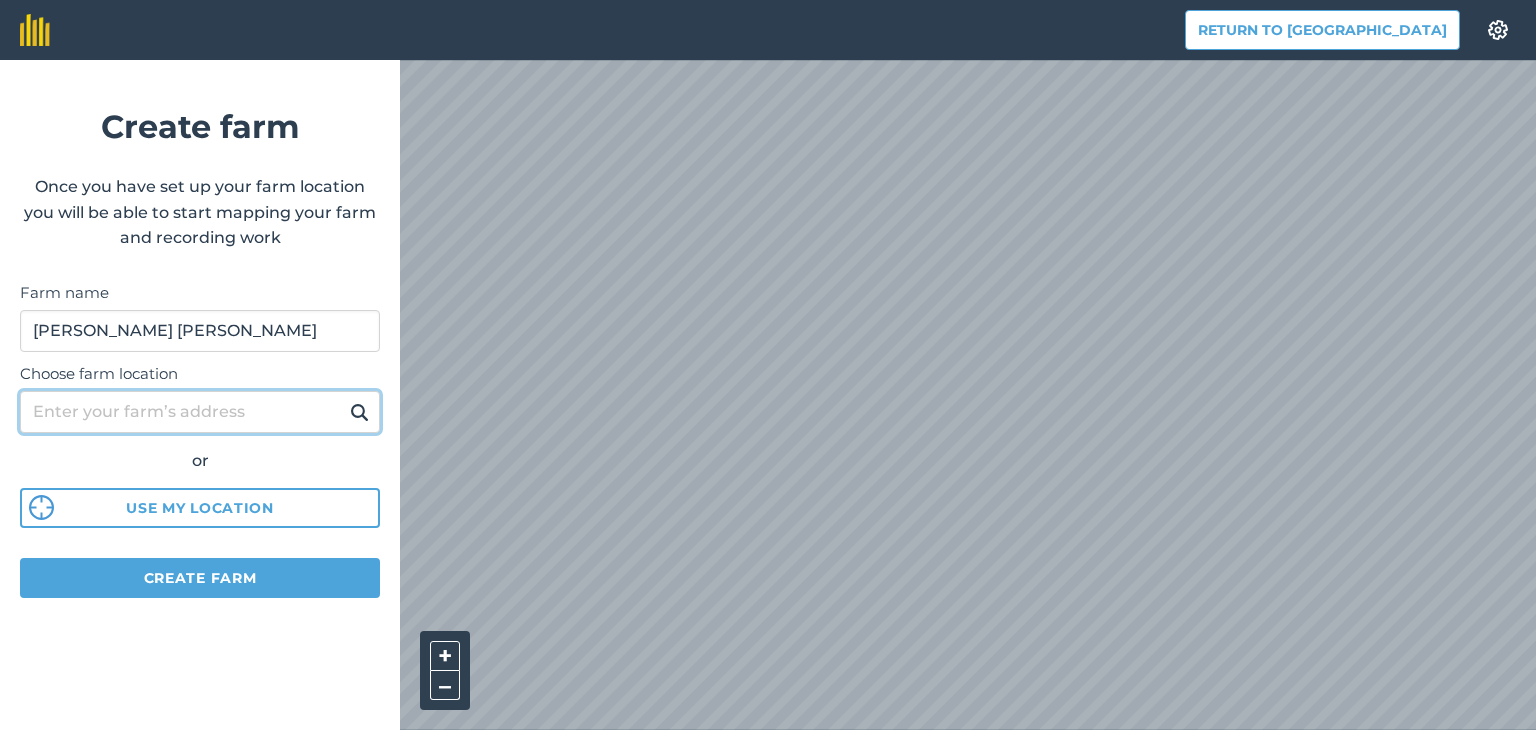 click on "Choose farm location" at bounding box center [200, 412] 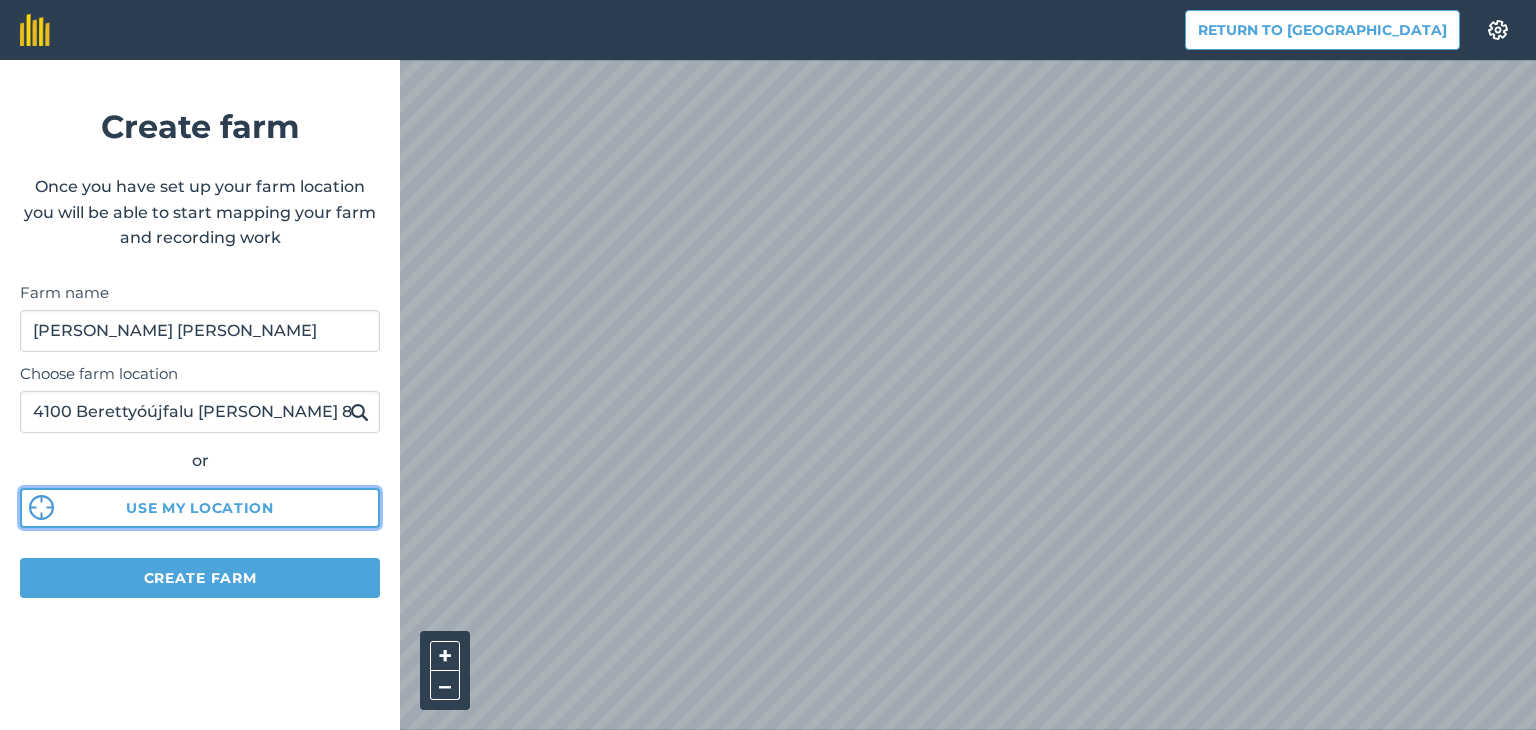 click on "Use my location" at bounding box center [200, 508] 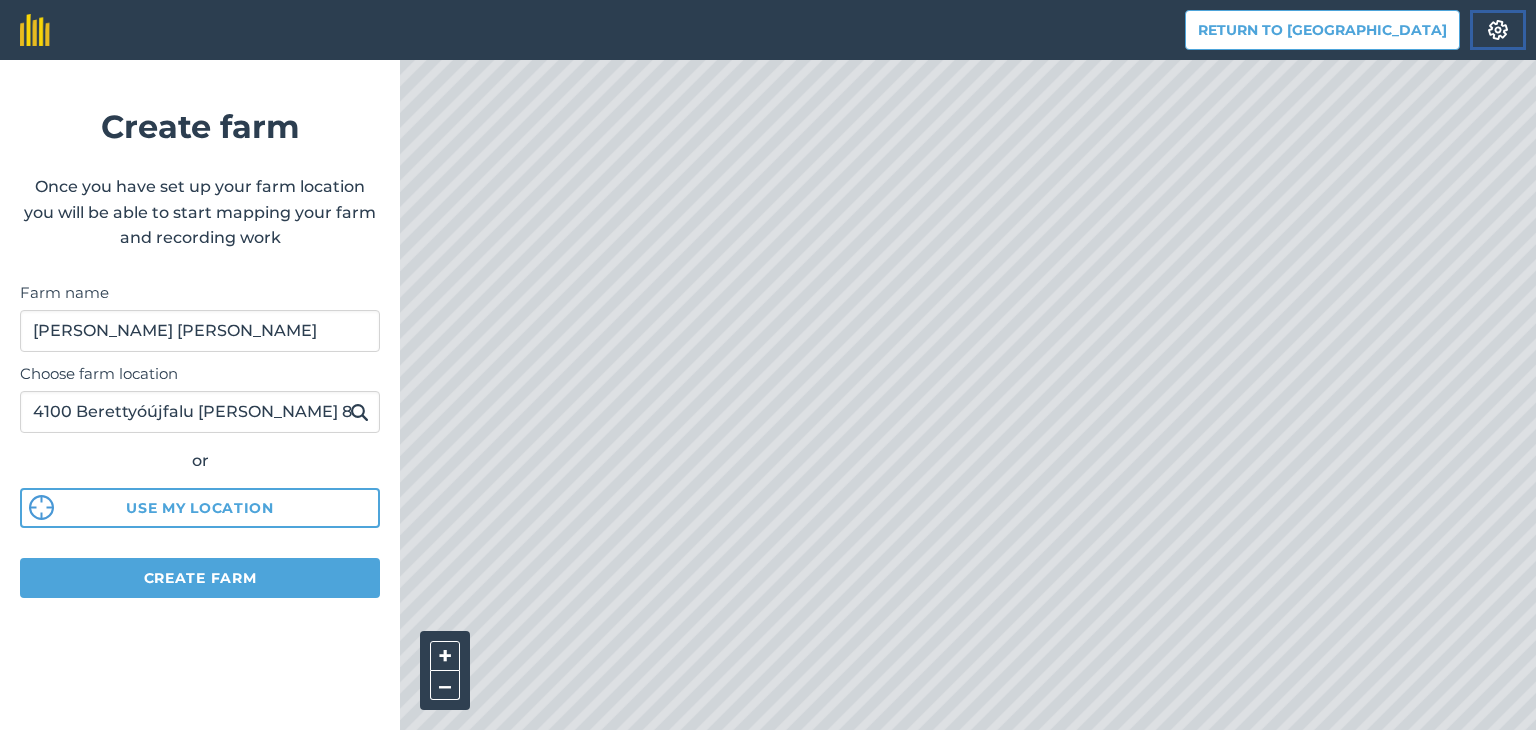 click at bounding box center [1498, 30] 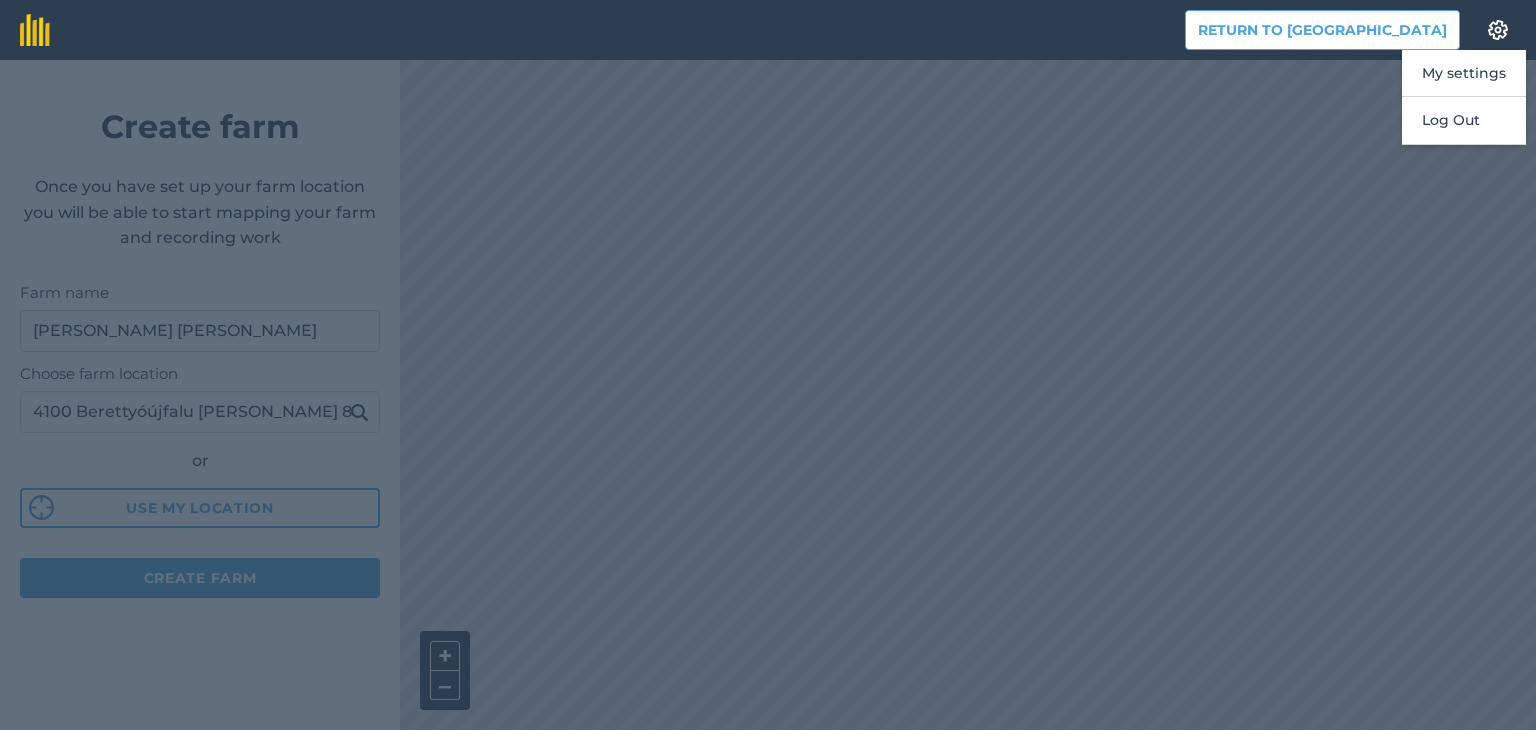 click at bounding box center (768, 395) 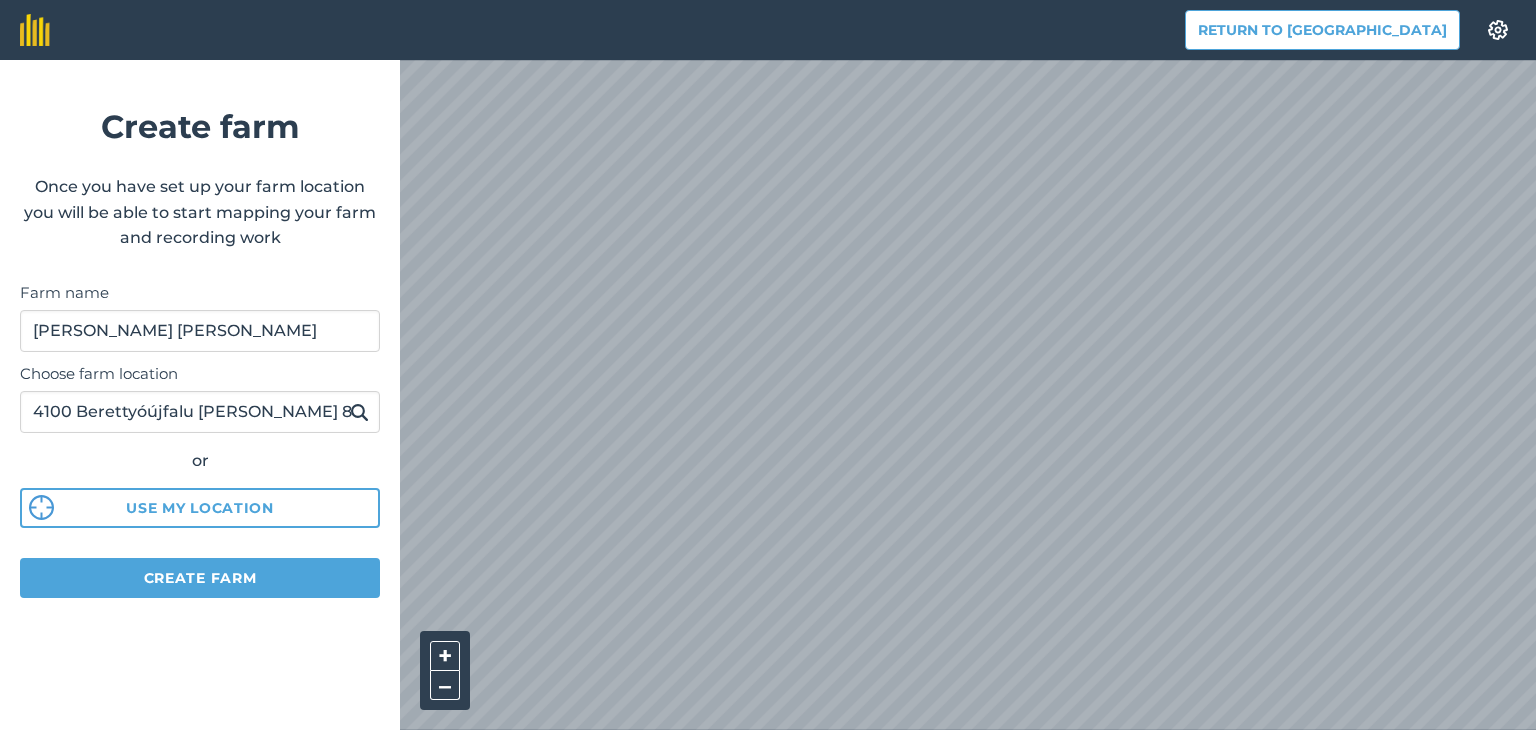 click on "Return to Agreena Settings Create farm Once you have set up your farm location you will be able to start mapping your farm and recording work Farm name Kovács Zsigmond Choose farm location 4100 Berettyóújfalu Babits Mihály 8 or   Use my location Create farm + – Satellite (Azure)" at bounding box center [768, 365] 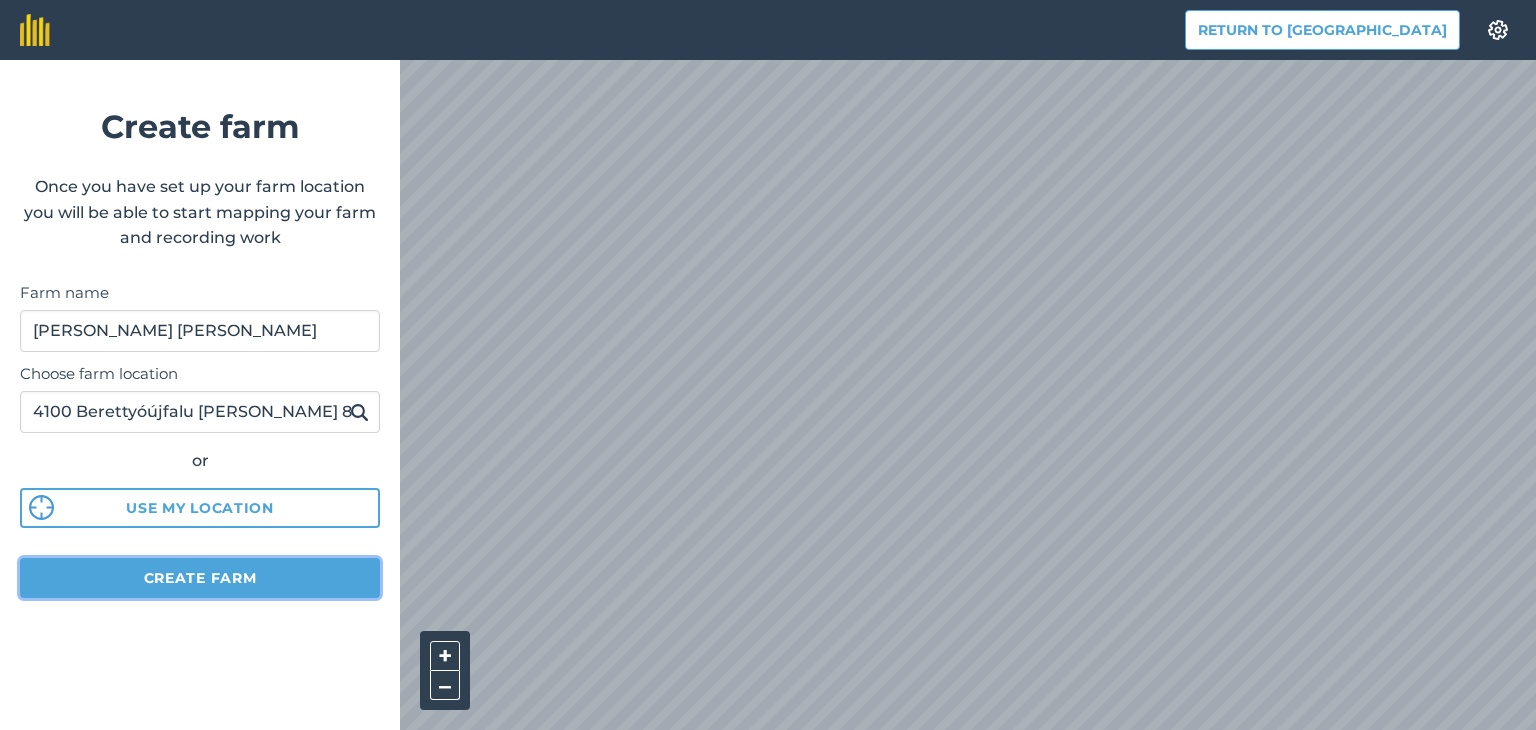click on "Create farm" at bounding box center [200, 578] 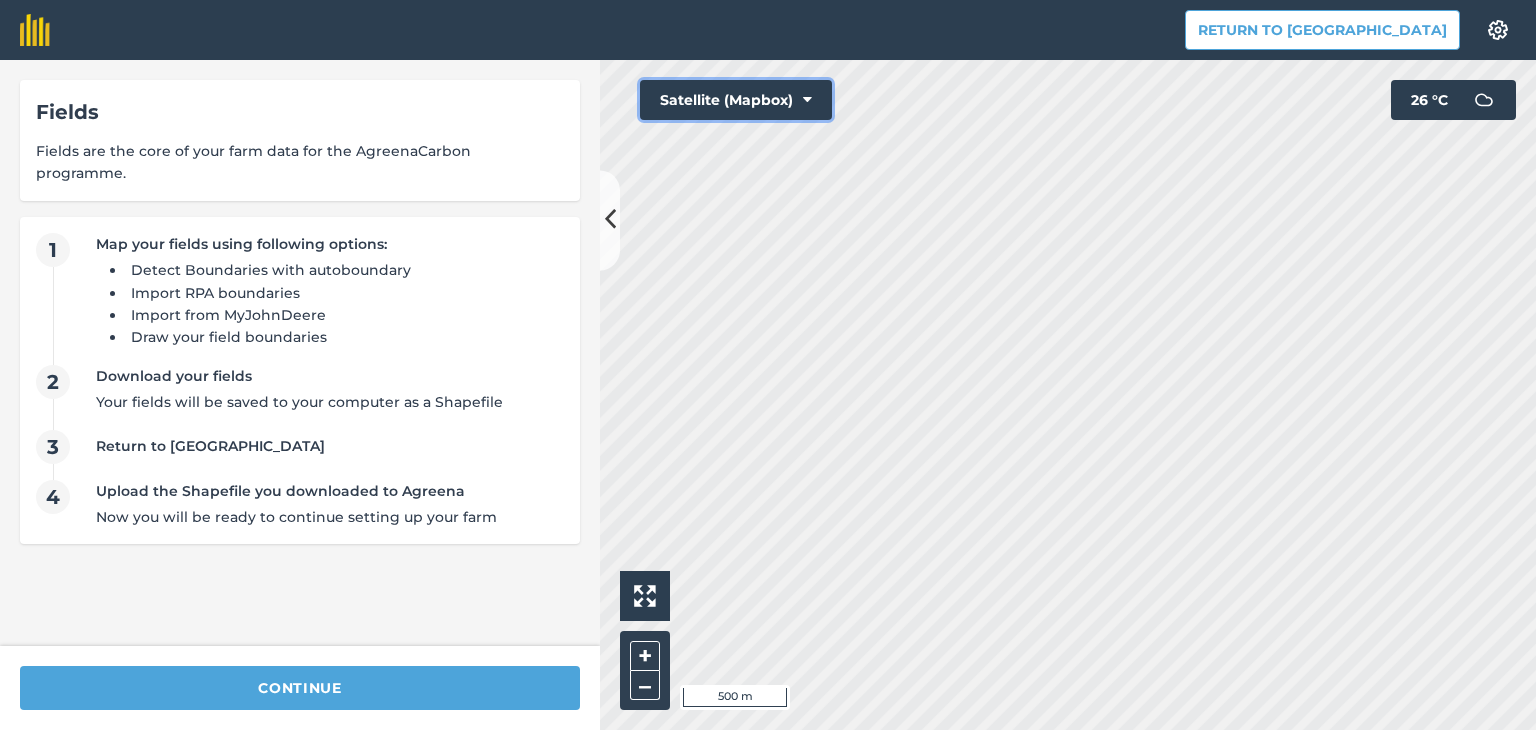 click on "Satellite (Mapbox)" at bounding box center (736, 100) 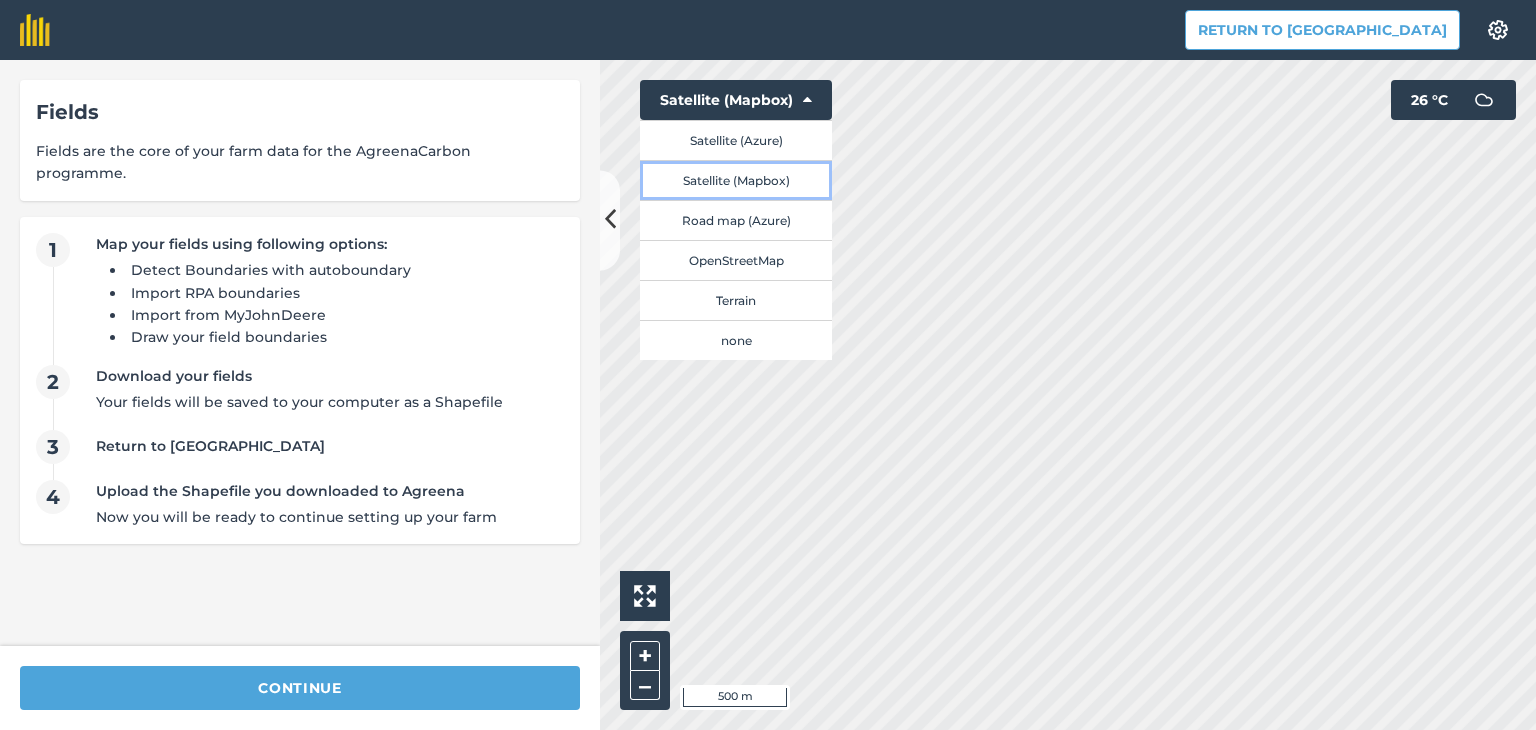 click on "Satellite (Mapbox)" at bounding box center (736, 180) 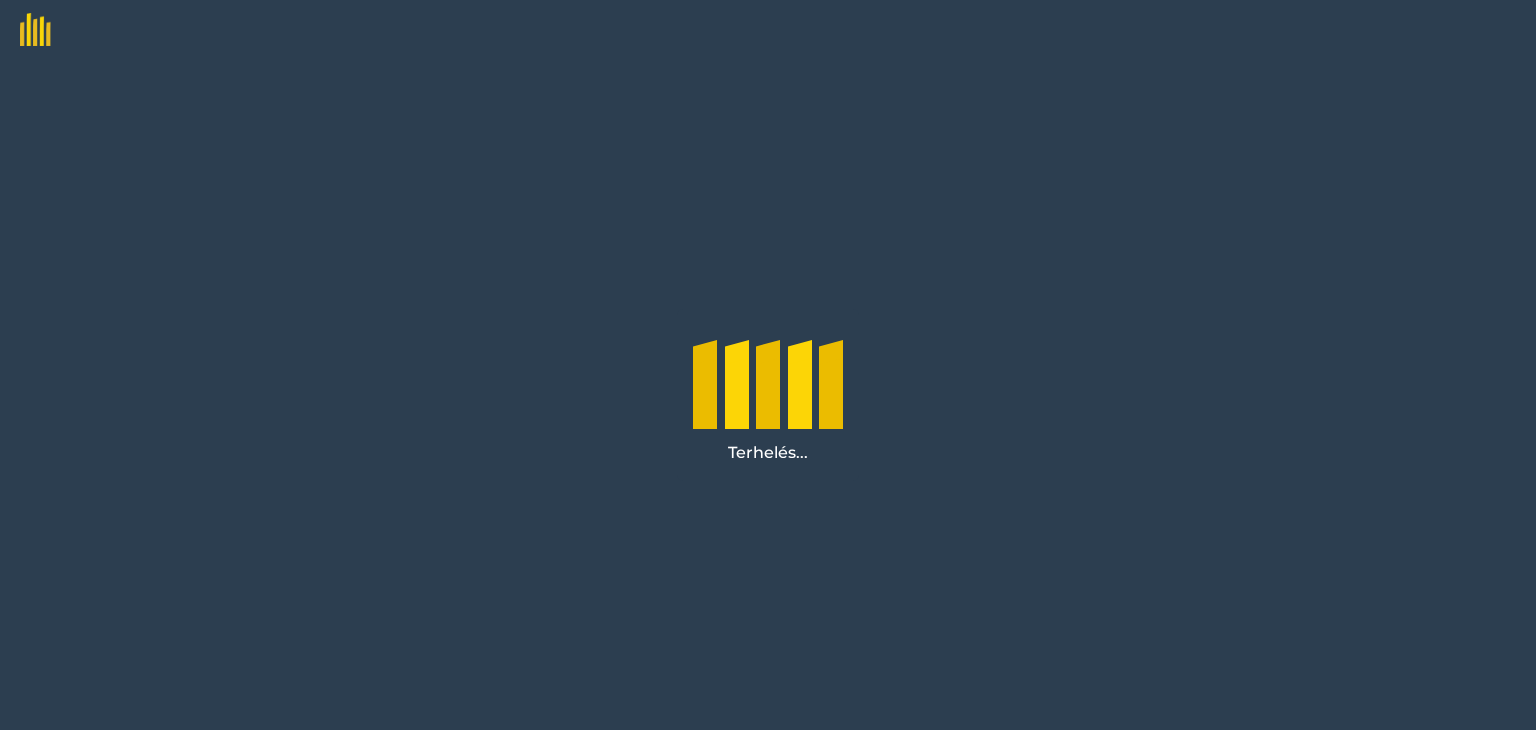 scroll, scrollTop: 0, scrollLeft: 0, axis: both 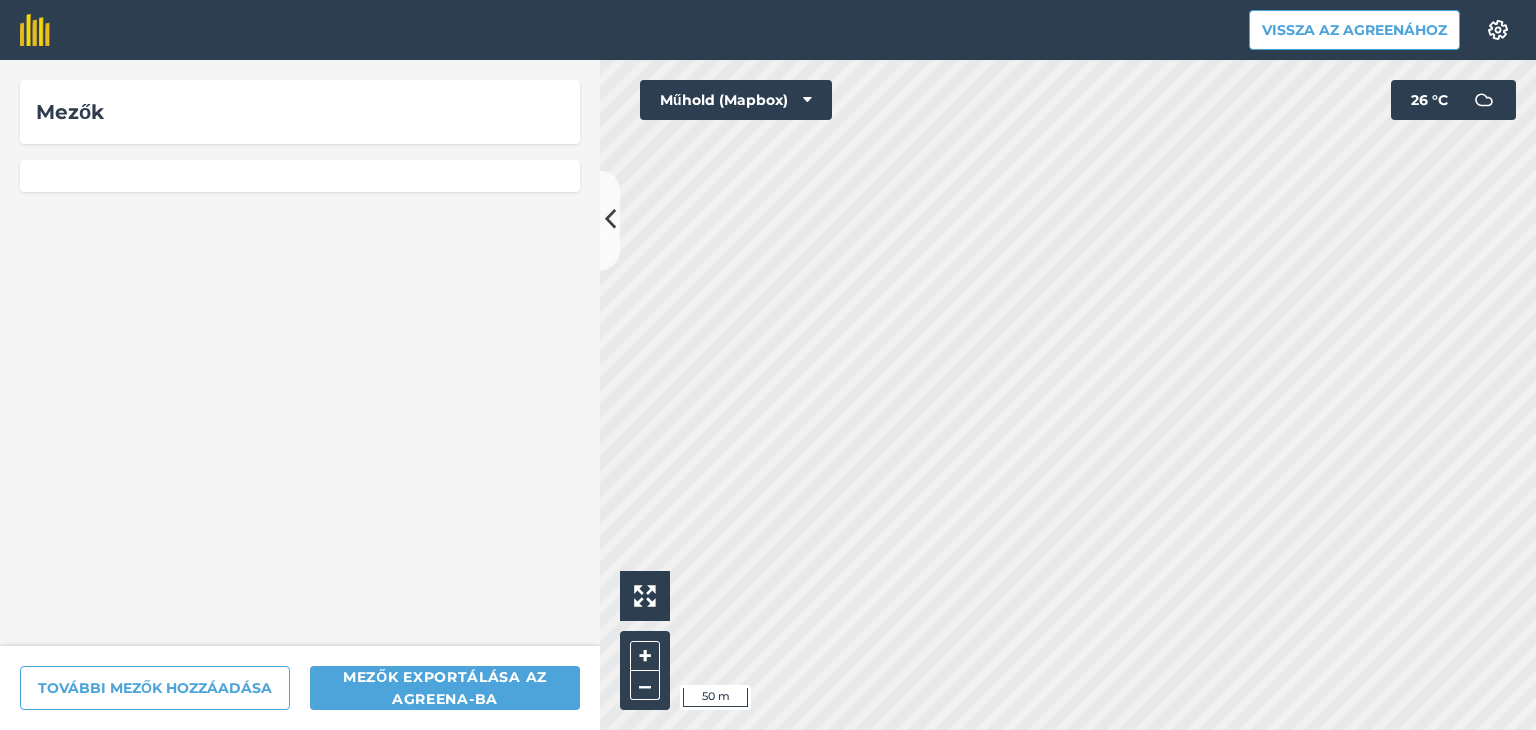 click at bounding box center (300, 176) 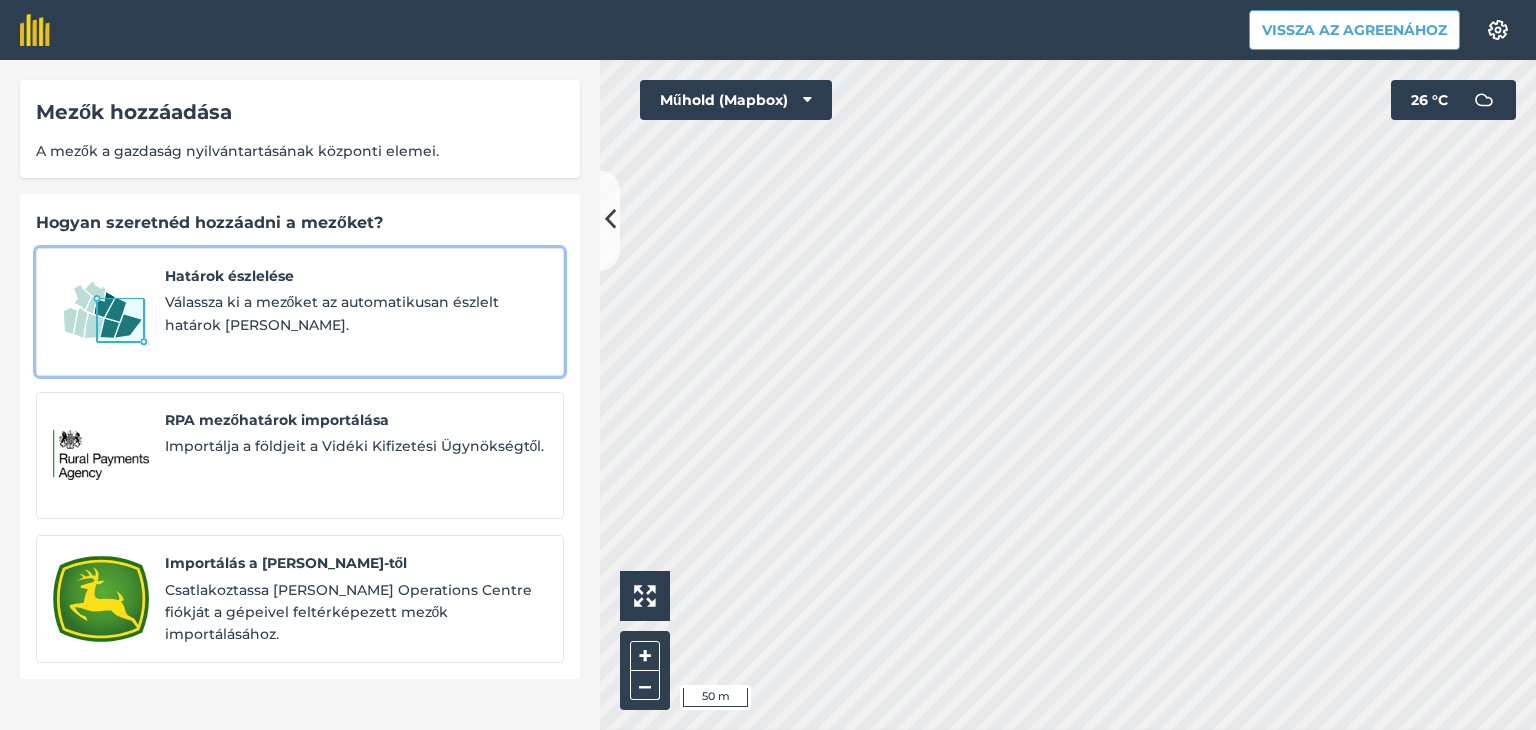 click on "Határok észlelése Válassza ki a mezőket az automatikusan észlelt határok közül." at bounding box center (300, 312) 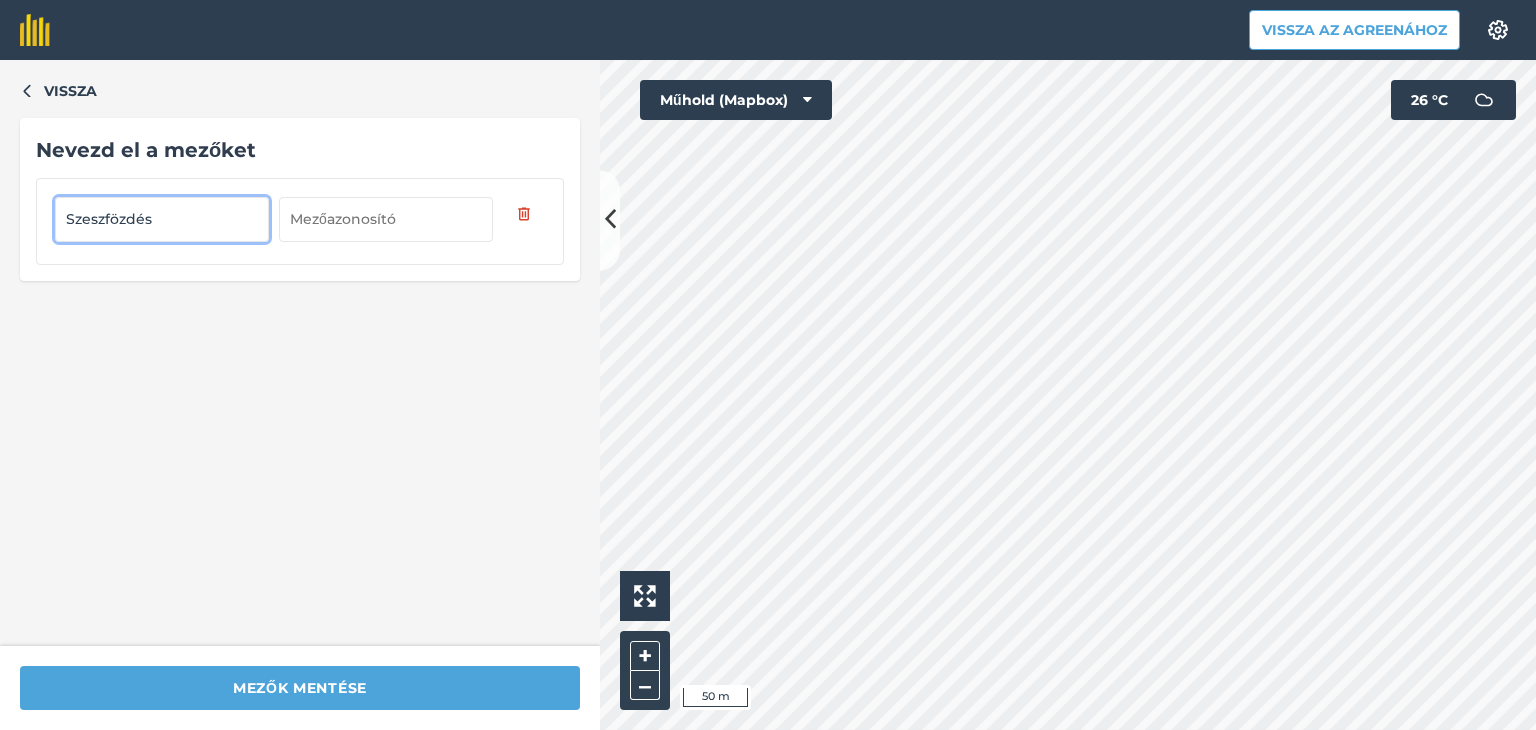 type on "Szeszfözdés" 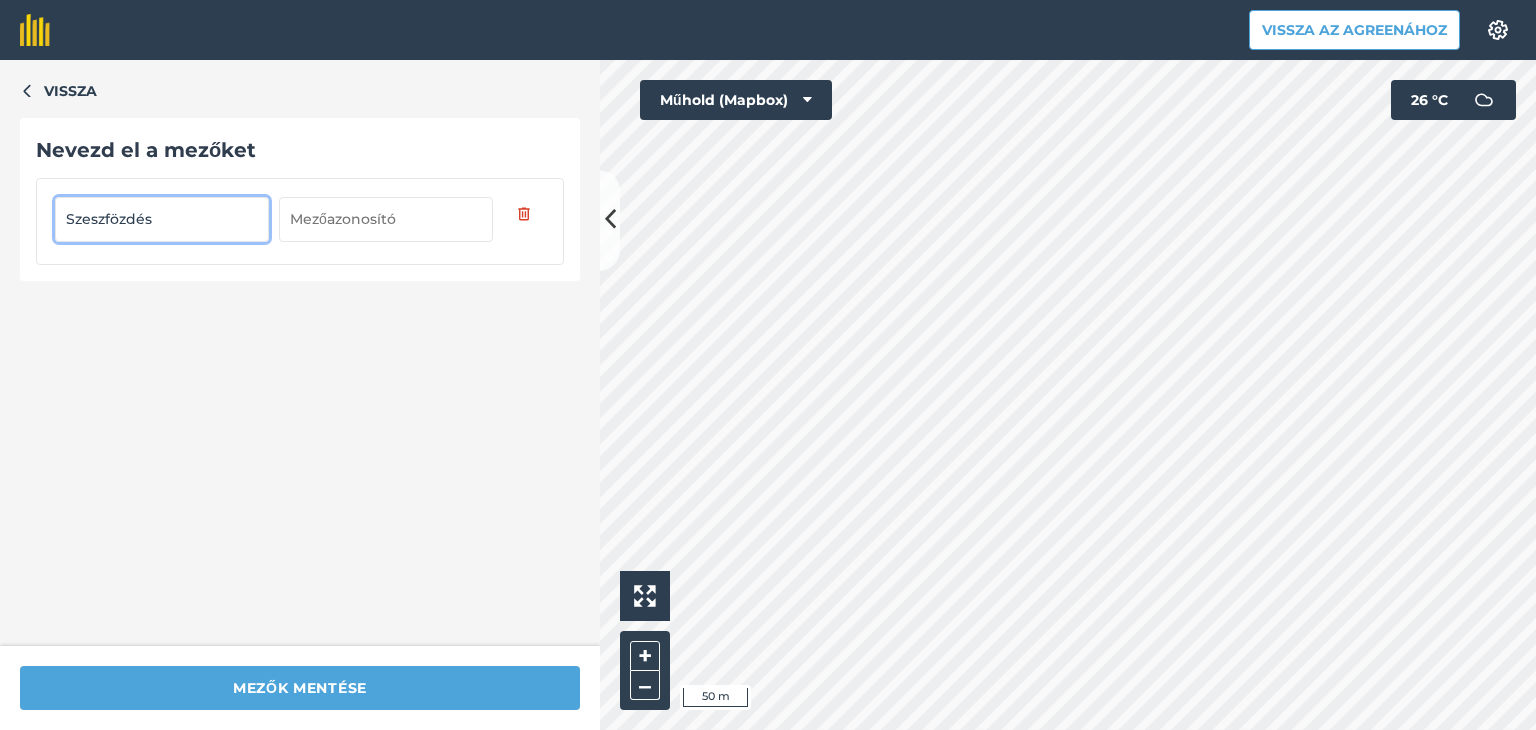 click at bounding box center (386, 219) 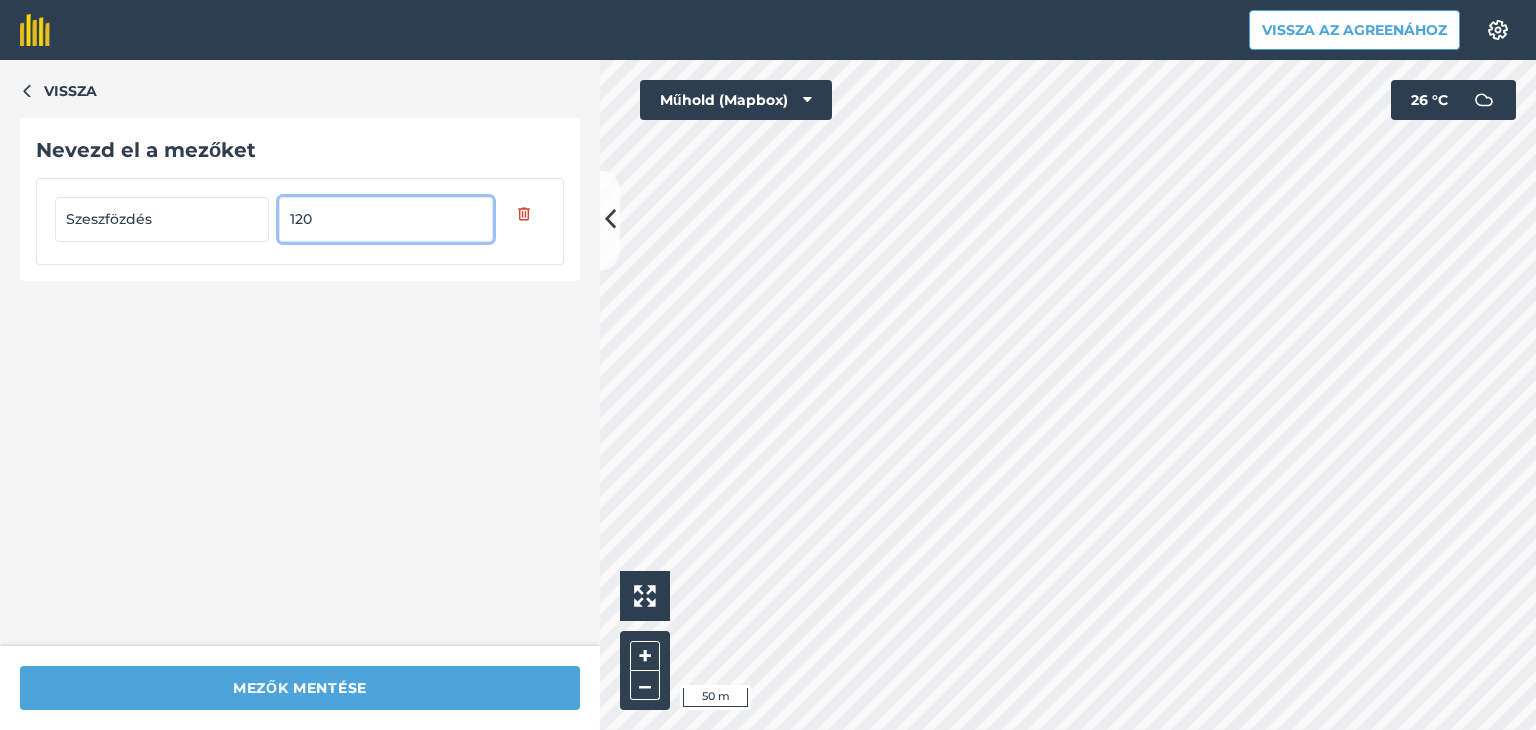 type on "120" 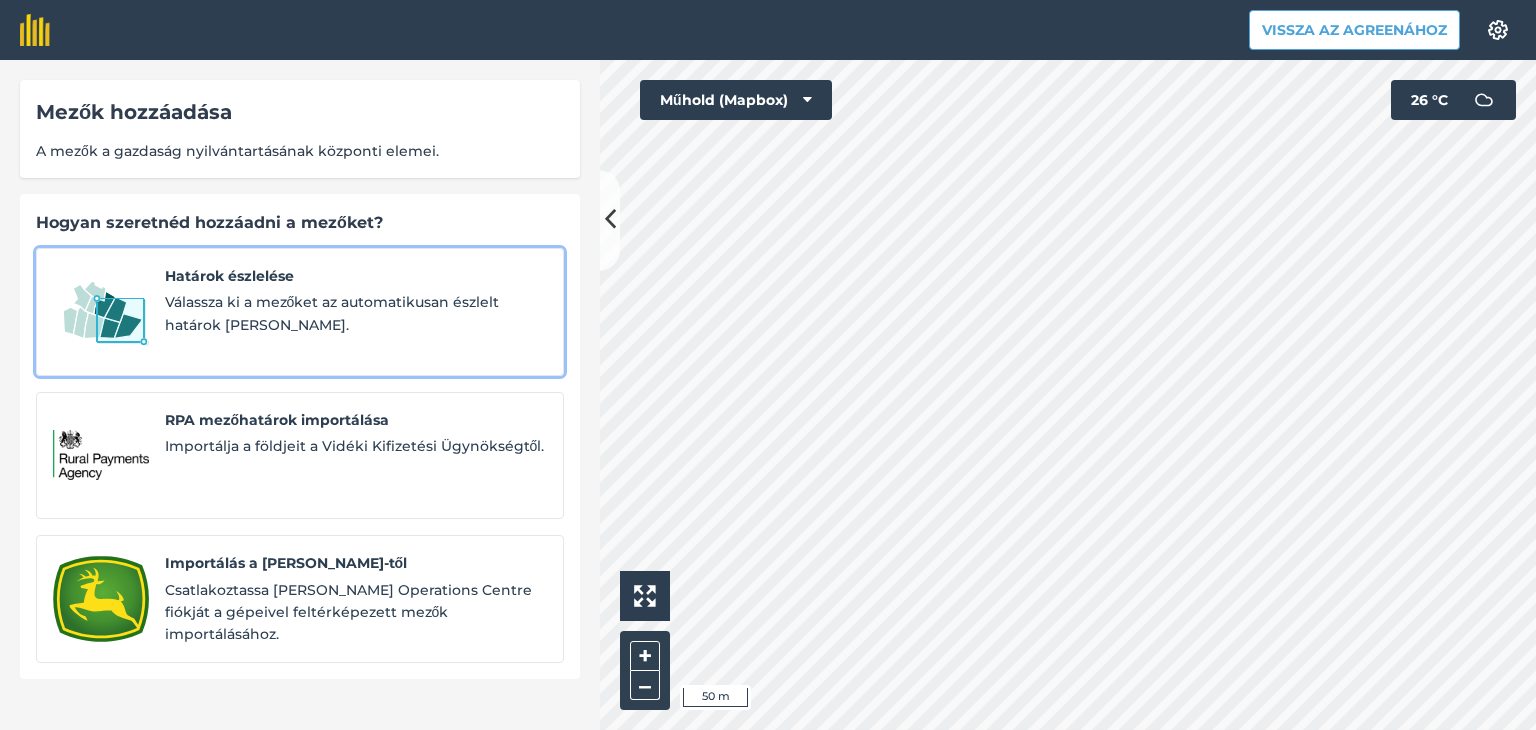 click on "Válassza ki a mezőket az automatikusan észlelt határok közül." at bounding box center [356, 313] 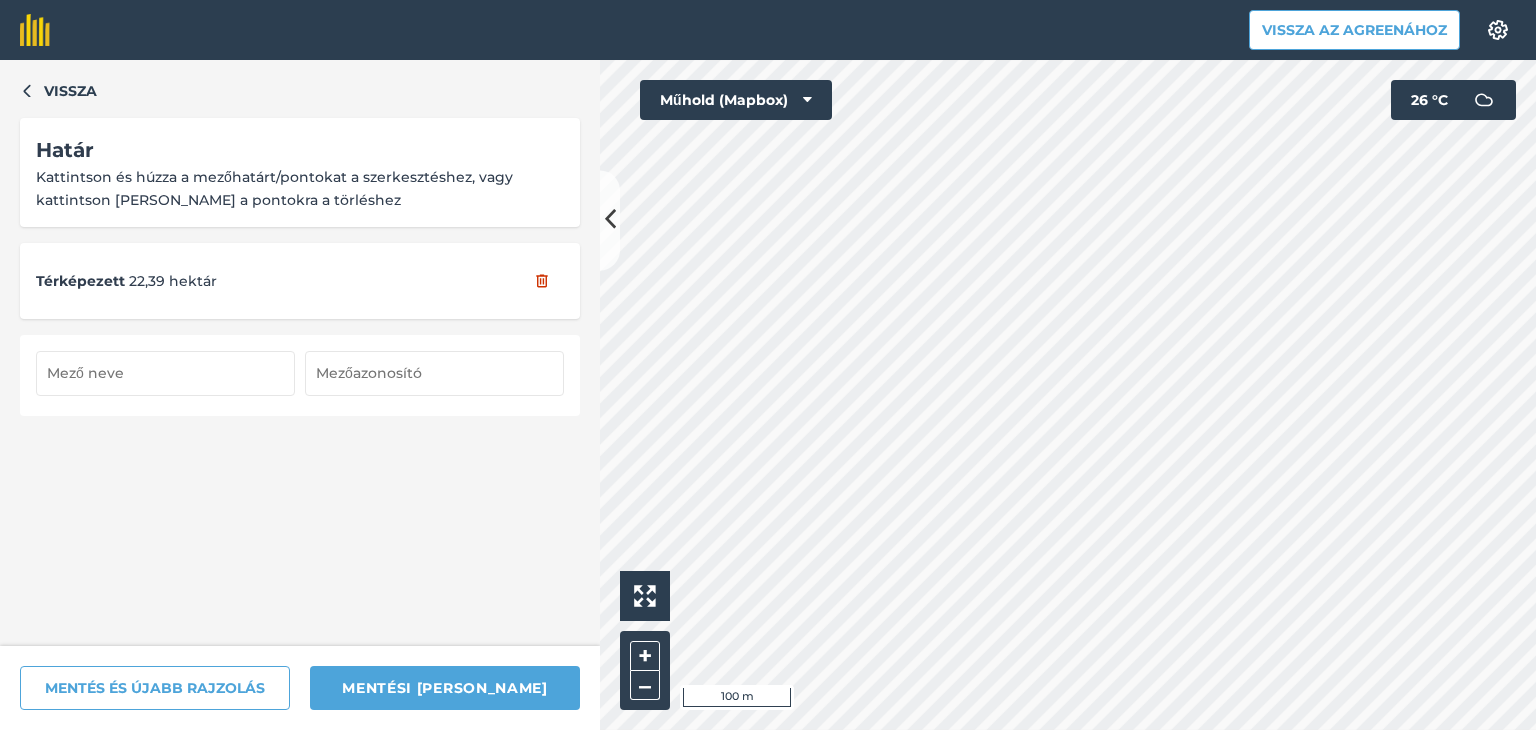 click at bounding box center [165, 373] 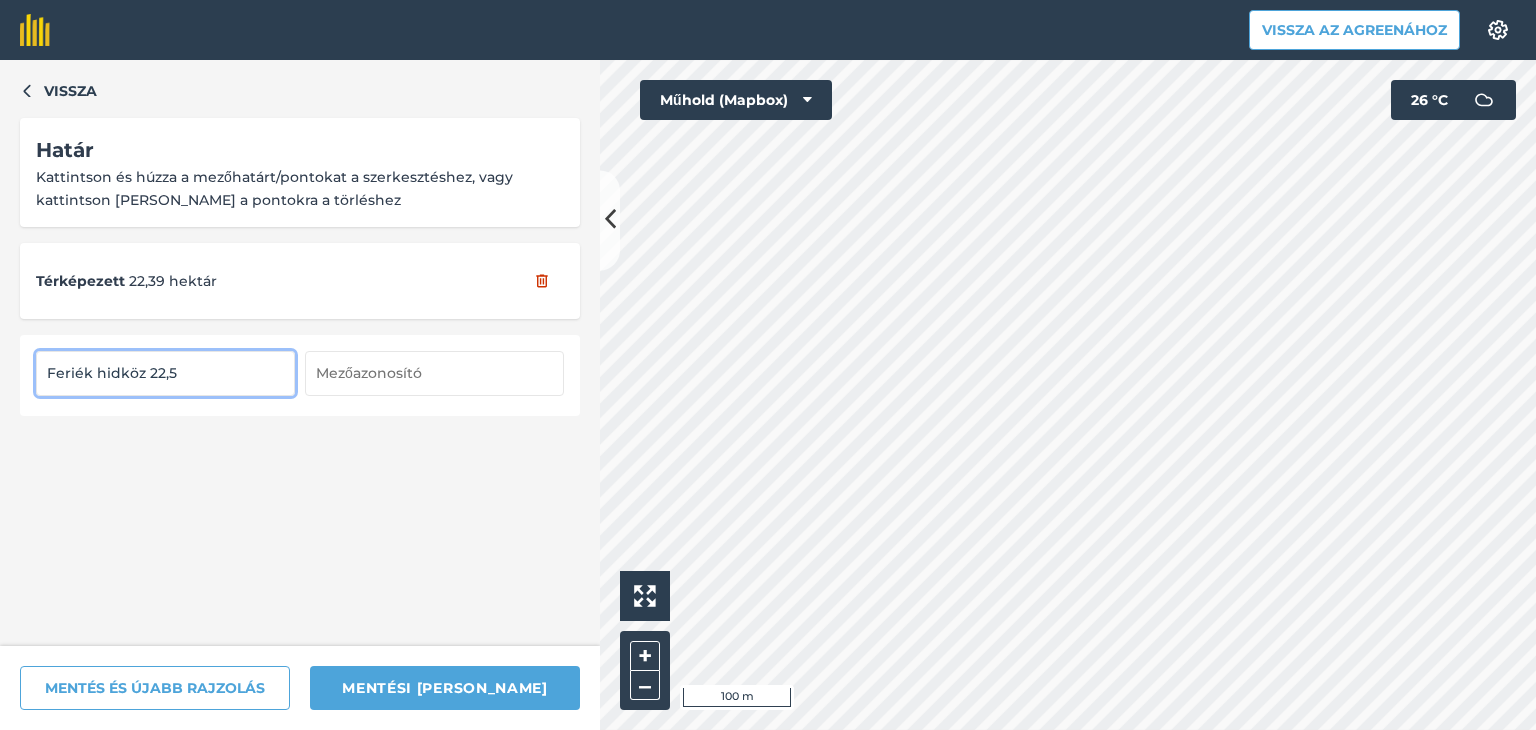 type on "[PERSON_NAME] 22,5" 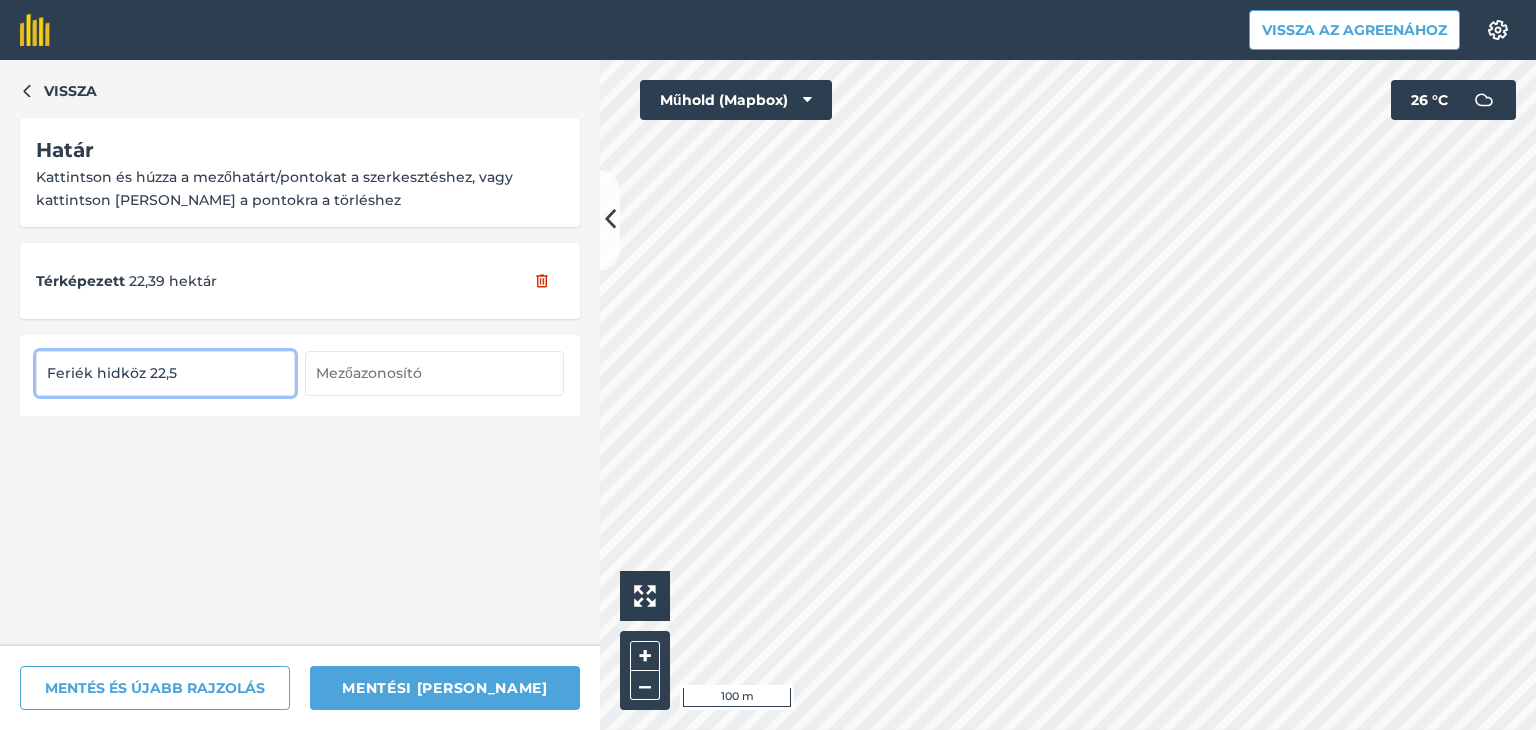 click at bounding box center (434, 373) 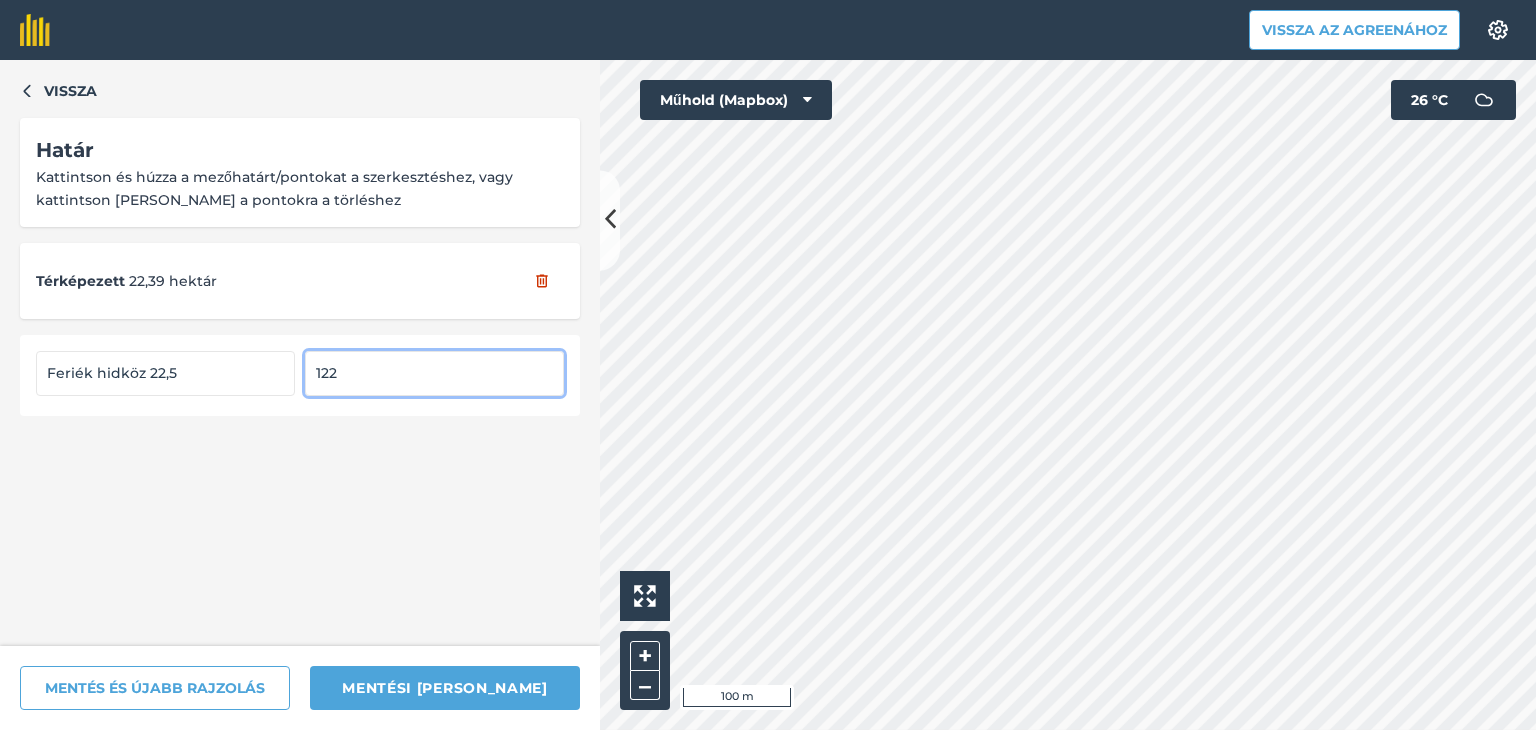 type on "122" 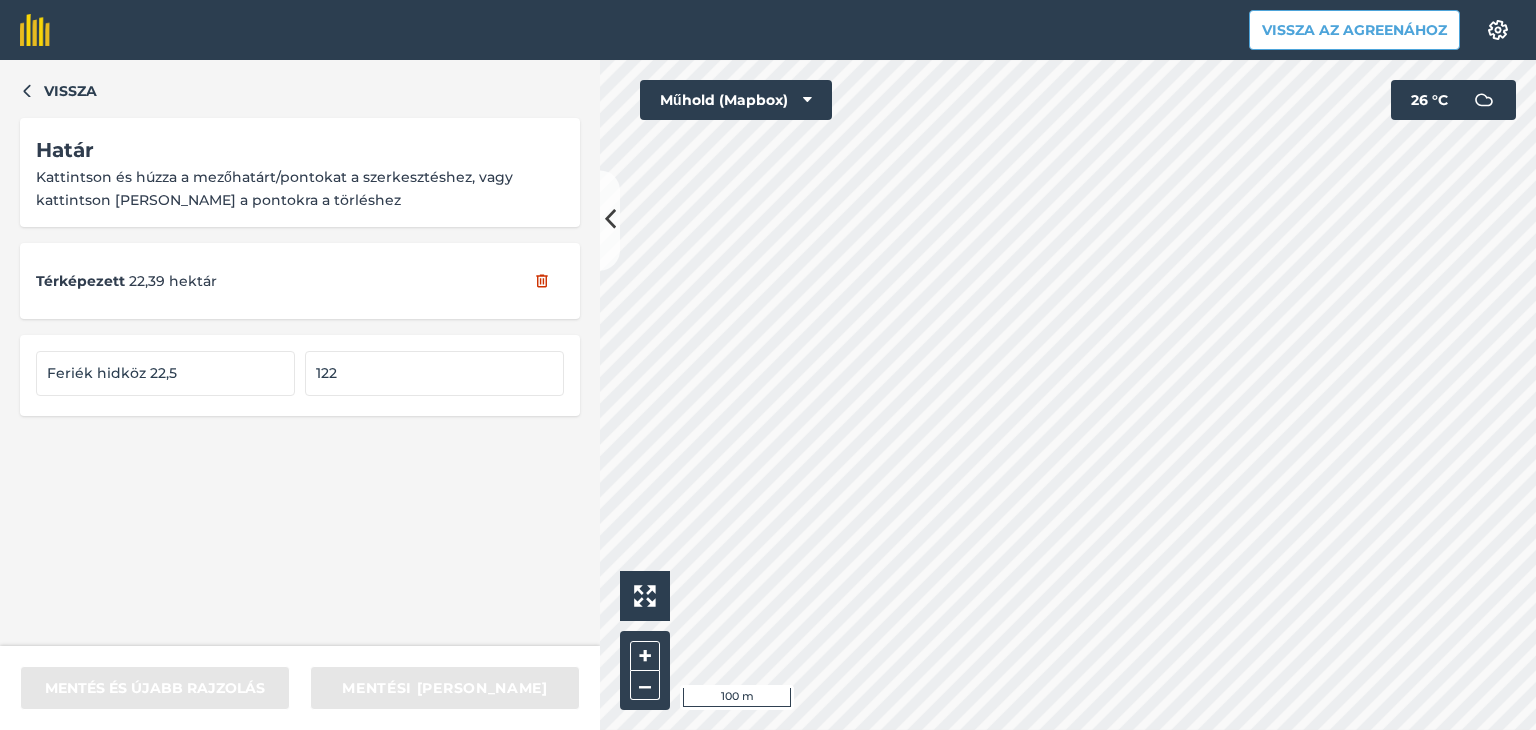 type 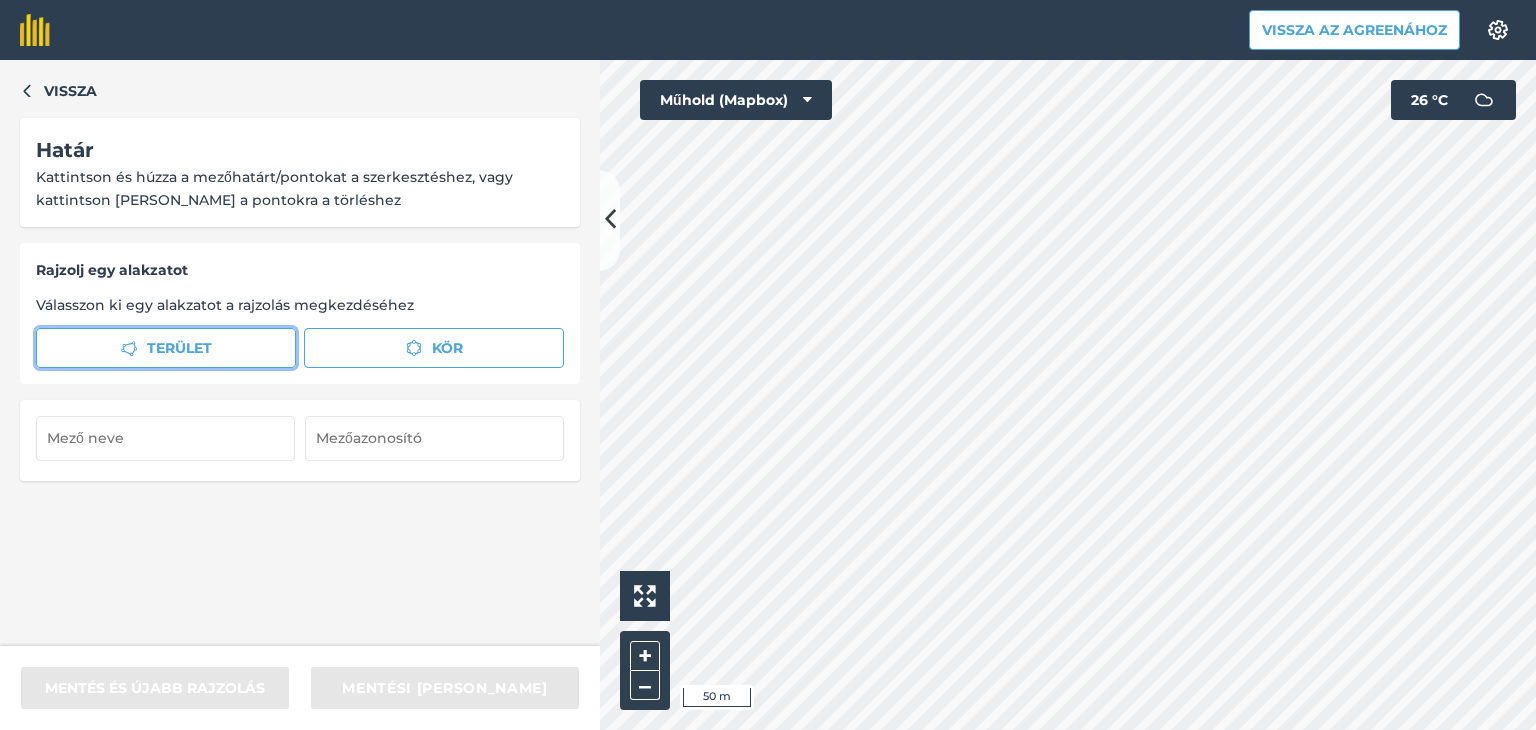 click on "Terület" at bounding box center [166, 348] 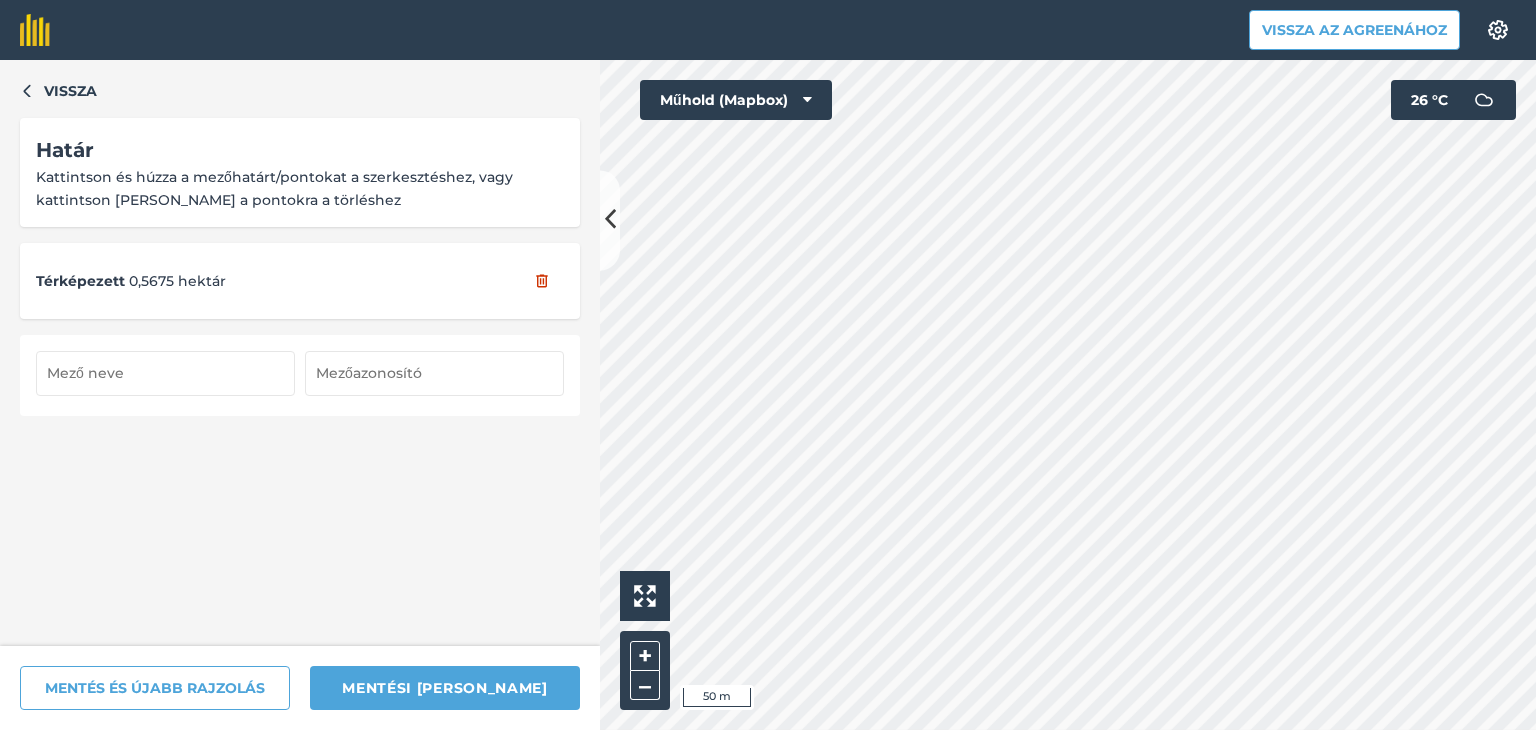 click at bounding box center (165, 373) 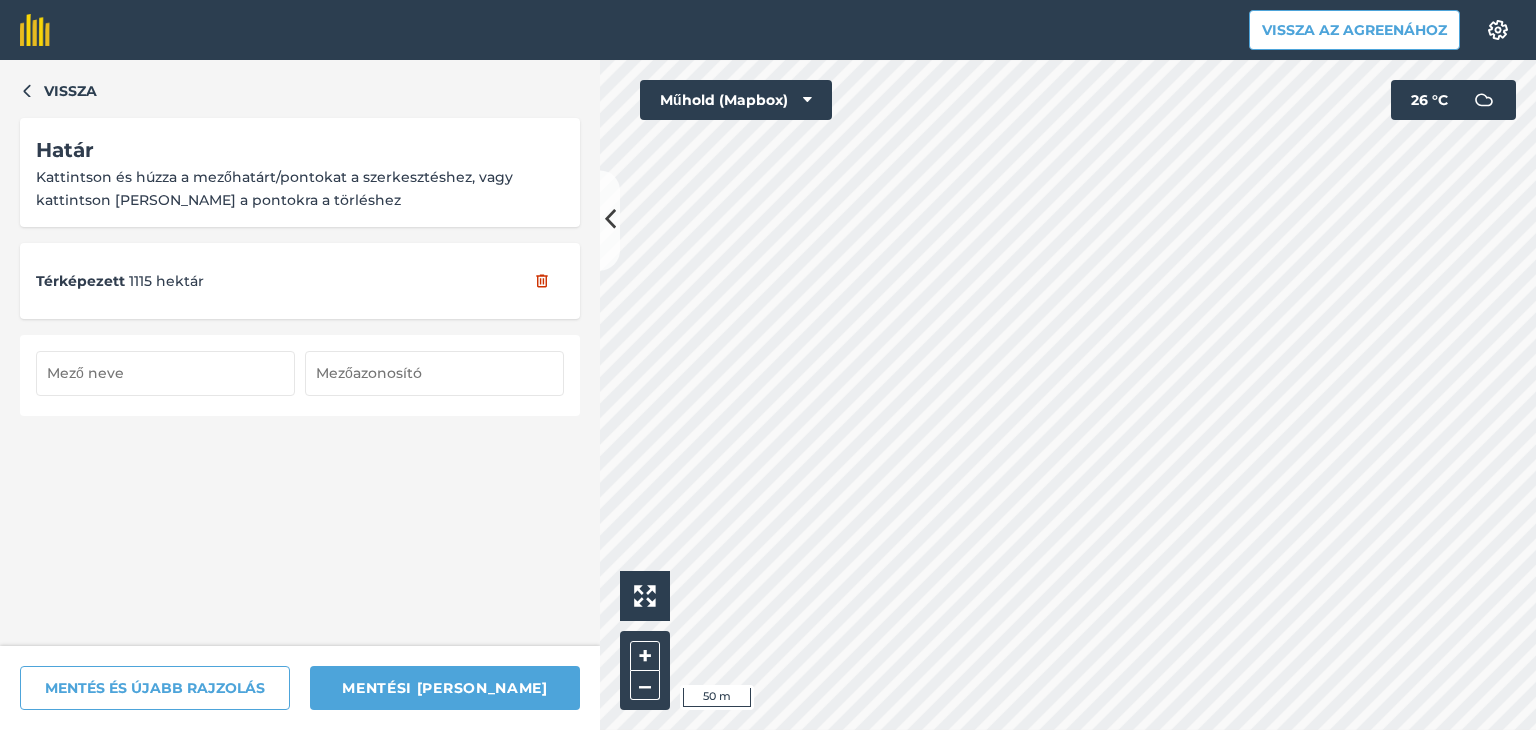 click at bounding box center (165, 373) 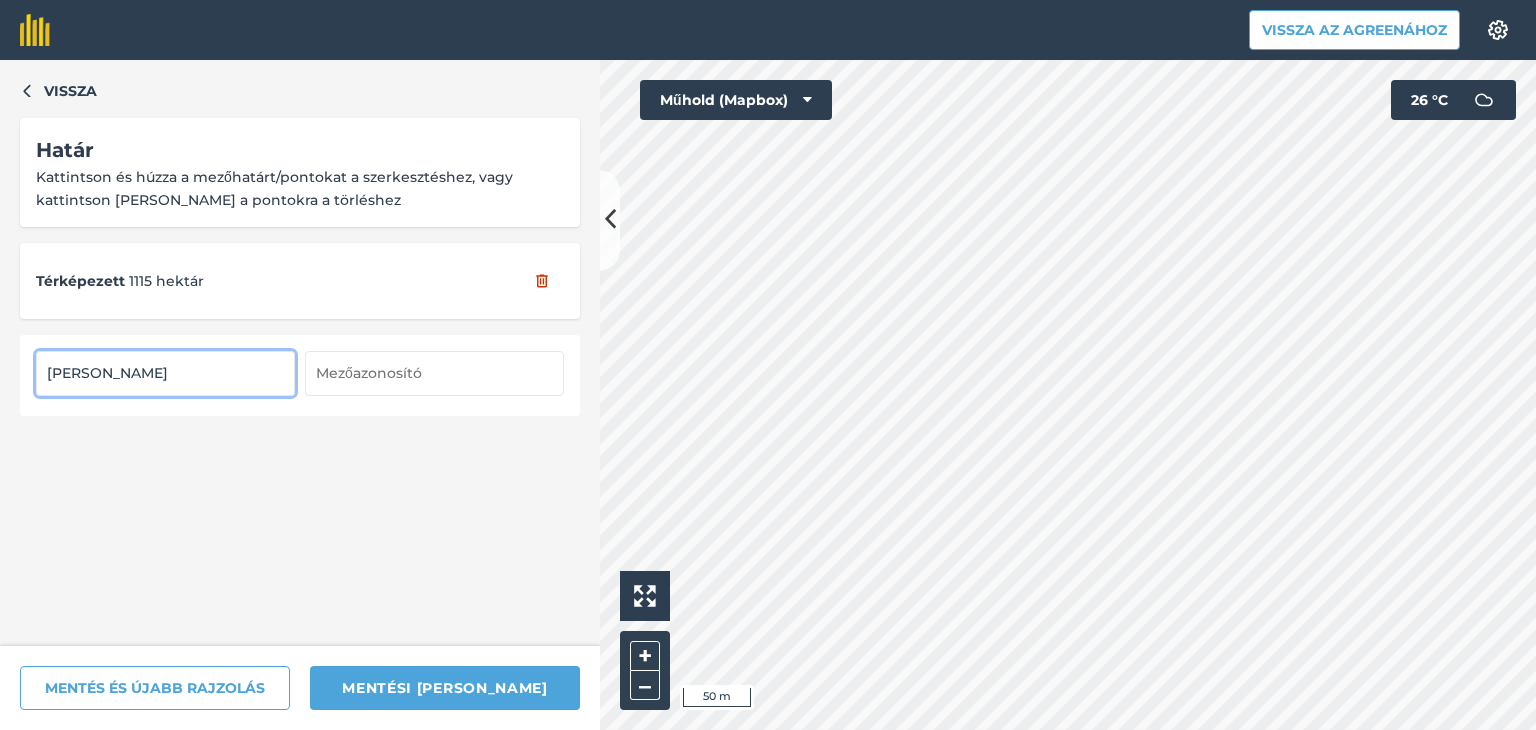 type on "[PERSON_NAME]" 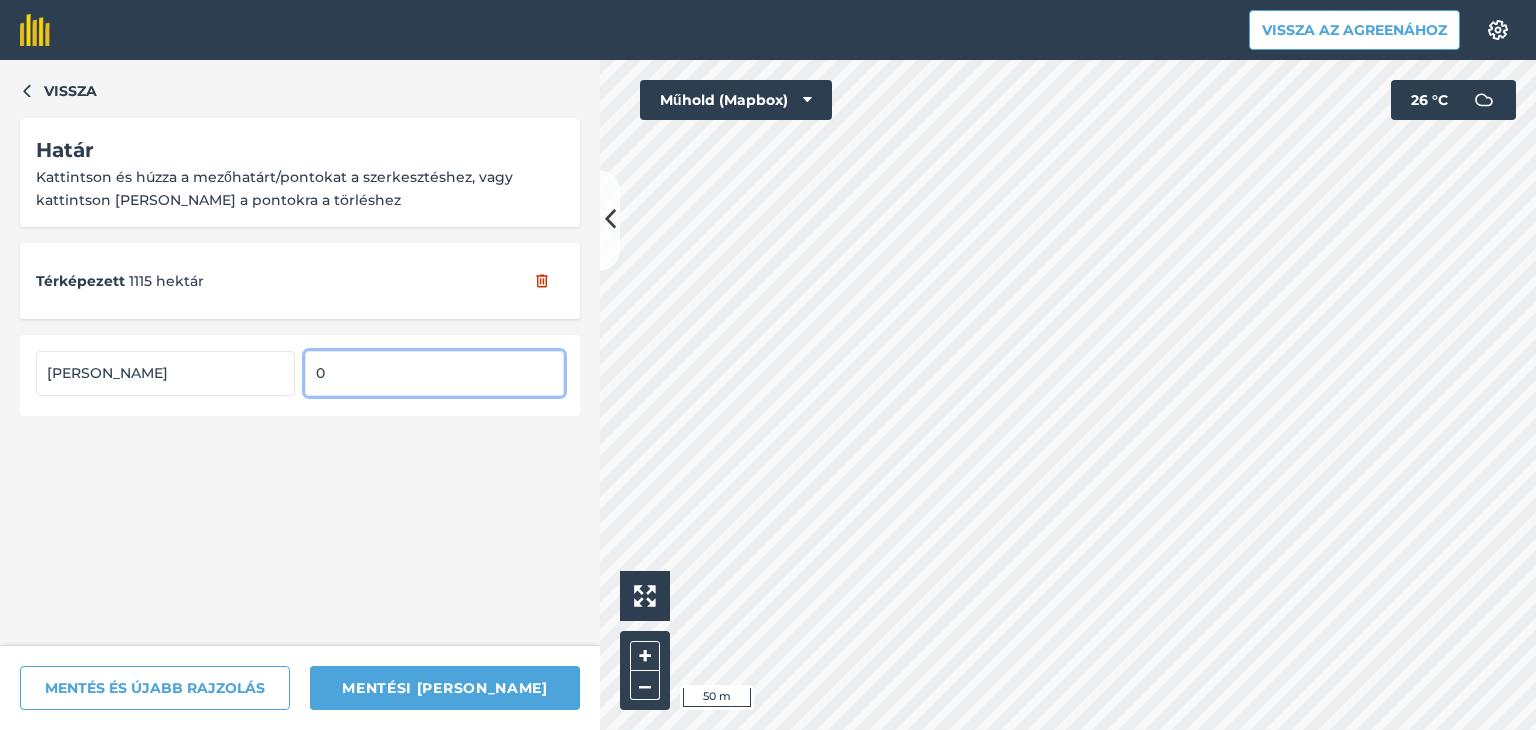 type on "0" 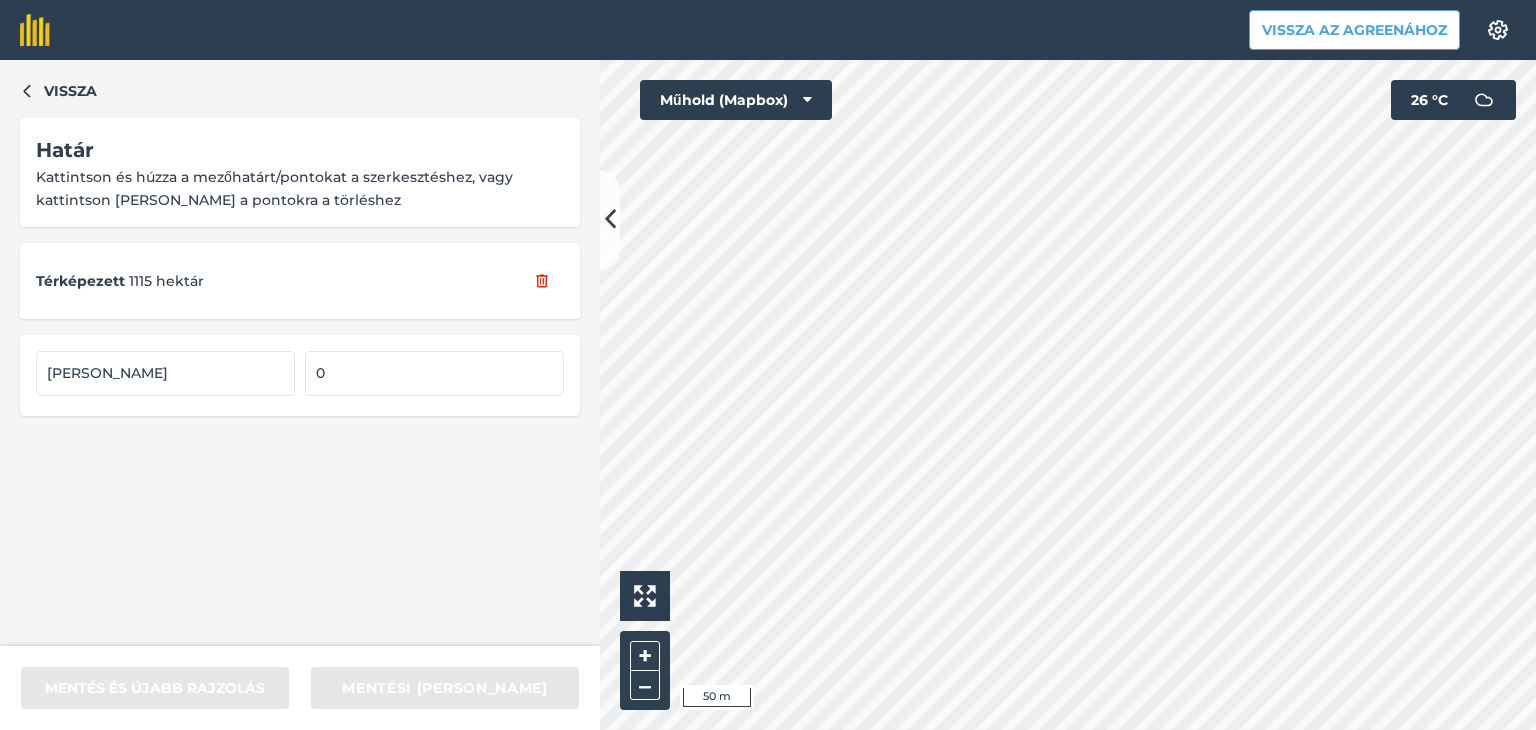 type 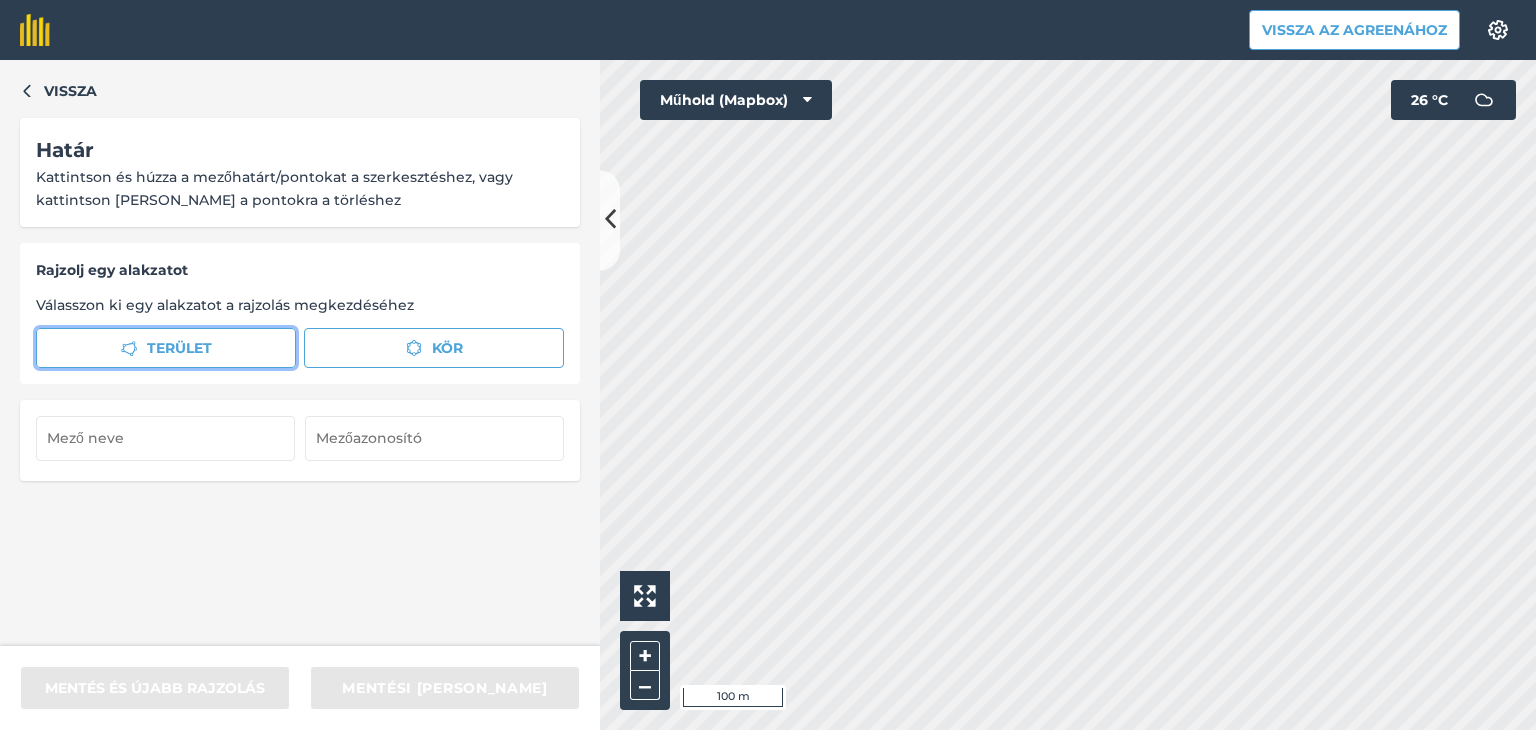 click on "Terület" at bounding box center (166, 348) 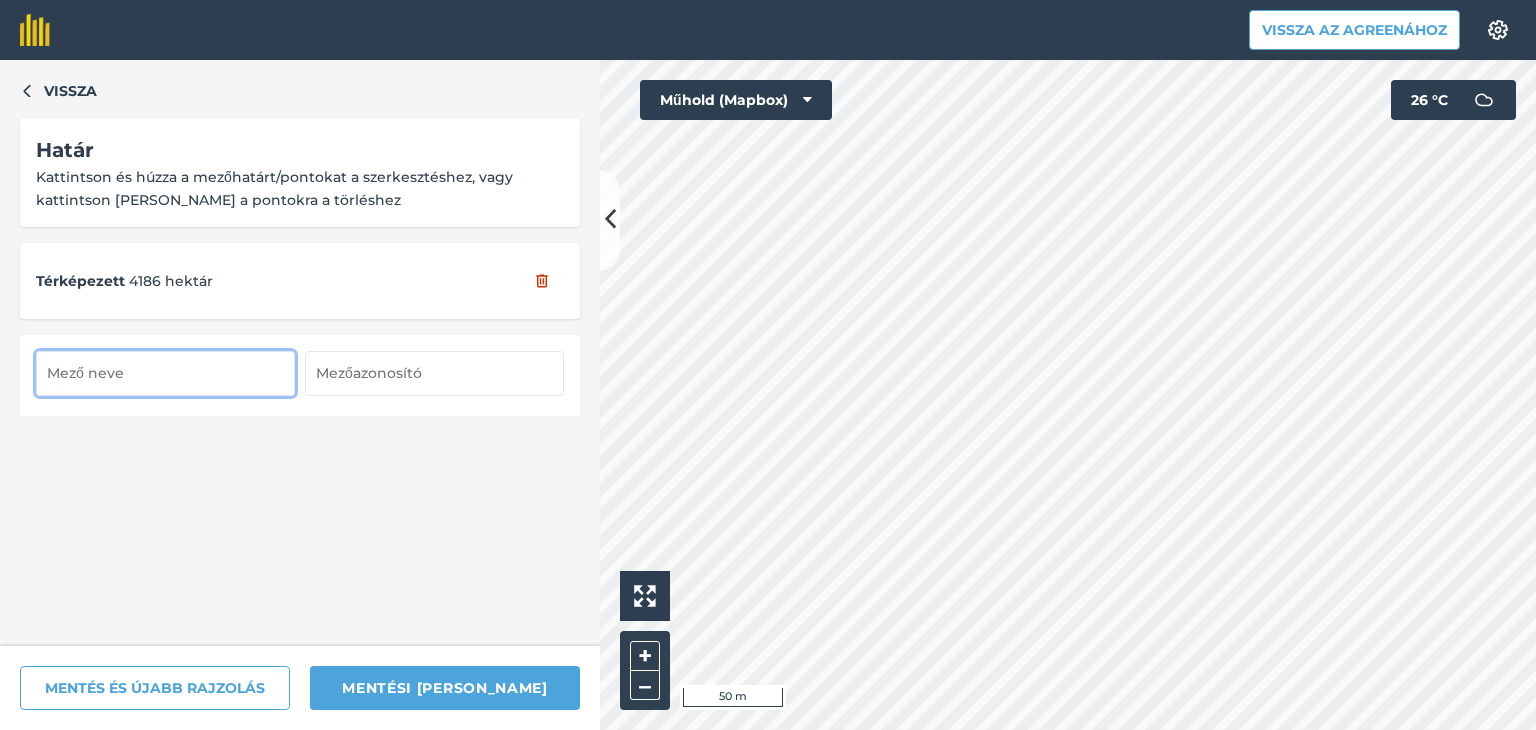 click at bounding box center [165, 373] 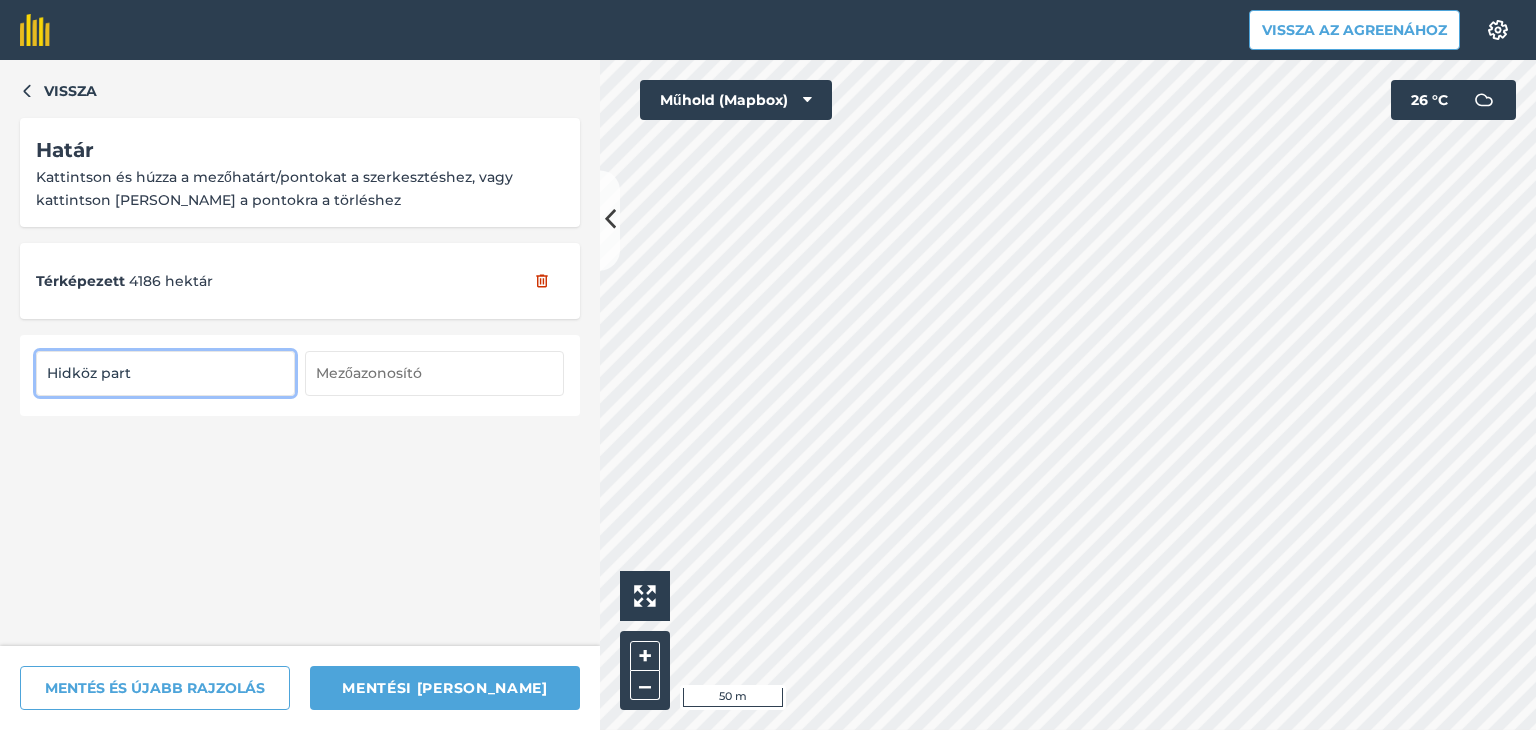 type on "Hidköz part" 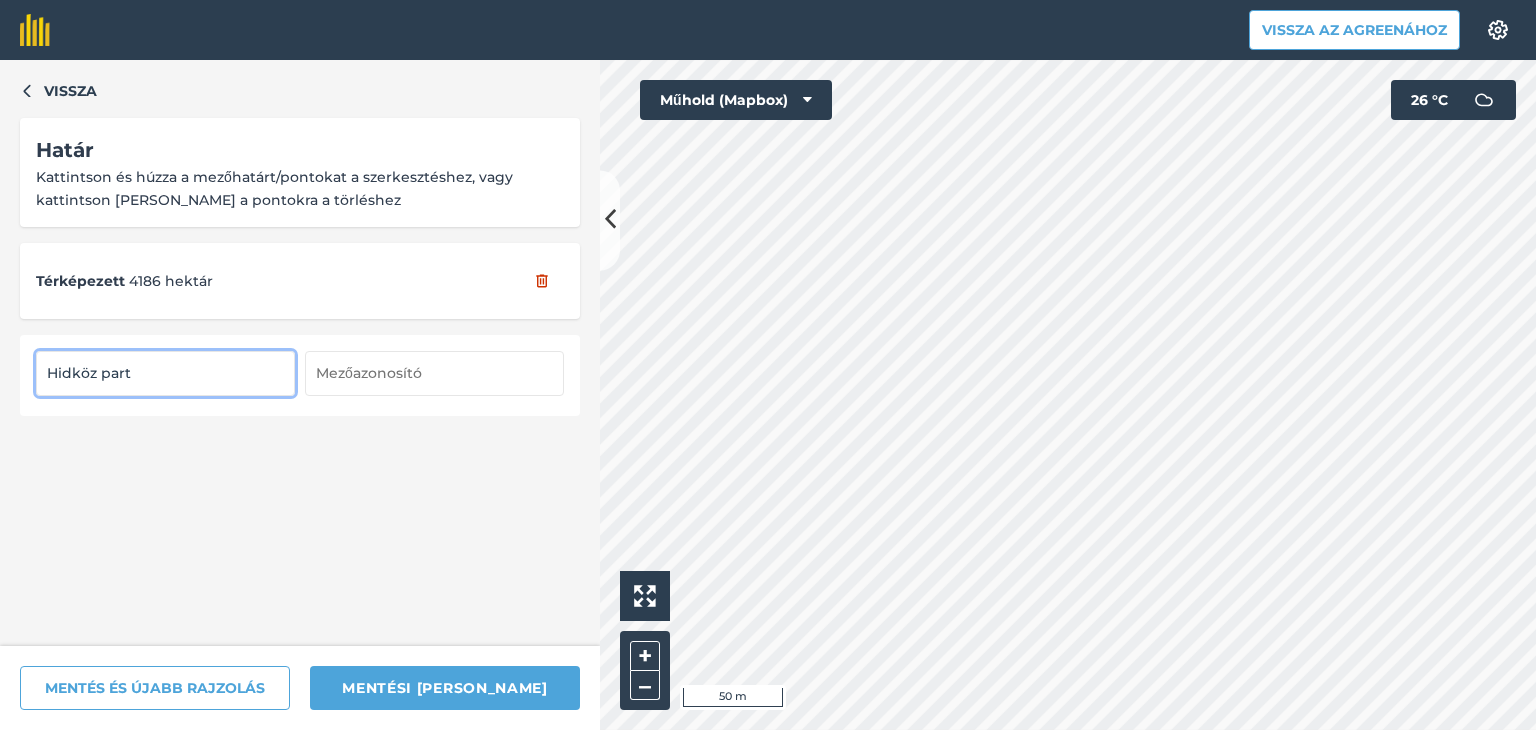 click at bounding box center (434, 373) 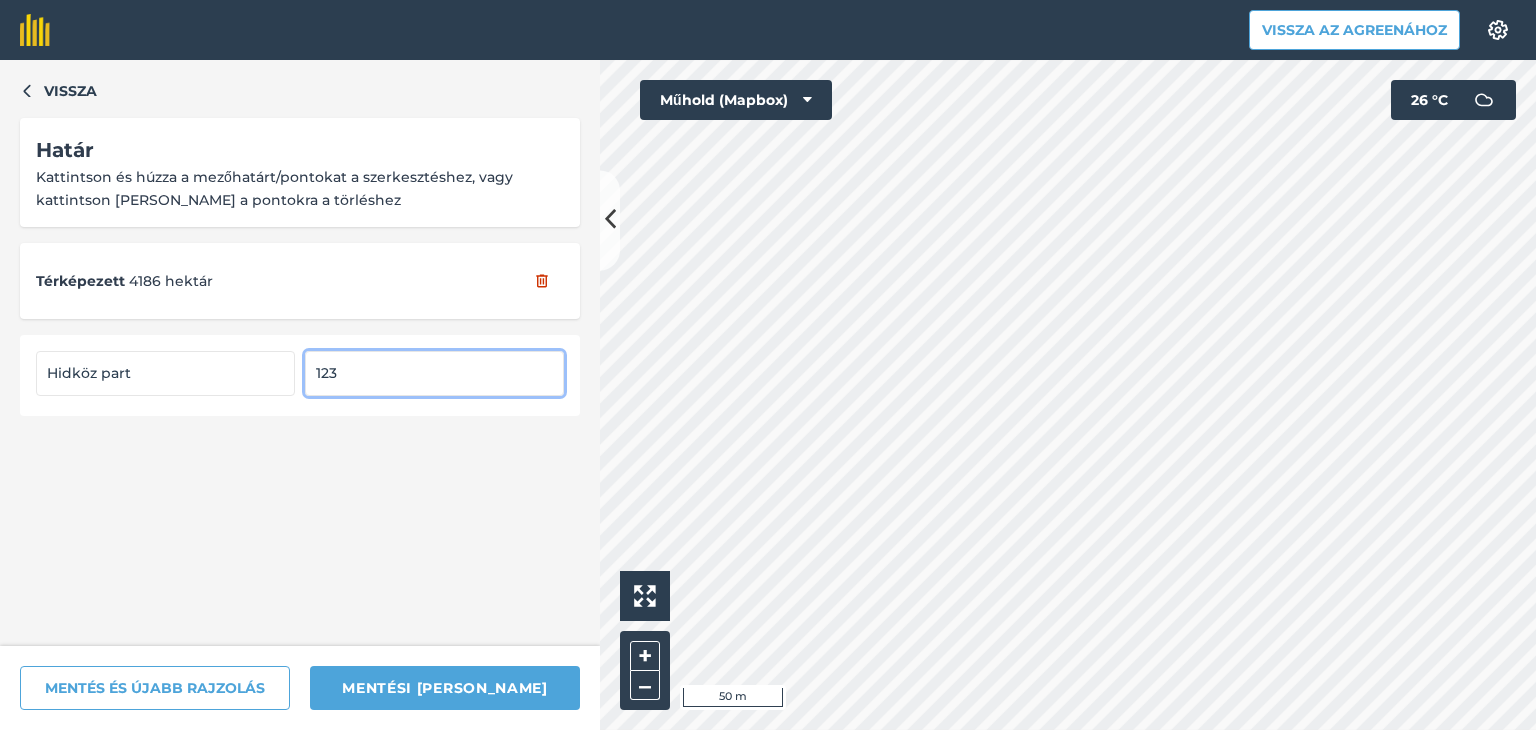 type on "123" 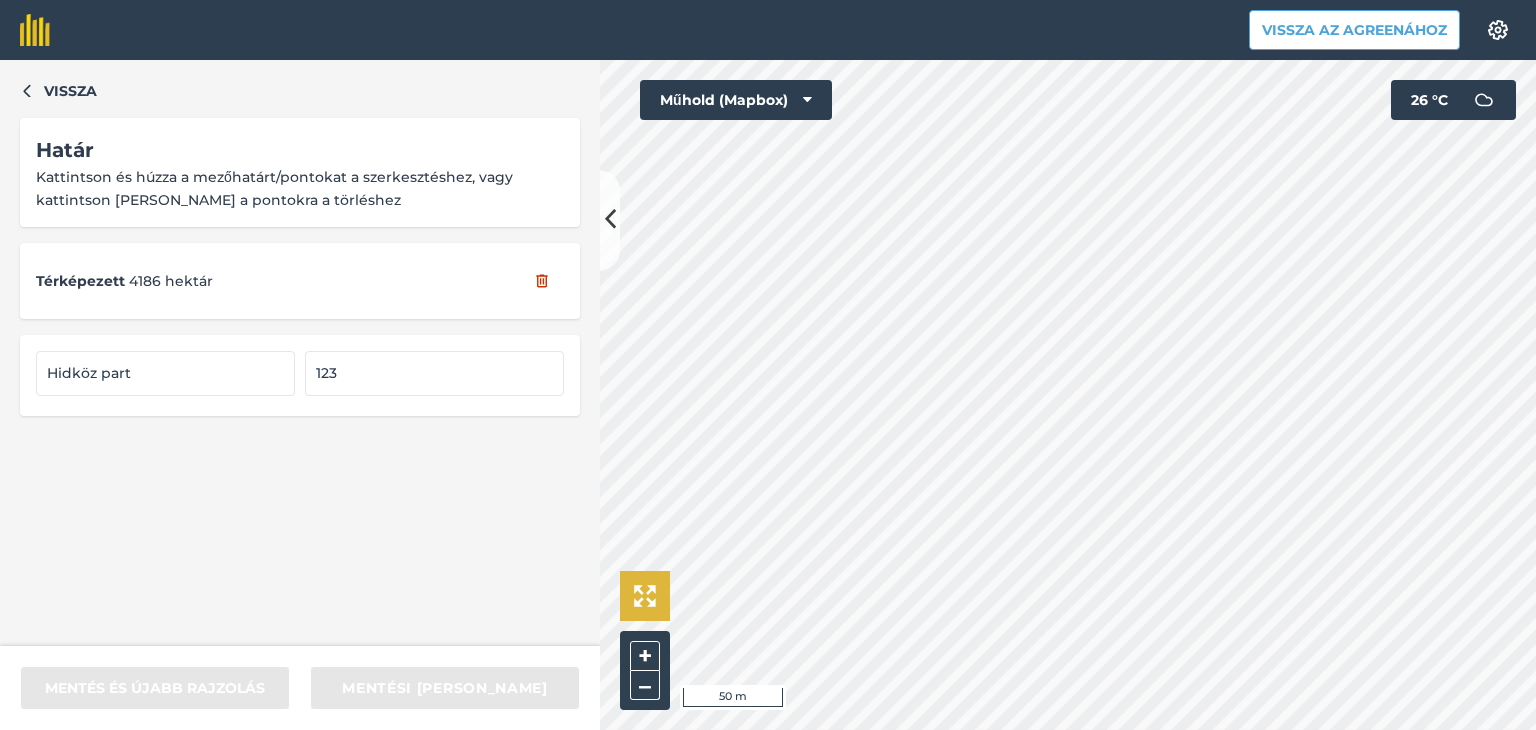 type 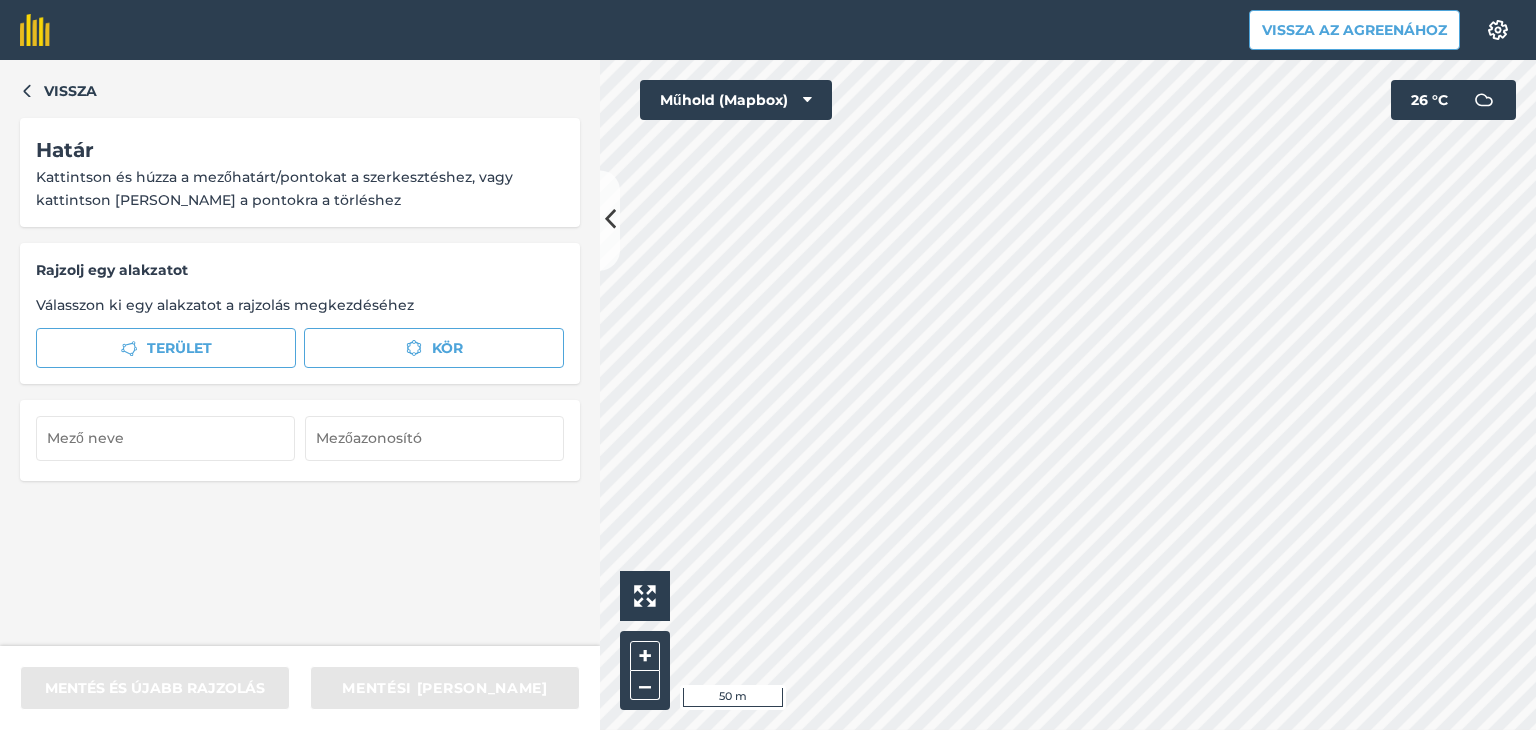click on "Vissza Határ Kattintson és húzza a mezőhatárt/pontokat a szerkesztéshez, vagy kattintson duplán a pontokra a törléshez Rajzolj egy alakzatot Válasszon ki egy alakzatot a rajzolás megkezdéséhez Terület Kör MENTÉS ÉS ÚJABB RAJZOLÁS MENTÉSI MEZŐ Click to start drawing i 50 m + – Műhold (Mapbox) 26    °  C" at bounding box center (768, 395) 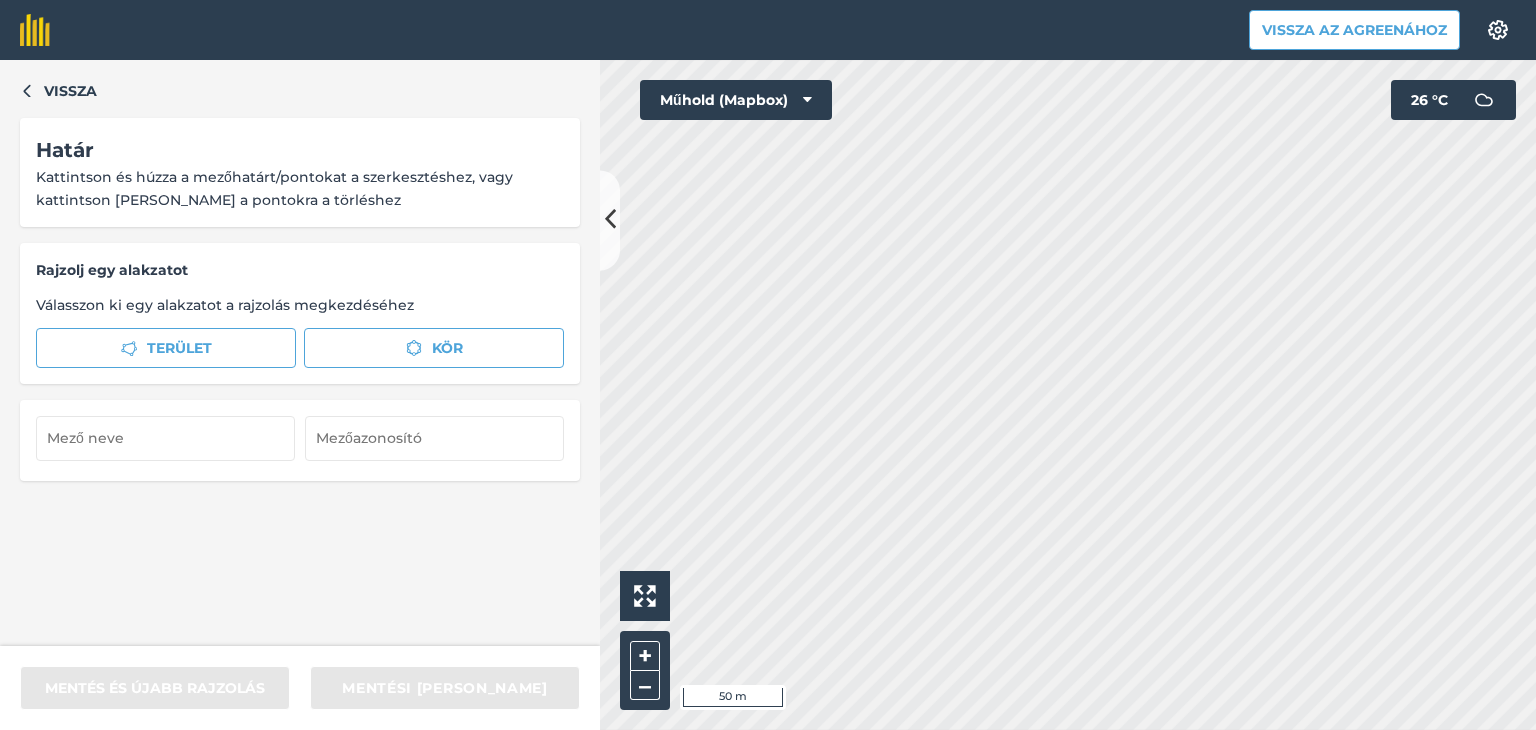 click on "Vissza az Agreenához Beállítások Térképnyomtatás nem elérhető az ingyenes csomagunkban Kérjük, frissítsen Essentials, Plus vagy Pro csomagunkra a funkció eléréséhez. Vissza Határ Kattintson és húzza a mezőhatárt/pontokat a szerkesztéshez, vagy kattintson duplán a pontokra a törléshez Rajzolj egy alakzatot Válasszon ki egy alakzatot a rajzolás megkezdéséhez Terület Kör MENTÉS ÉS ÚJABB RAJZOLÁS MENTÉSI MEZŐ Click to start drawing i 50 m + – Műhold (Mapbox) 26    °  C
Eredeti nyelvű szöveg Értékelje ezt a fordítást Visszajelzésével segít nekünk a Google Fordító fejlesztésében" at bounding box center (768, 365) 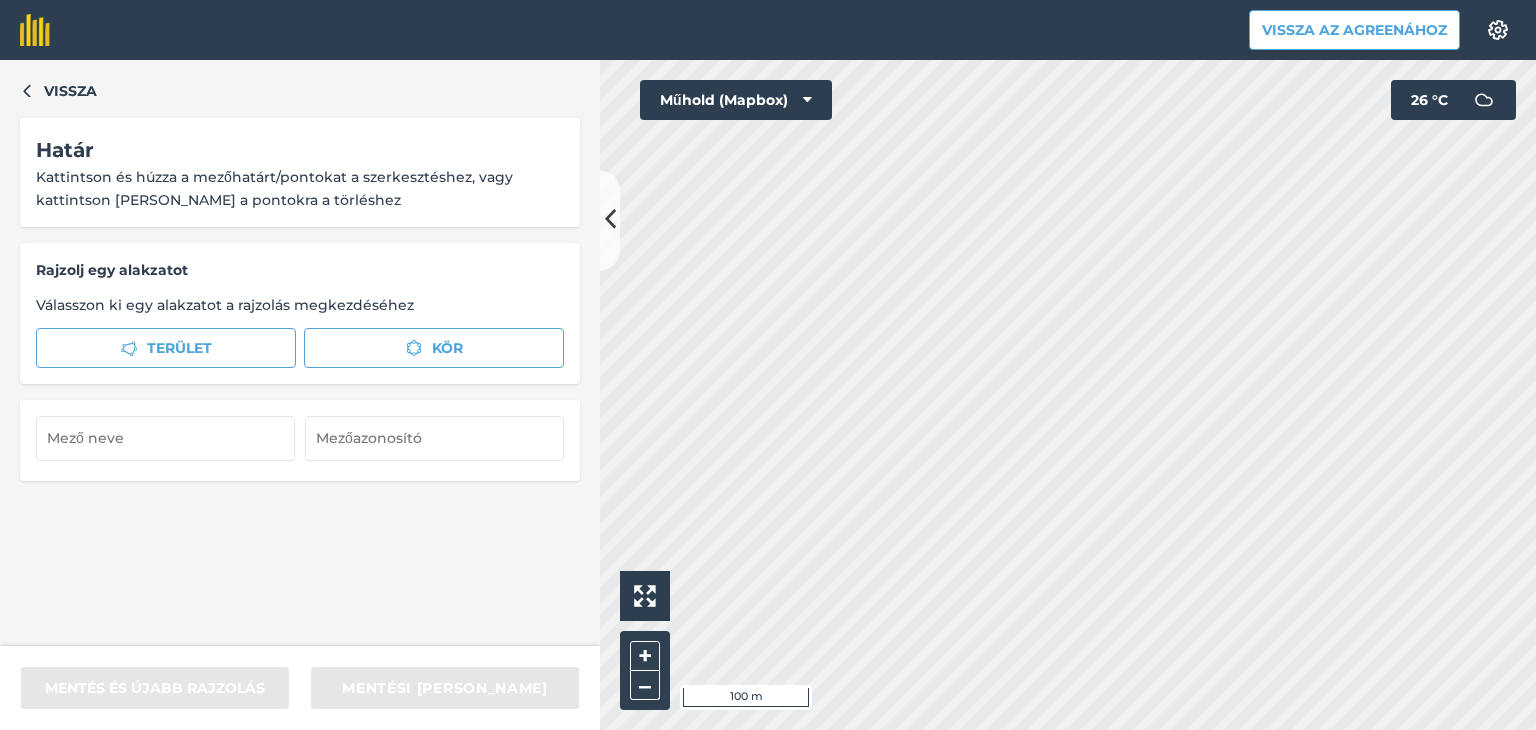 click on "Vissza az Agreenához Beállítások Térképnyomtatás nem elérhető az ingyenes csomagunkban Kérjük, frissítsen Essentials, Plus vagy Pro csomagunkra a funkció eléréséhez. Vissza Határ Kattintson és húzza a mezőhatárt/pontokat a szerkesztéshez, vagy kattintson duplán a pontokra a törléshez Rajzolj egy alakzatot Válasszon ki egy alakzatot a rajzolás megkezdéséhez Terület Kör MENTÉS ÉS ÚJABB RAJZOLÁS MENTÉSI MEZŐ Click to start drawing i 100 m + – Műhold (Mapbox) 26    °  C
Eredeti nyelvű szöveg Értékelje ezt a fordítást Visszajelzésével segít nekünk a Google Fordító fejlesztésében" at bounding box center [768, 365] 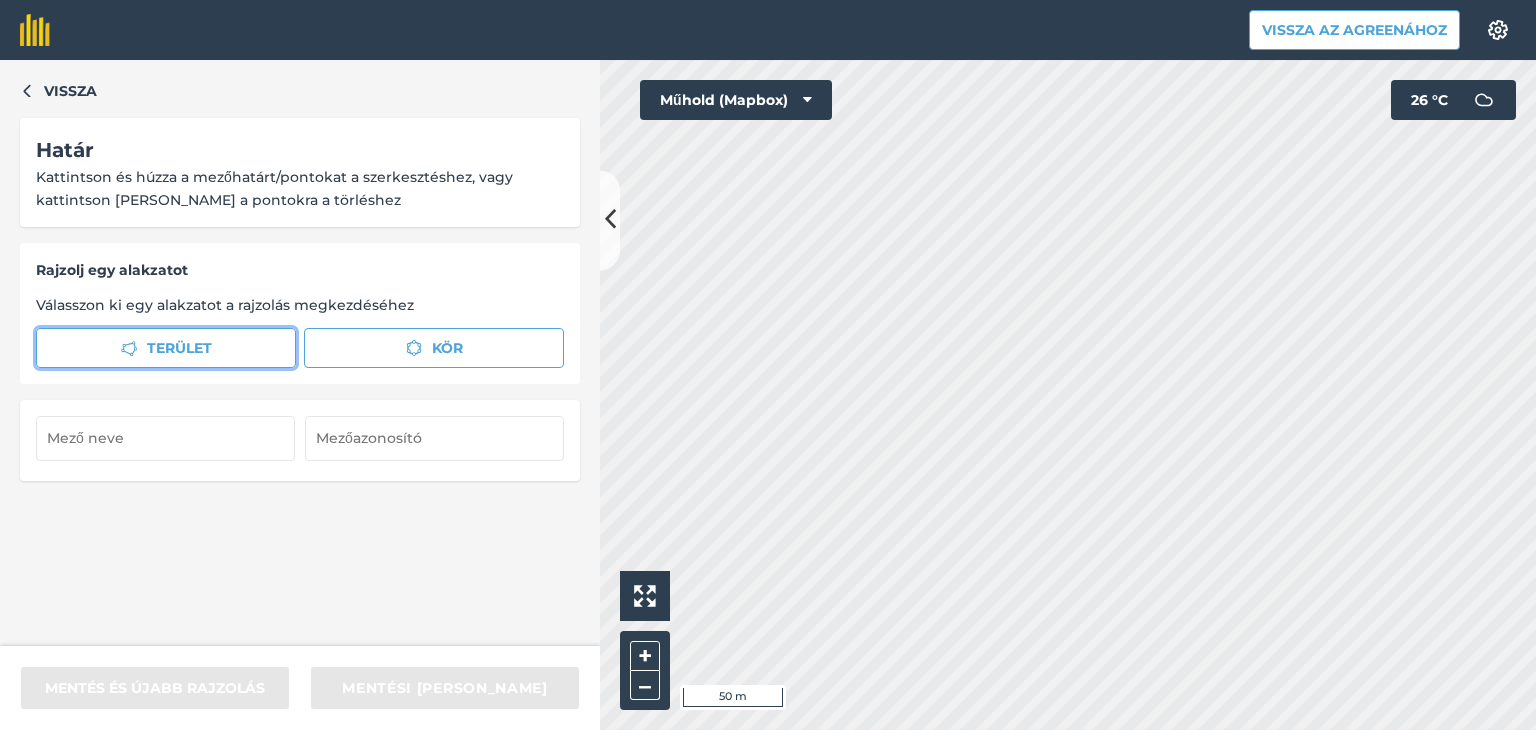click on "Terület" at bounding box center [179, 348] 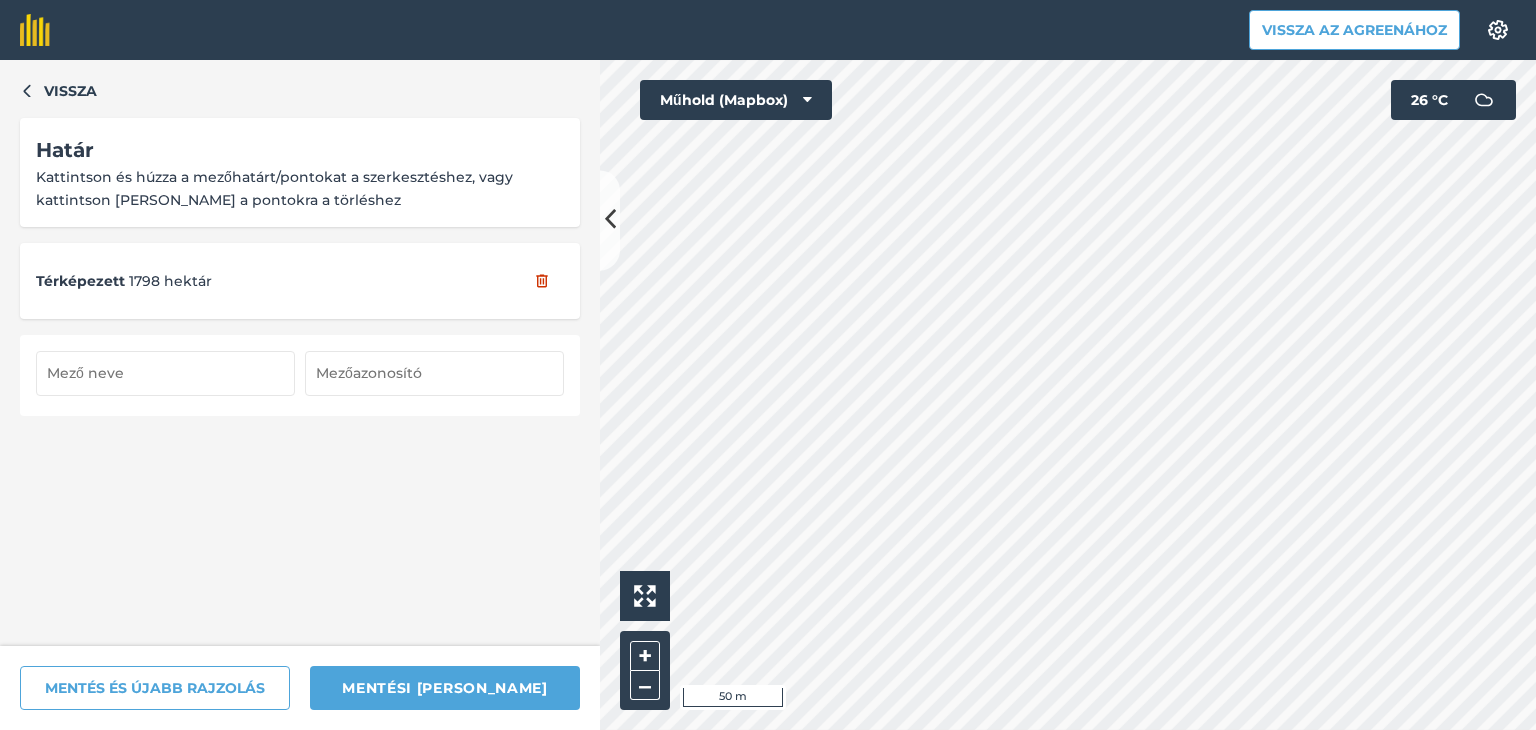 click at bounding box center (165, 373) 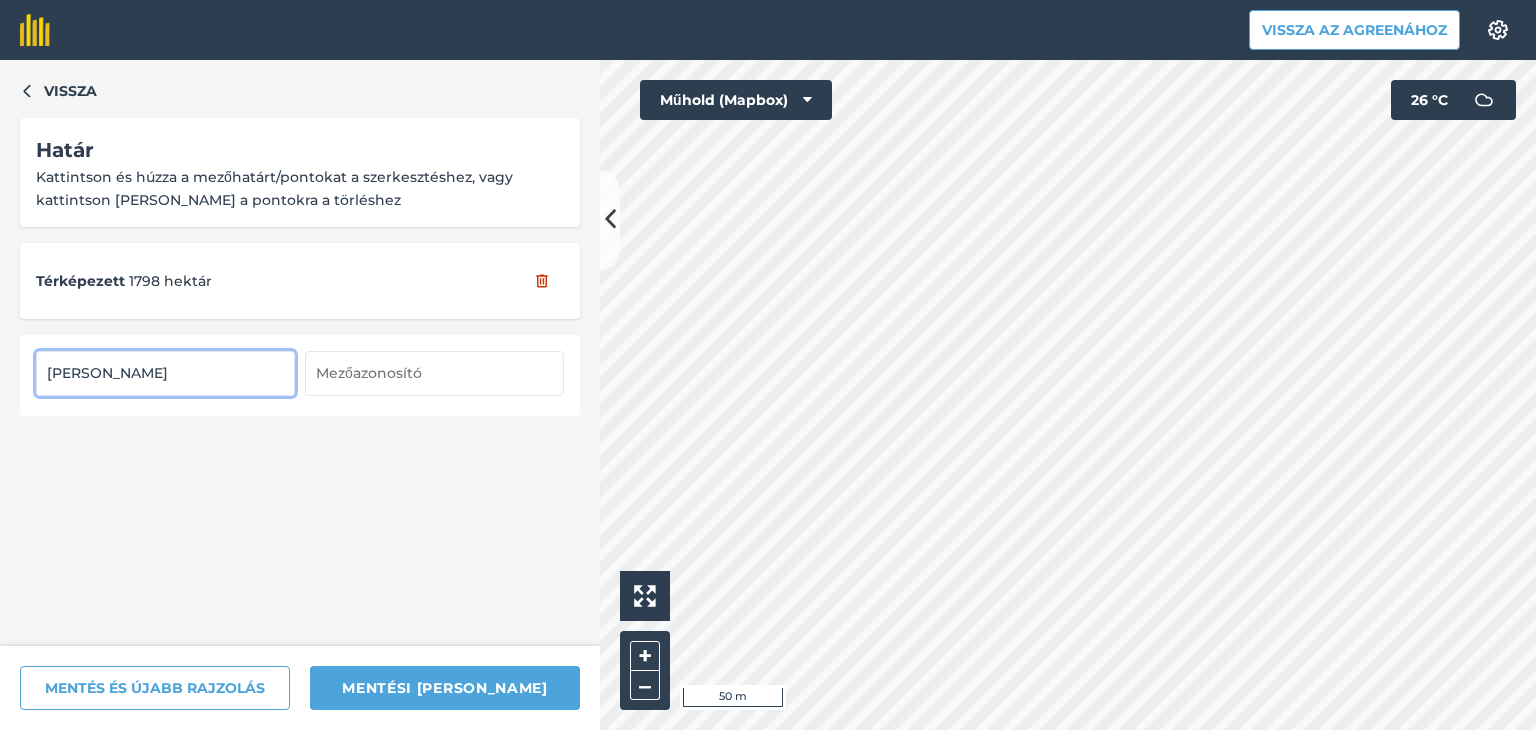 type on "[PERSON_NAME]" 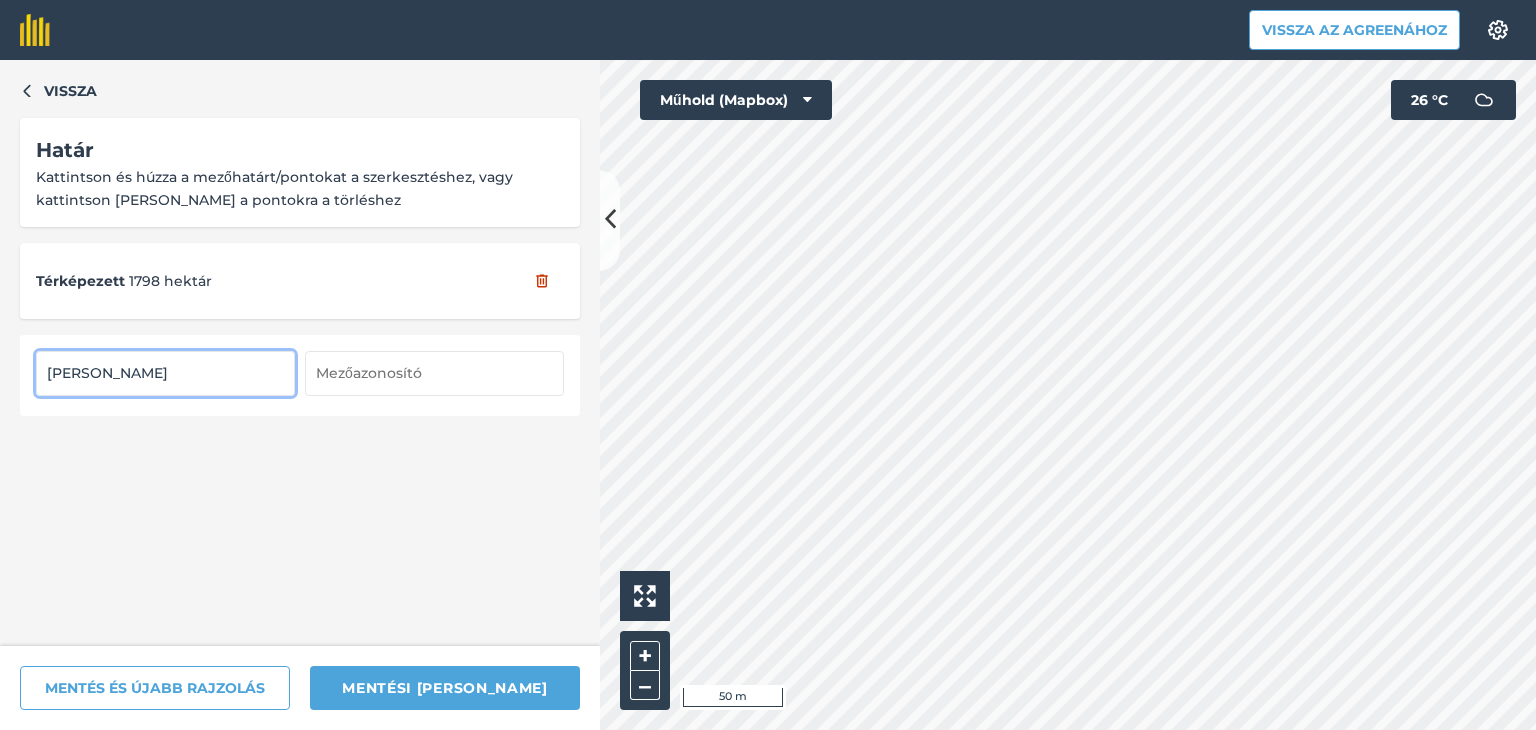 click at bounding box center (434, 373) 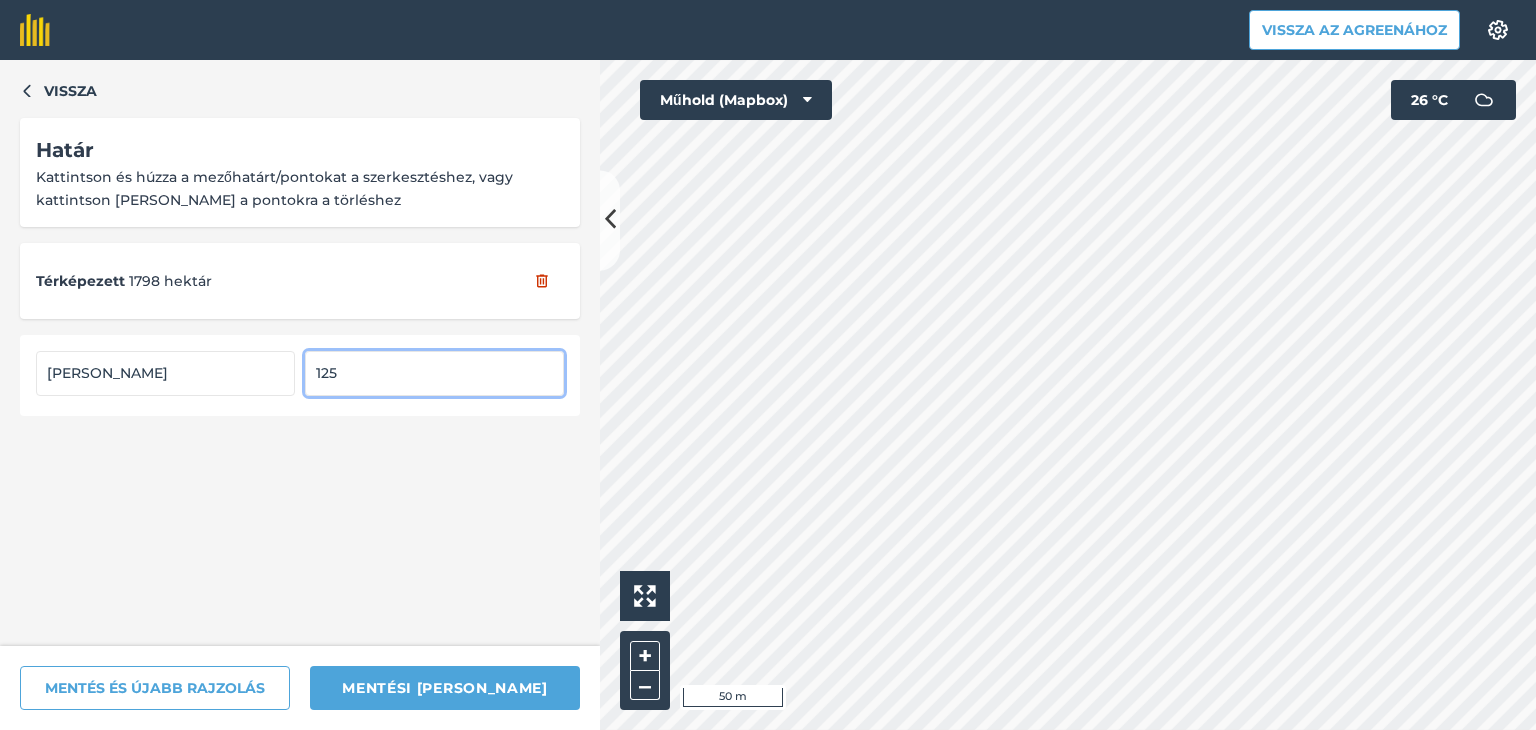type on "125" 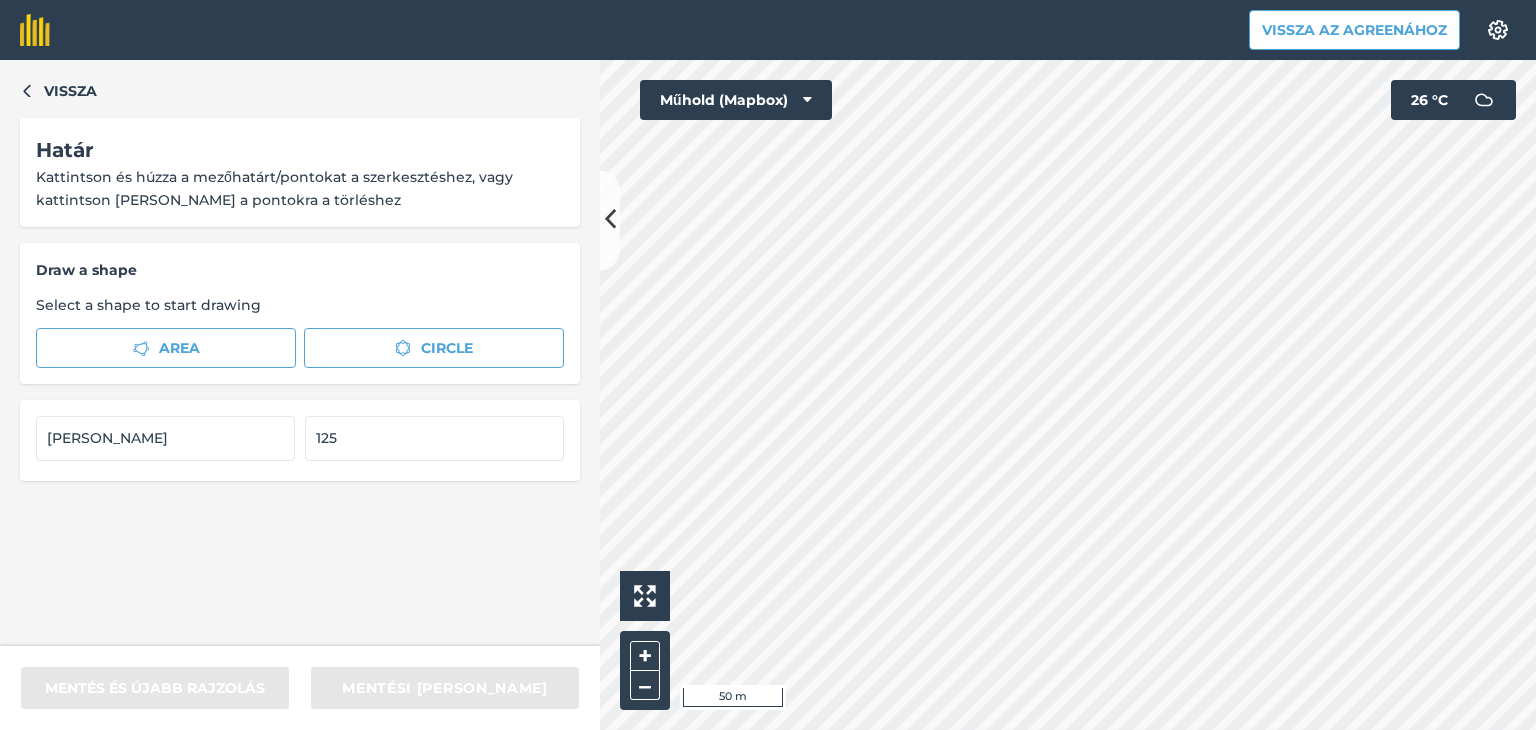 type 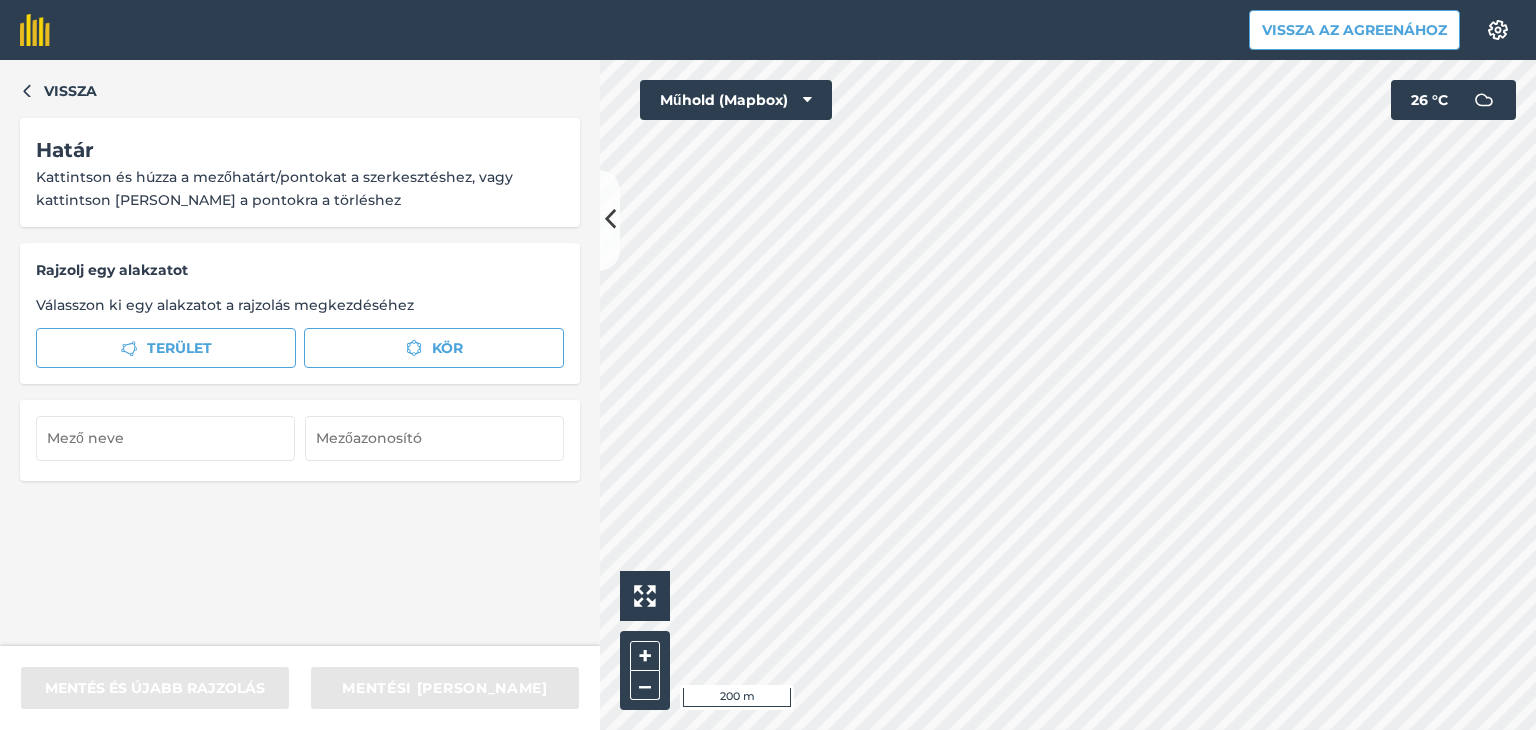 click on "Vissza az Agreenához Beállítások Térképnyomtatás nem elérhető az ingyenes csomagunkban Kérjük, frissítsen Essentials, Plus vagy Pro csomagunkra a funkció eléréséhez. Vissza Határ Kattintson és húzza a mezőhatárt/pontokat a szerkesztéshez, vagy kattintson duplán a pontokra a törléshez Rajzolj egy alakzatot Válasszon ki egy alakzatot a rajzolás megkezdéséhez Terület Kör MENTÉS ÉS ÚJABB RAJZOLÁS MENTÉSI MEZŐ Click to start drawing i 200 m + – Műhold (Mapbox) 26    °  C
Eredeti nyelvű szöveg Értékelje ezt a fordítást Visszajelzésével segít nekünk a Google Fordító fejlesztésében" at bounding box center [768, 365] 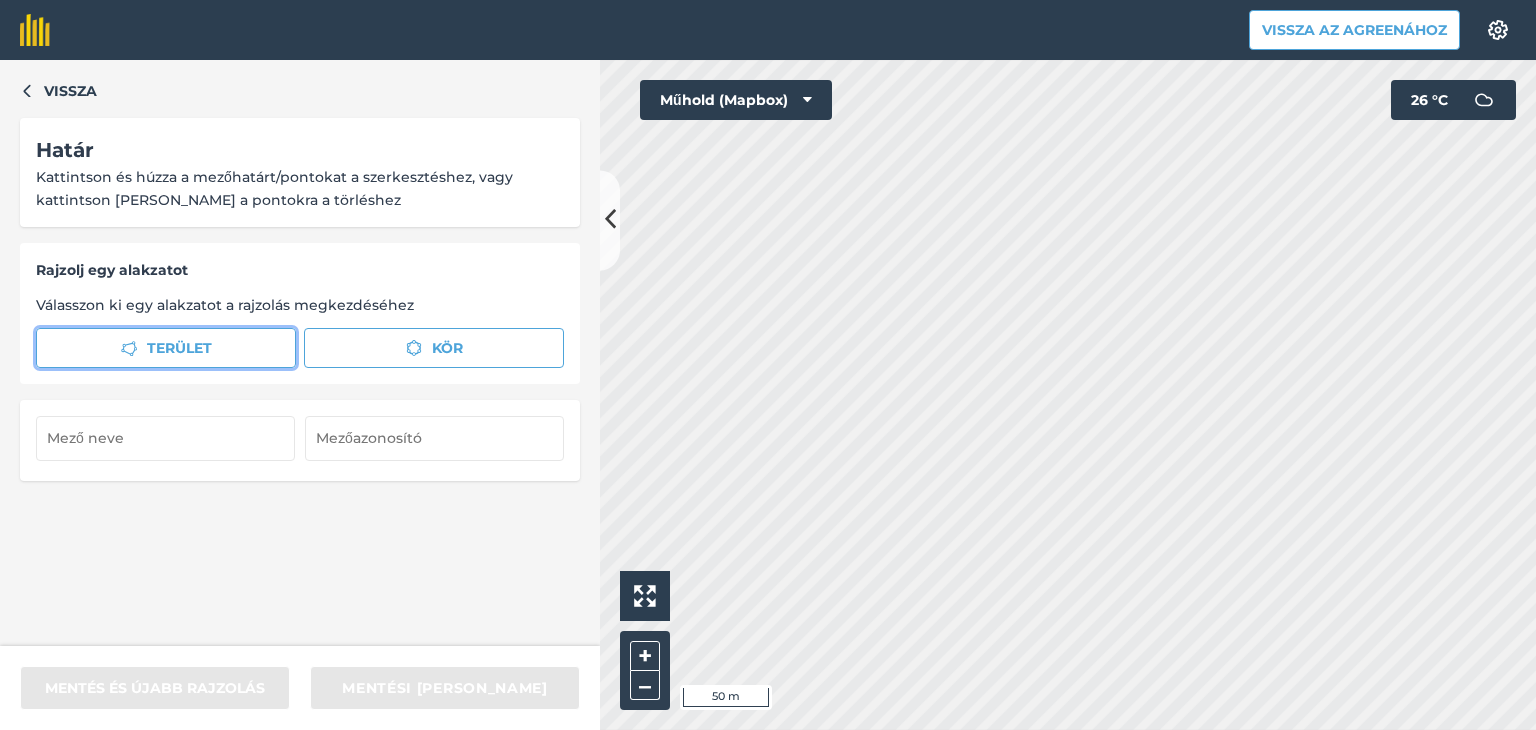 click on "Terület" at bounding box center (179, 348) 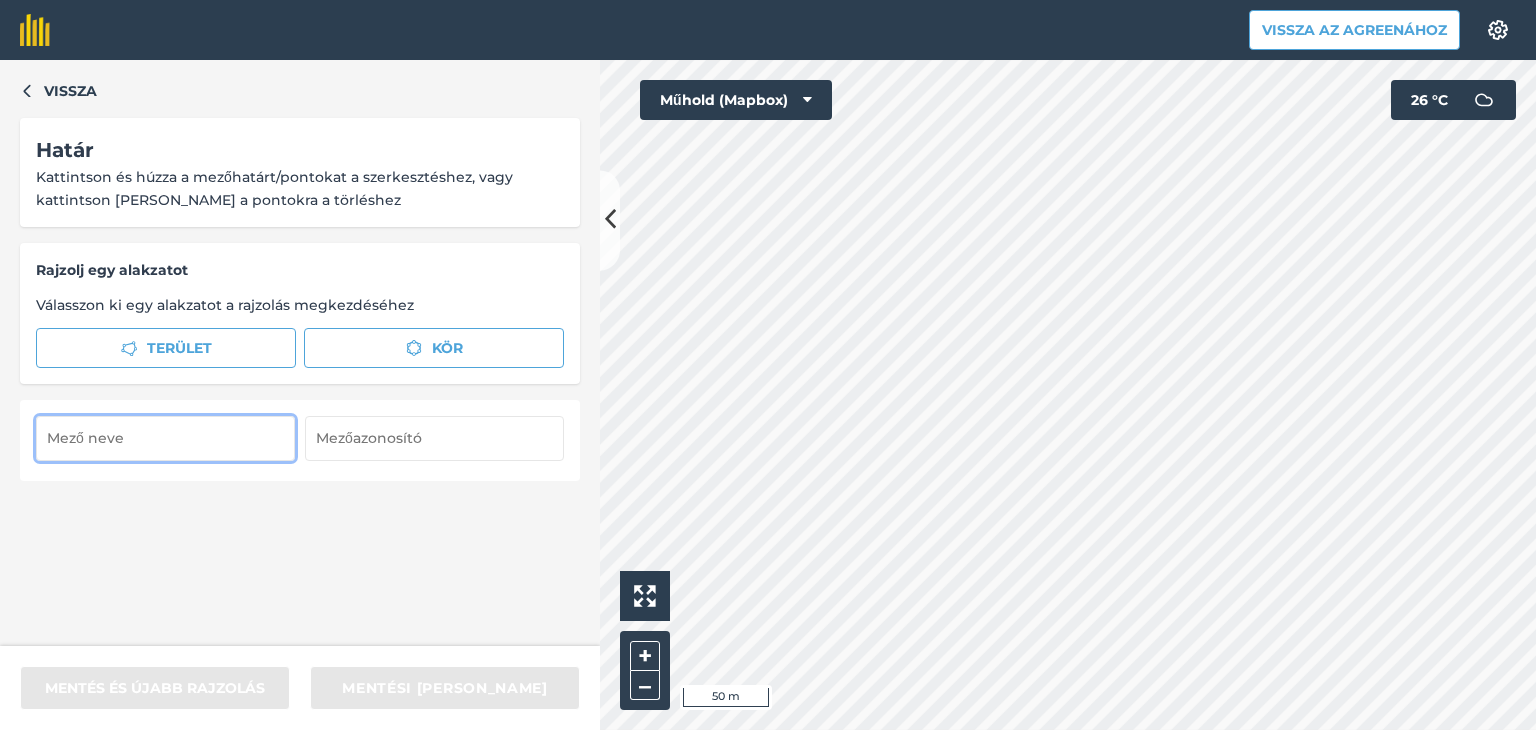 click at bounding box center (165, 438) 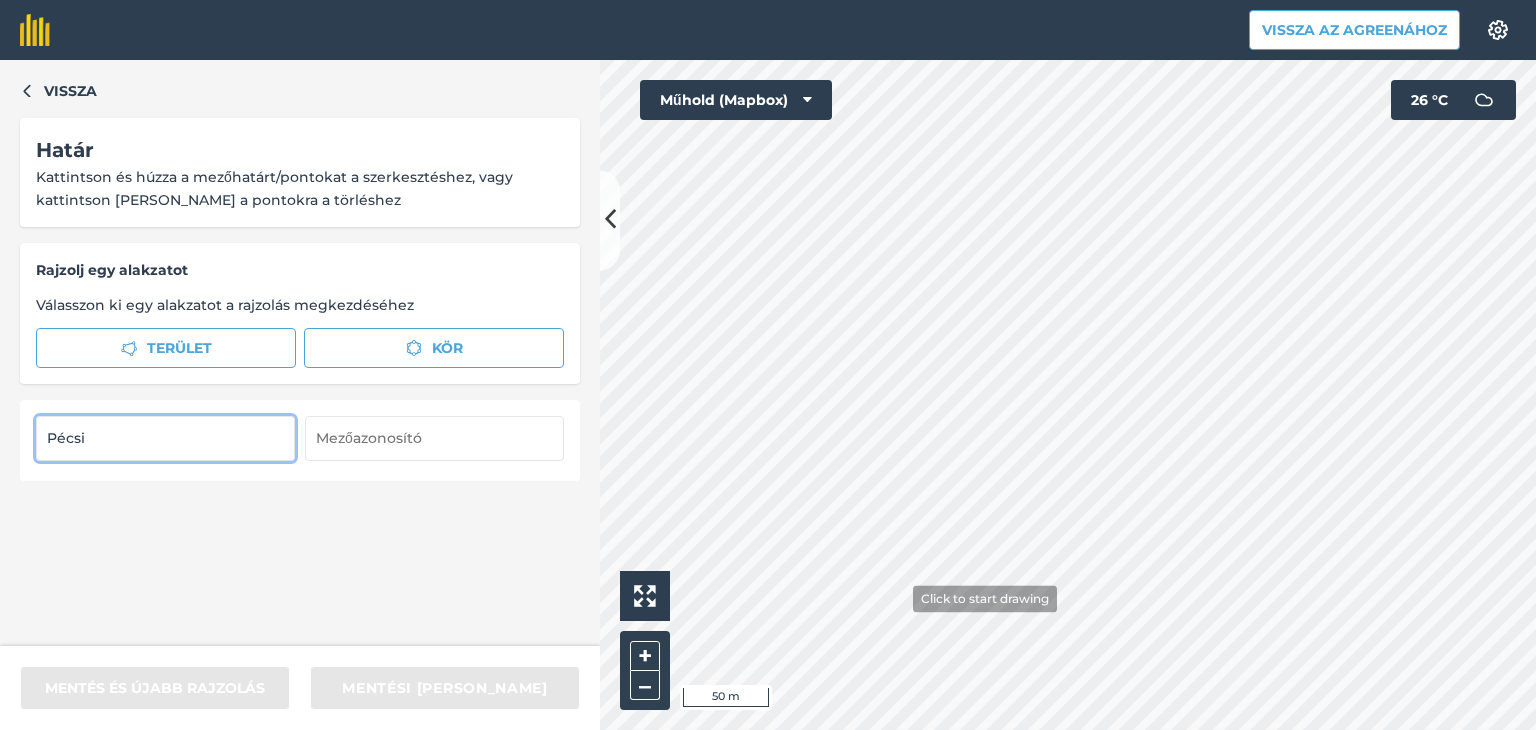 type on "Pécsi" 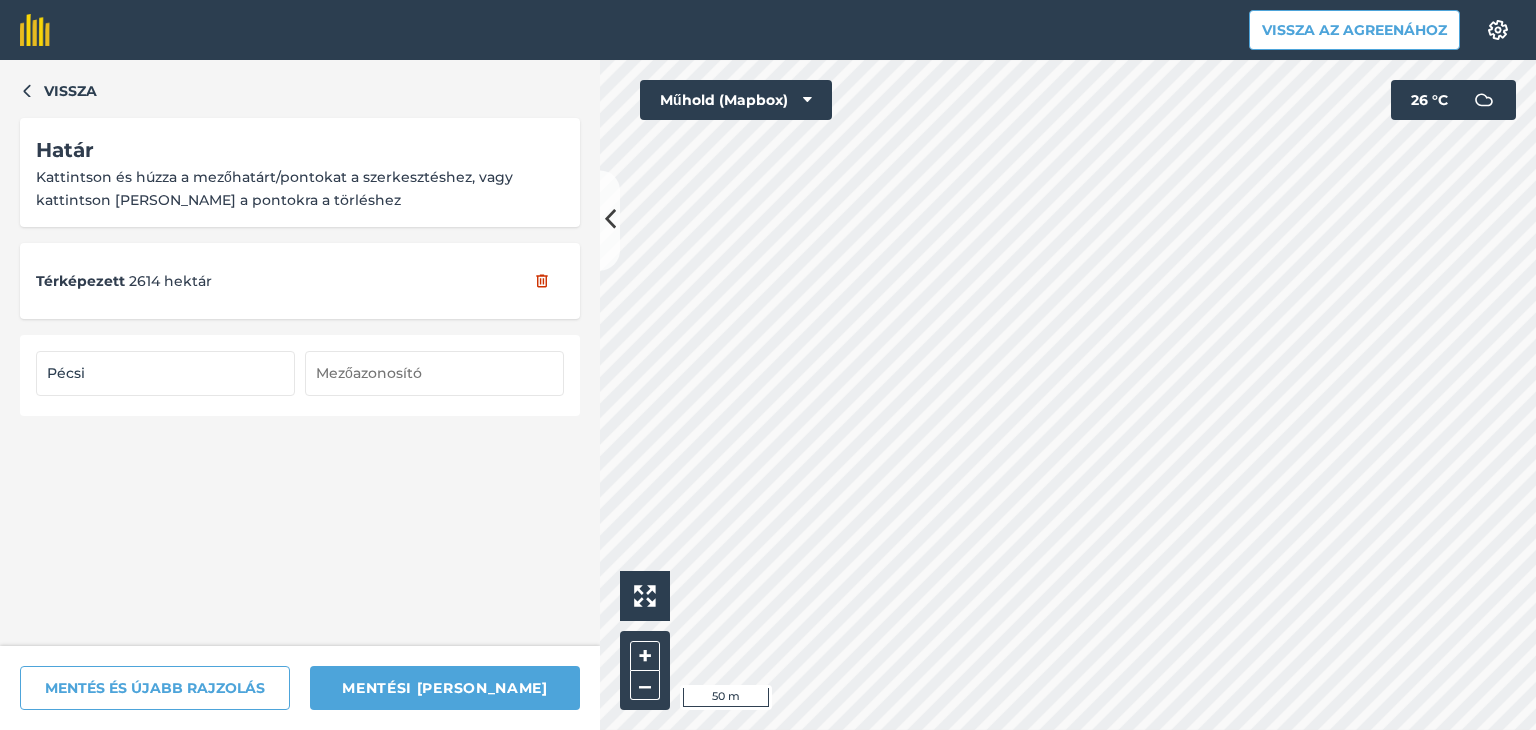 click at bounding box center [434, 373] 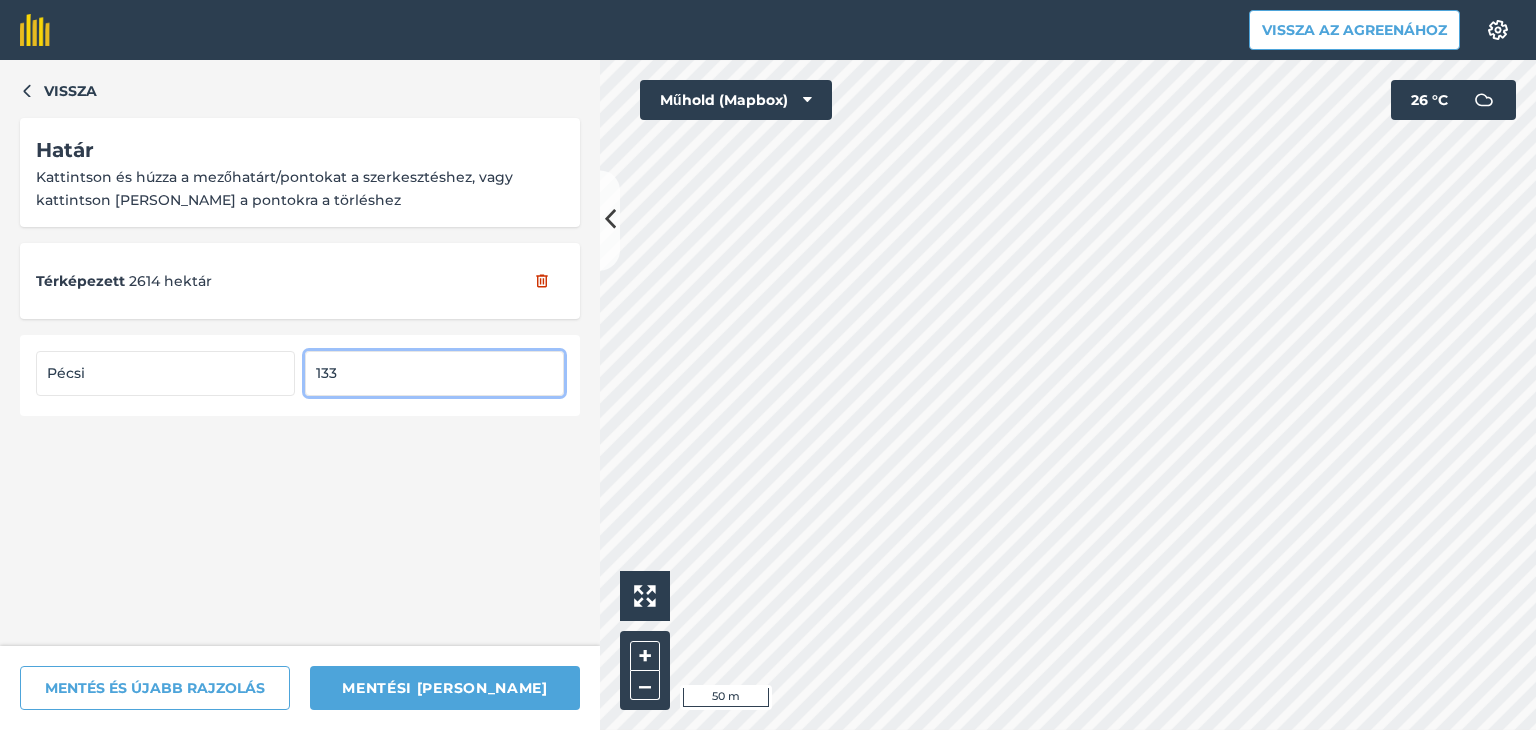 type on "133" 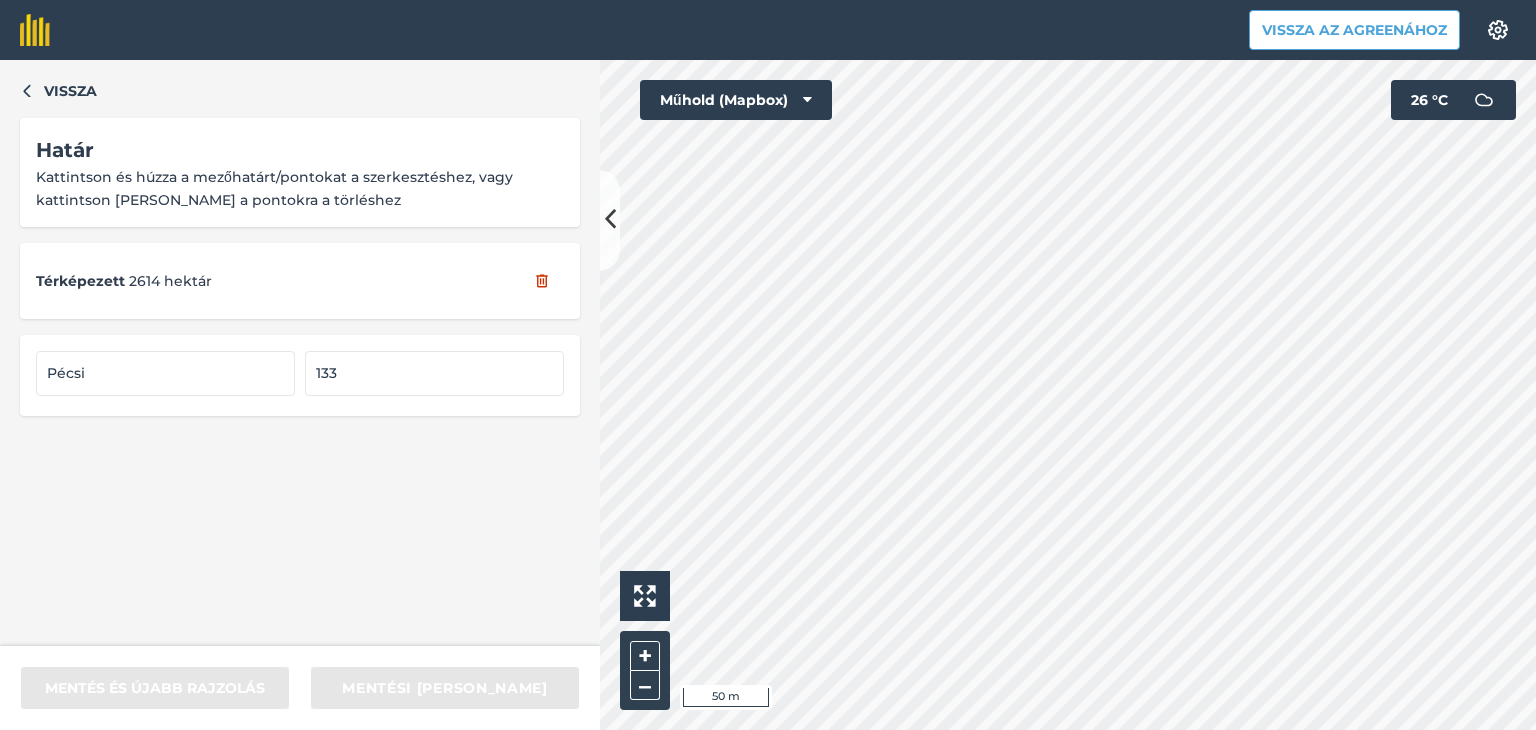 type 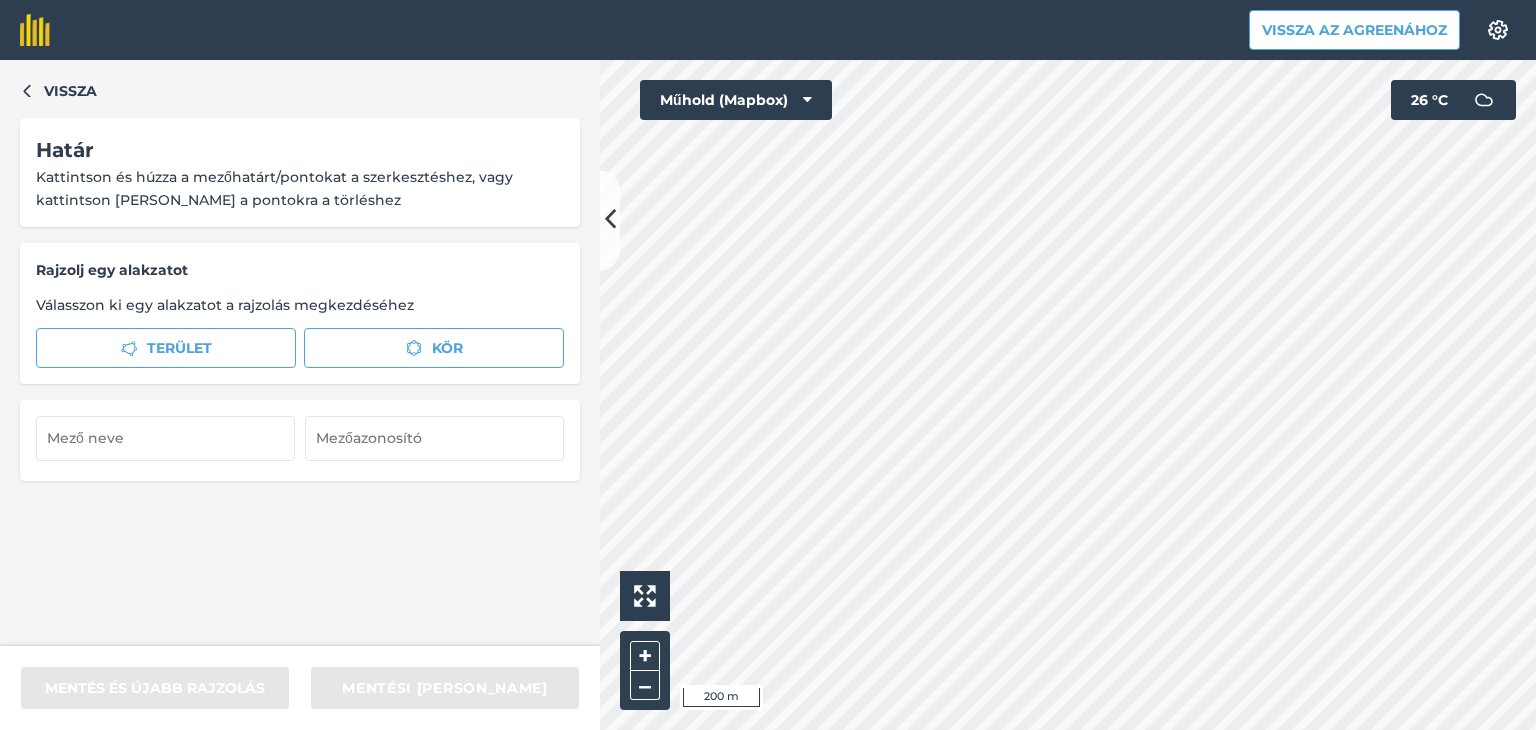 click on "Vissza az Agreenához Beállítások Térképnyomtatás nem elérhető az ingyenes csomagunkban Kérjük, frissítsen Essentials, Plus vagy Pro csomagunkra a funkció eléréséhez. Vissza Határ Kattintson és húzza a mezőhatárt/pontokat a szerkesztéshez, vagy kattintson duplán a pontokra a törléshez Rajzolj egy alakzatot Válasszon ki egy alakzatot a rajzolás megkezdéséhez Terület Kör MENTÉS ÉS ÚJABB RAJZOLÁS MENTÉSI MEZŐ Click to start drawing i 200 m + – Műhold (Mapbox) 26    °  C
Eredeti nyelvű szöveg Értékelje ezt a fordítást Visszajelzésével segít nekünk a Google Fordító fejlesztésében" at bounding box center [768, 365] 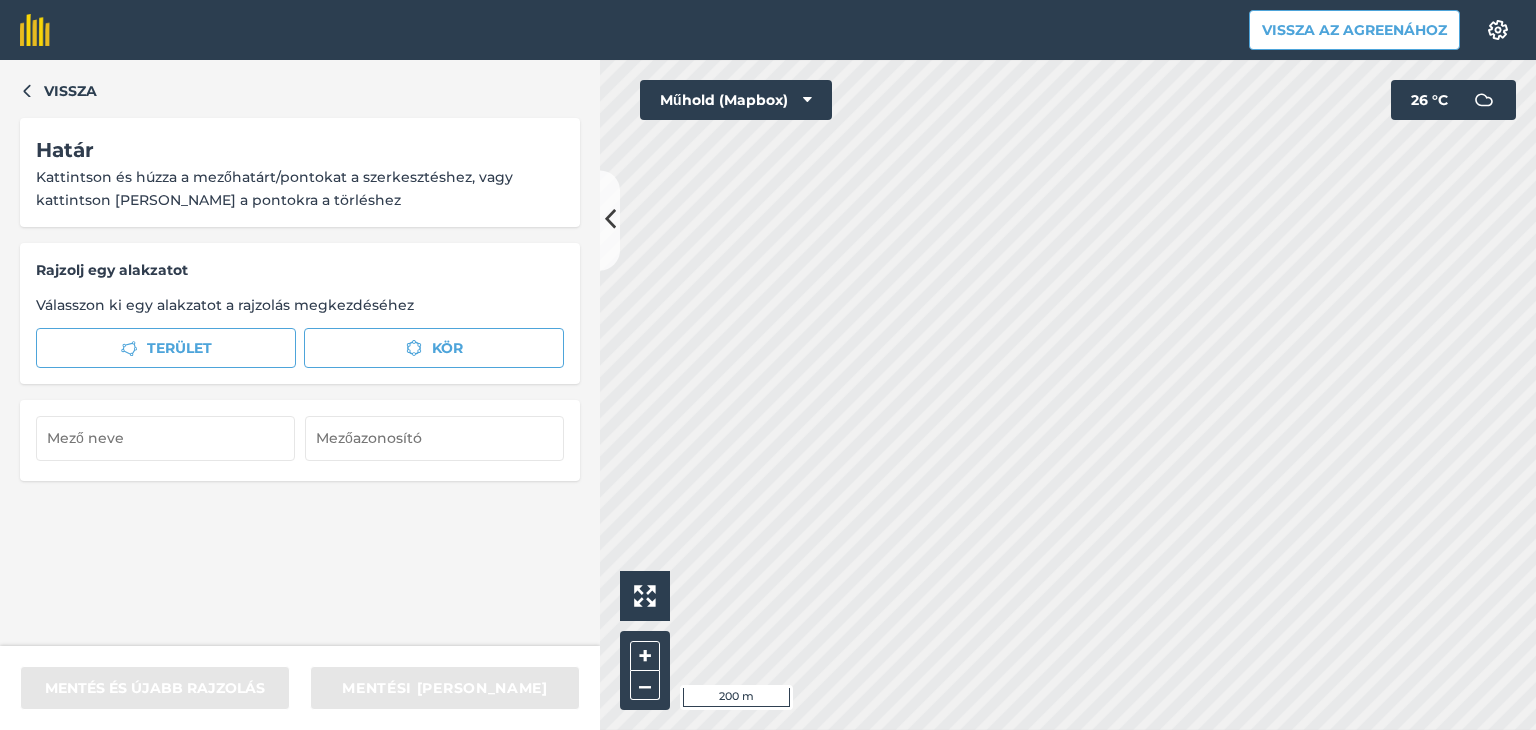 click on "Vissza az Agreenához Beállítások Térképnyomtatás nem elérhető az ingyenes csomagunkban Kérjük, frissítsen Essentials, Plus vagy Pro csomagunkra a funkció eléréséhez. Vissza Határ Kattintson és húzza a mezőhatárt/pontokat a szerkesztéshez, vagy kattintson duplán a pontokra a törléshez Rajzolj egy alakzatot Válasszon ki egy alakzatot a rajzolás megkezdéséhez Terület Kör MENTÉS ÉS ÚJABB RAJZOLÁS MENTÉSI MEZŐ Click to start drawing i 200 m + – Műhold (Mapbox) 26    °  C
Eredeti nyelvű szöveg Értékelje ezt a fordítást Visszajelzésével segít nekünk a Google Fordító fejlesztésében" at bounding box center [768, 365] 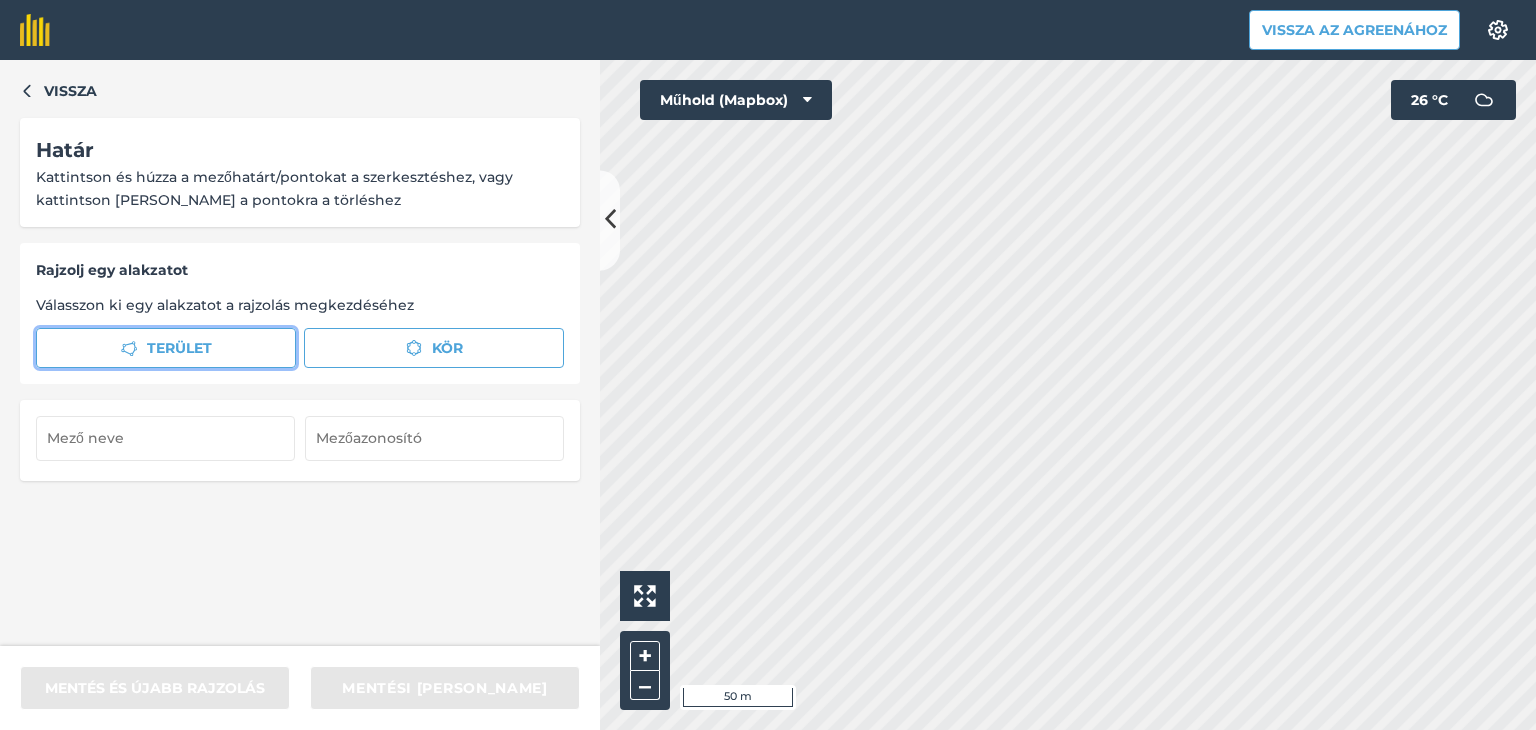 click on "Terület" at bounding box center (166, 348) 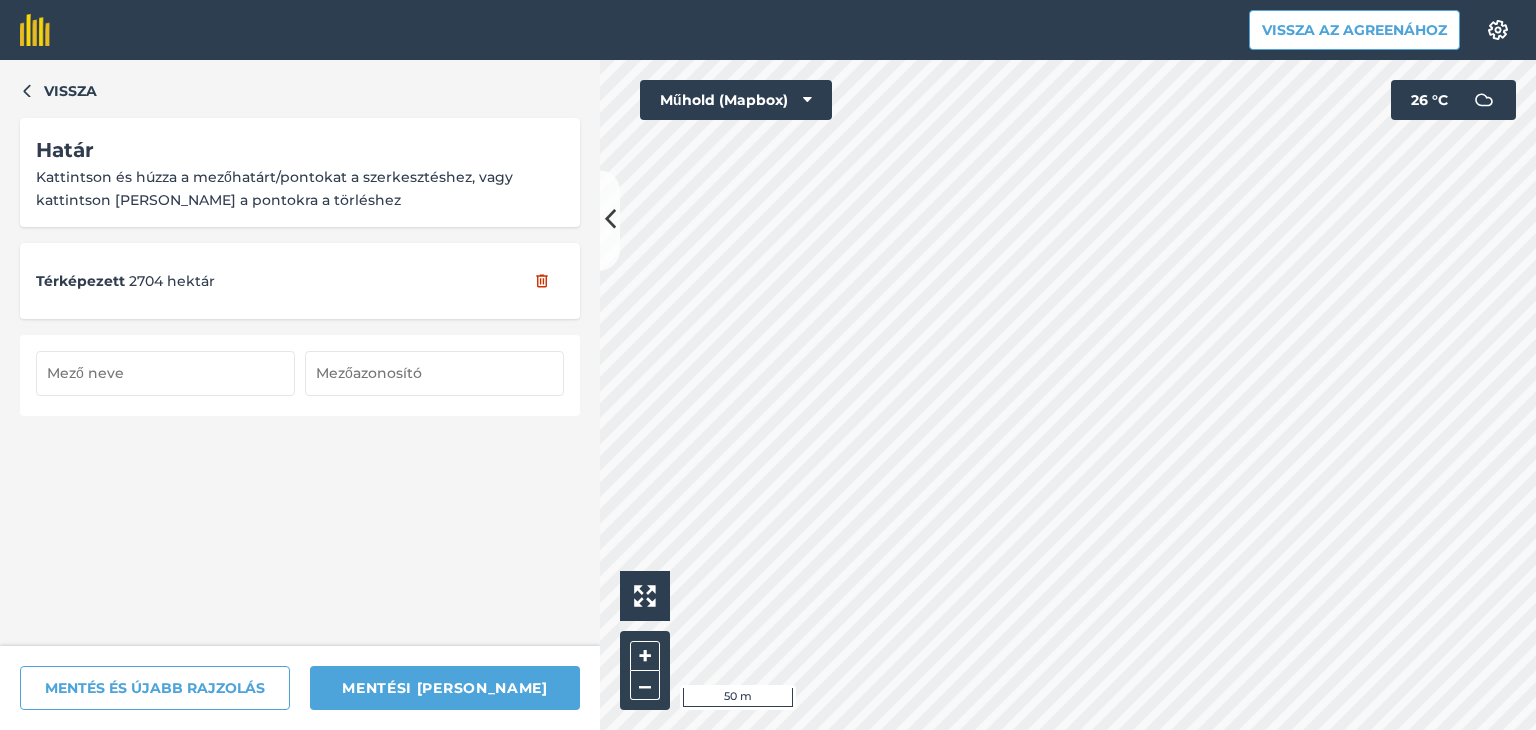 click at bounding box center [165, 373] 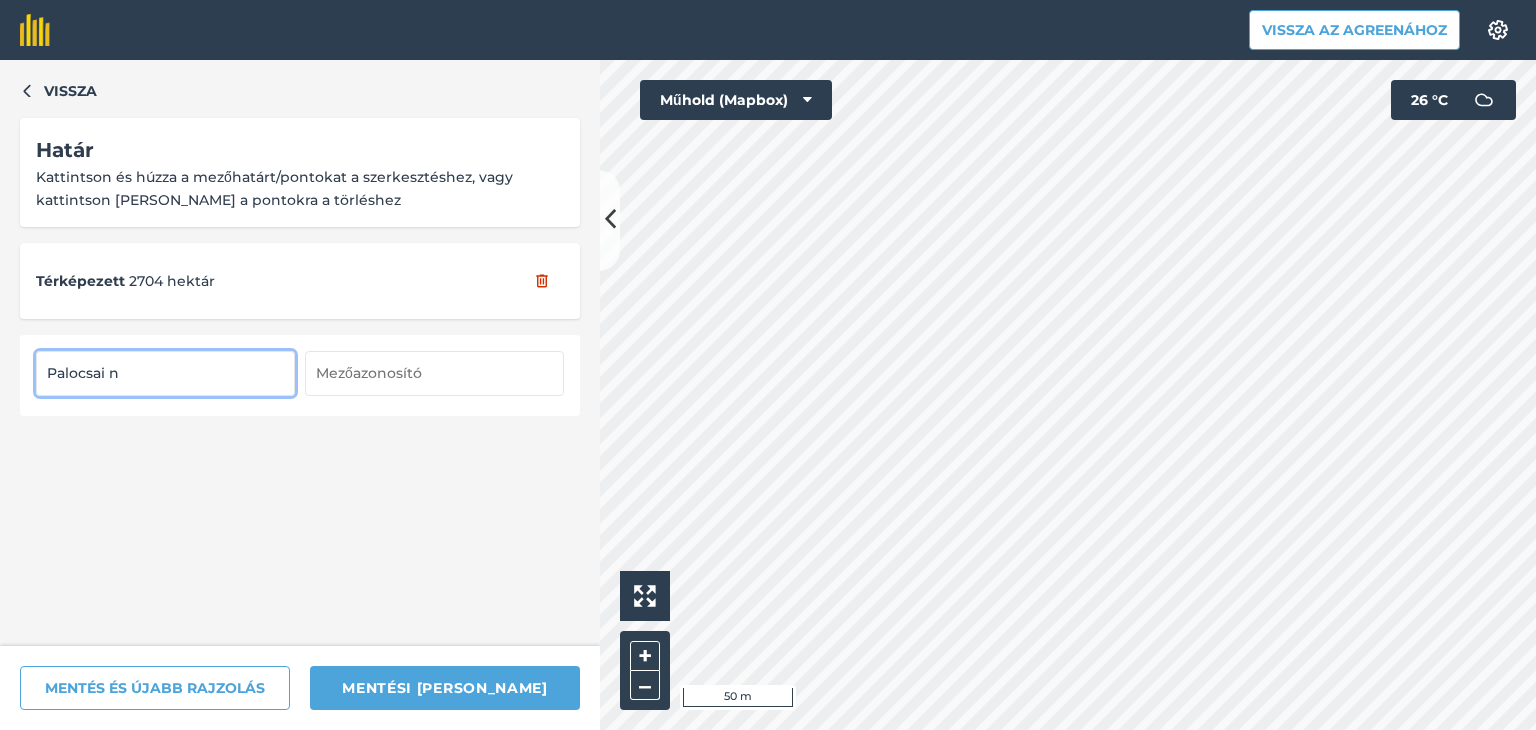 type on "Palocsai n" 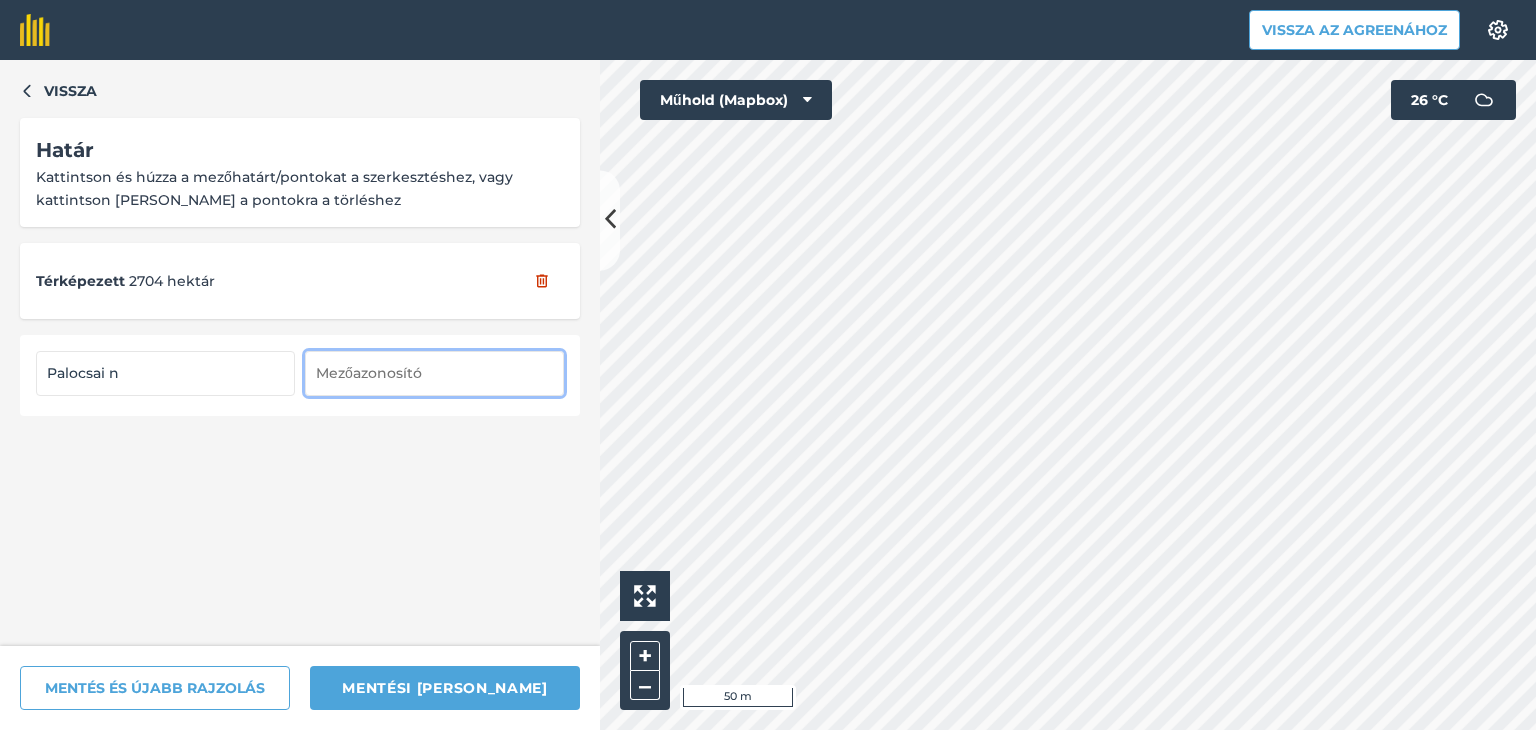 click at bounding box center [434, 373] 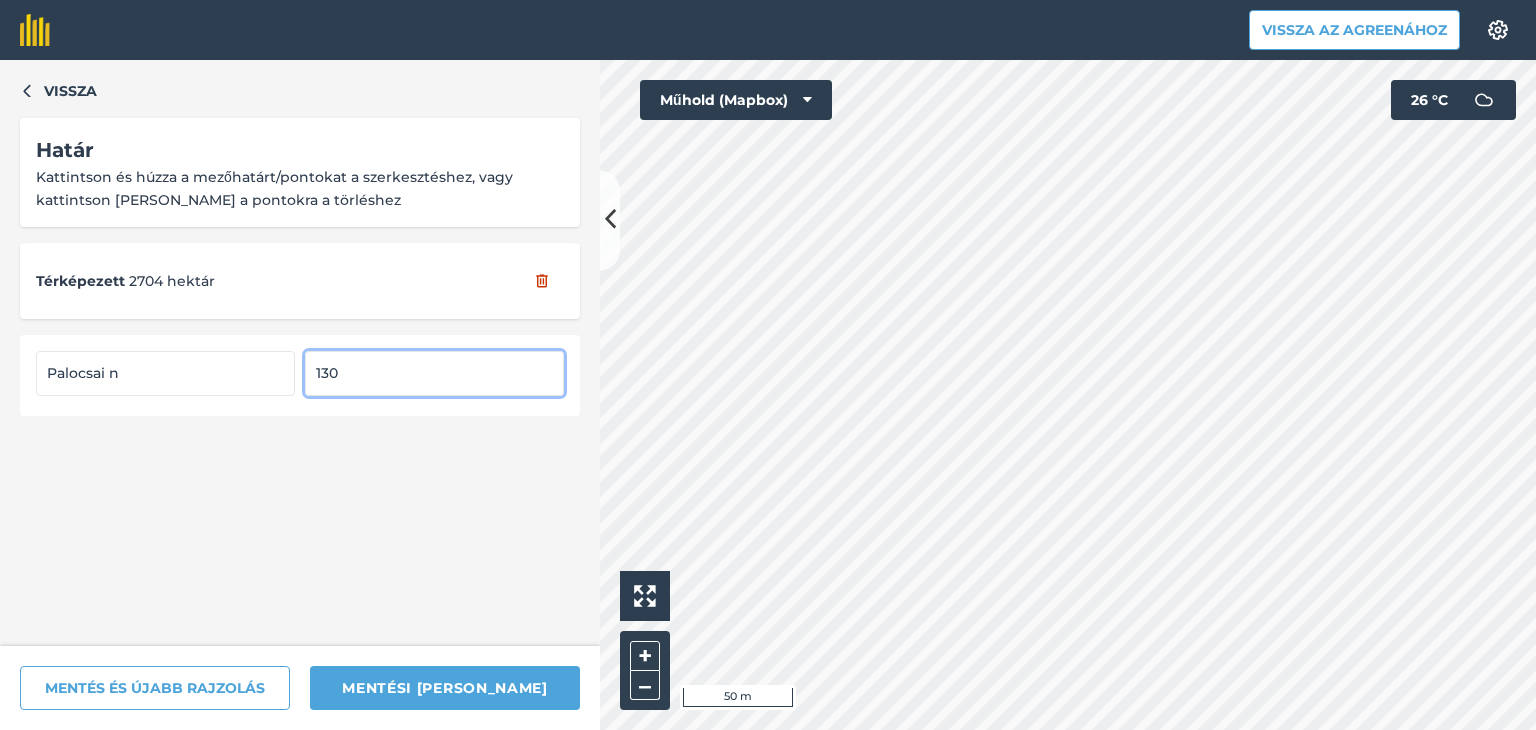 type on "130" 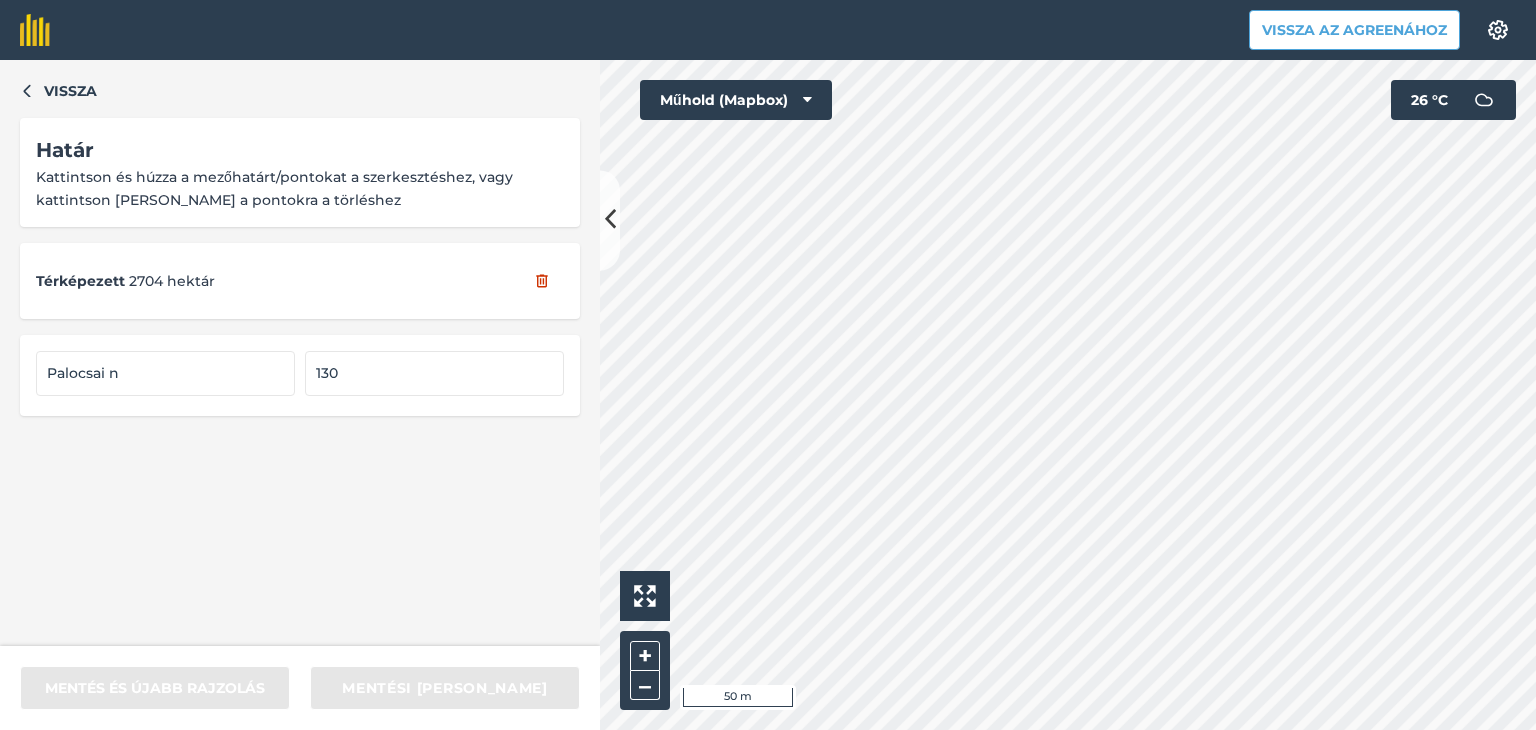 type 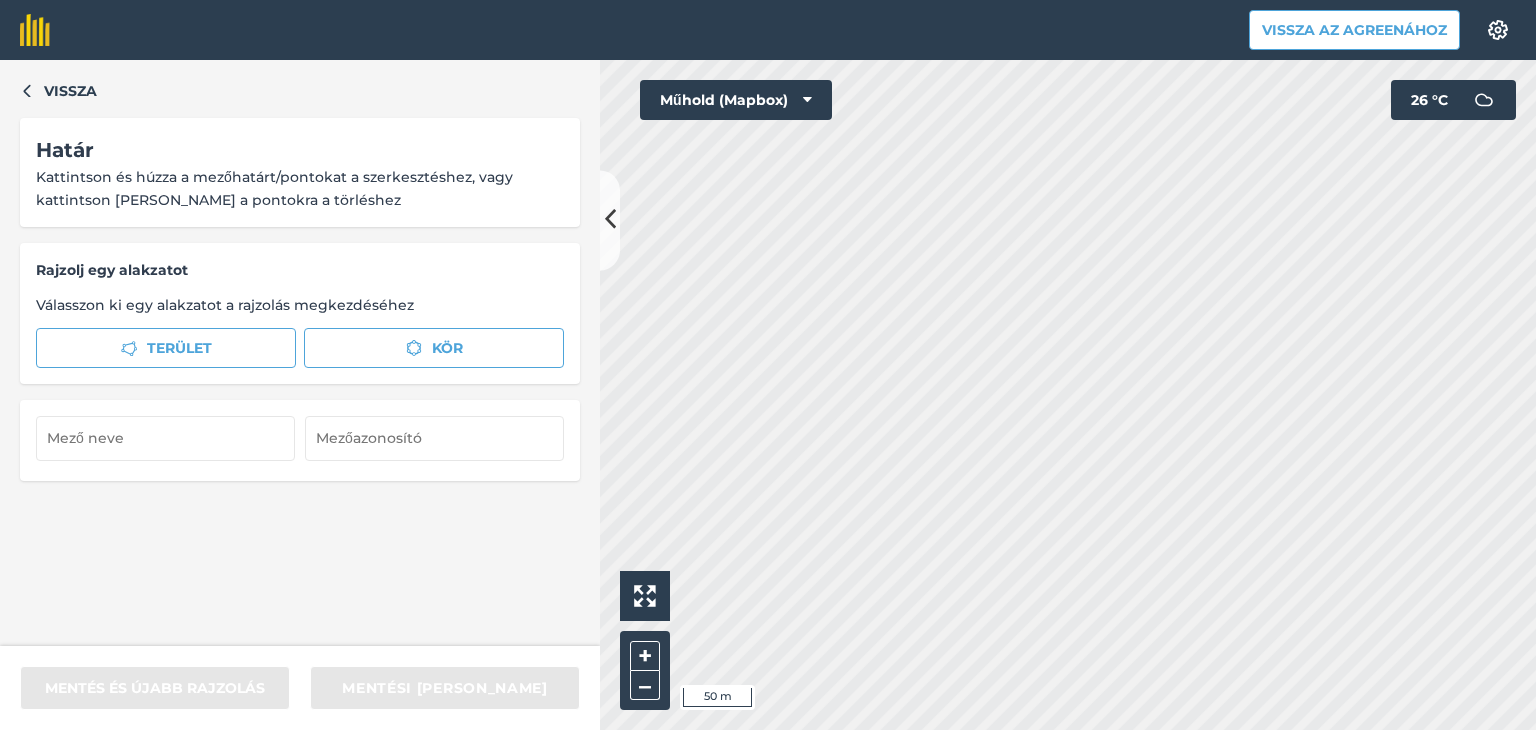 click on "Vissza az Agreenához Beállítások Térképnyomtatás nem elérhető az ingyenes csomagunkban Kérjük, frissítsen Essentials, Plus vagy Pro csomagunkra a funkció eléréséhez. Vissza Határ Kattintson és húzza a mezőhatárt/pontokat a szerkesztéshez, vagy kattintson duplán a pontokra a törléshez Rajzolj egy alakzatot Válasszon ki egy alakzatot a rajzolás megkezdéséhez Terület Kör MENTÉS ÉS ÚJABB RAJZOLÁS MENTÉSI MEZŐ Click to start drawing i 50 m + – Műhold (Mapbox) 26    °  C
Eredeti nyelvű szöveg Értékelje ezt a fordítást Visszajelzésével segít nekünk a Google Fordító fejlesztésében" at bounding box center [768, 365] 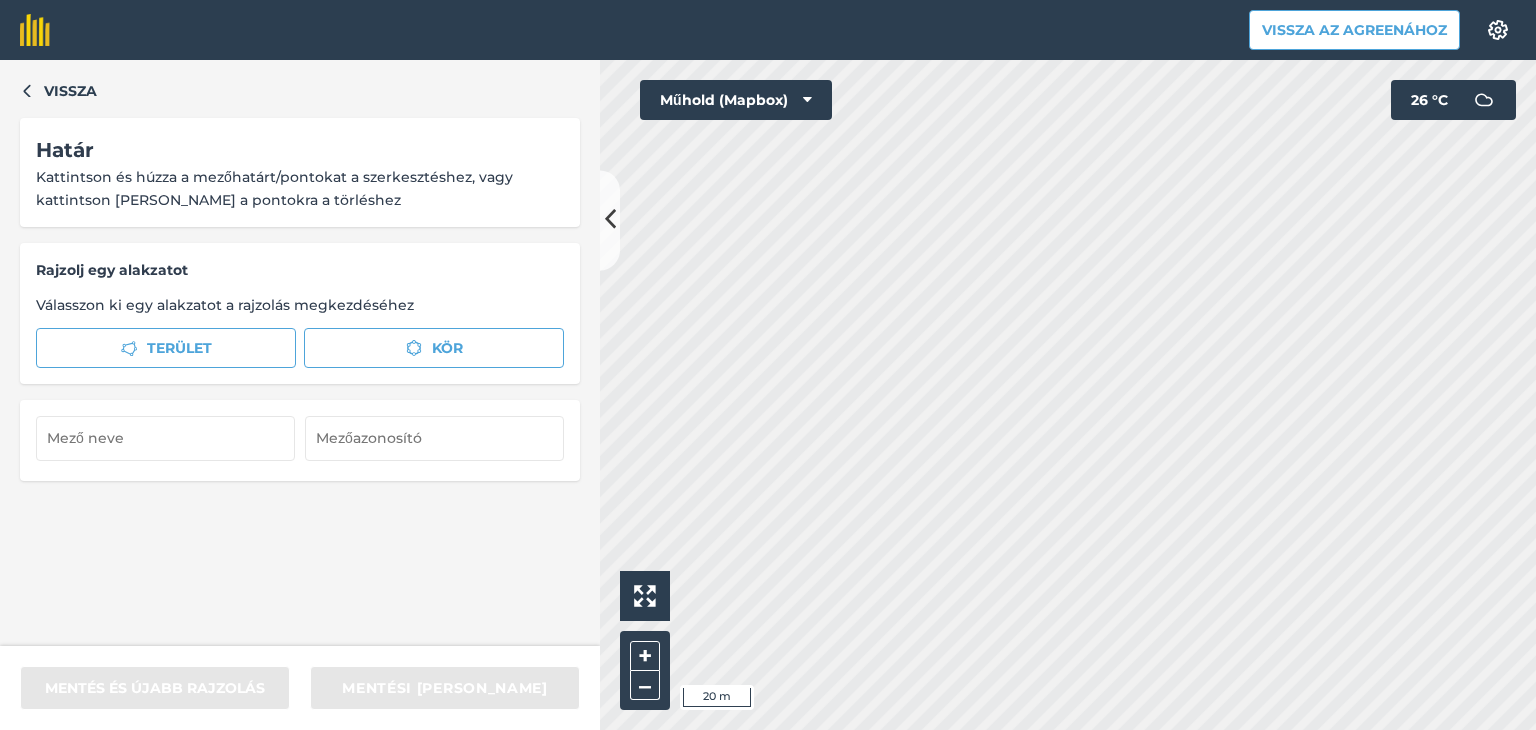click on "Vissza Határ Kattintson és húzza a mezőhatárt/pontokat a szerkesztéshez, vagy kattintson duplán a pontokra a törléshez Rajzolj egy alakzatot Válasszon ki egy alakzatot a rajzolás megkezdéséhez Terület Kör MENTÉS ÉS ÚJABB RAJZOLÁS MENTÉSI MEZŐ Click to start drawing i 20 m + – Műhold (Mapbox) 26    °  C" at bounding box center [768, 395] 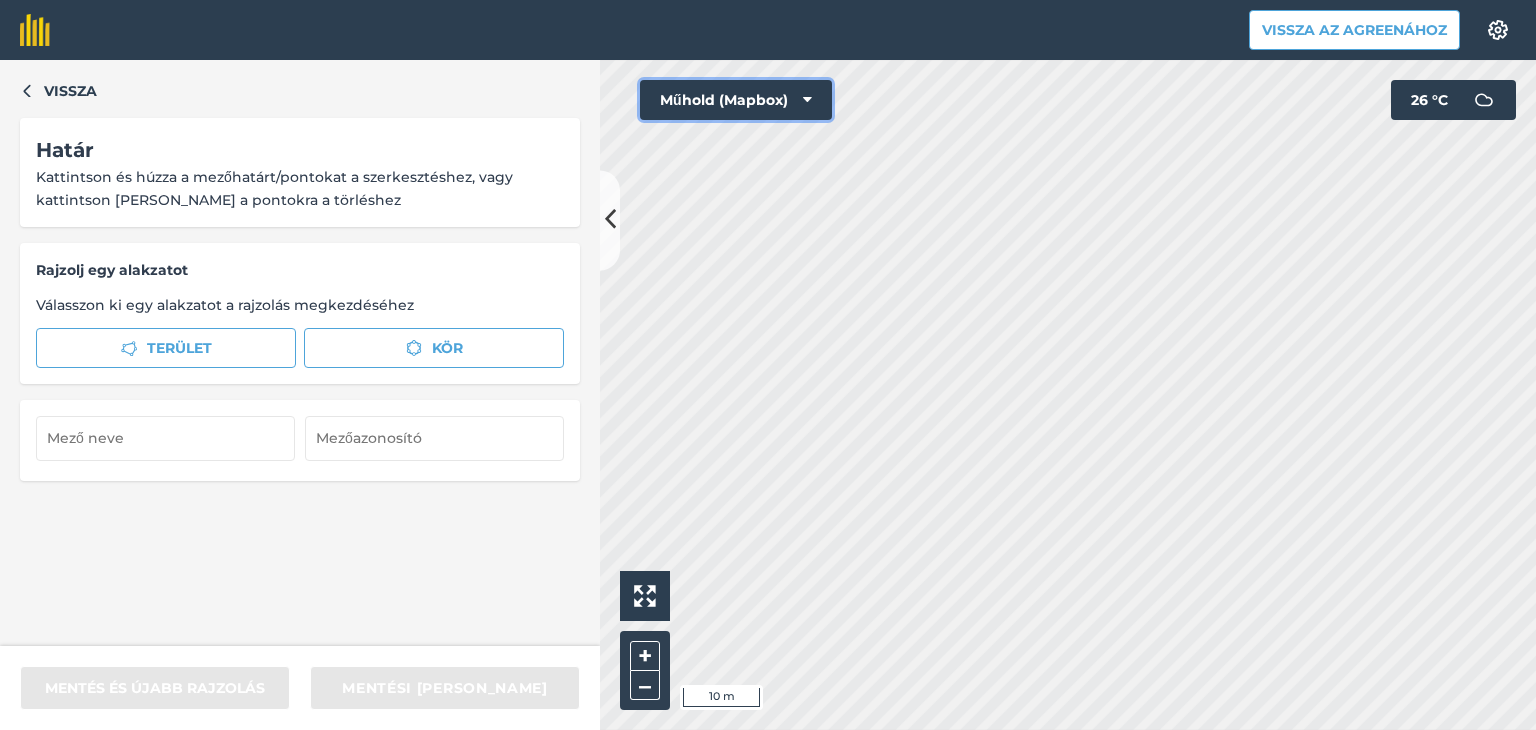 click on "Műhold (Mapbox)" at bounding box center [736, 100] 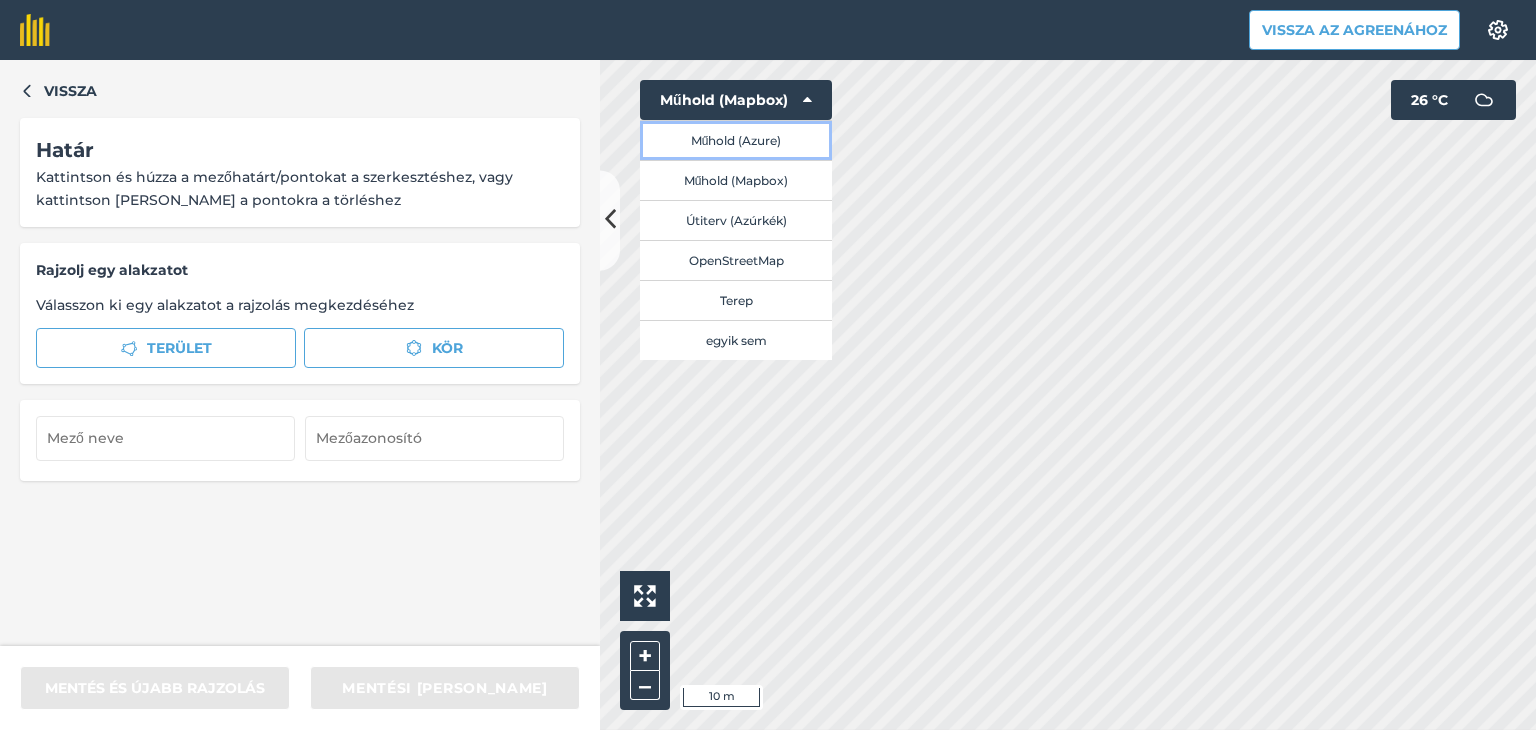 click on "Műhold (Azure)" at bounding box center [736, 140] 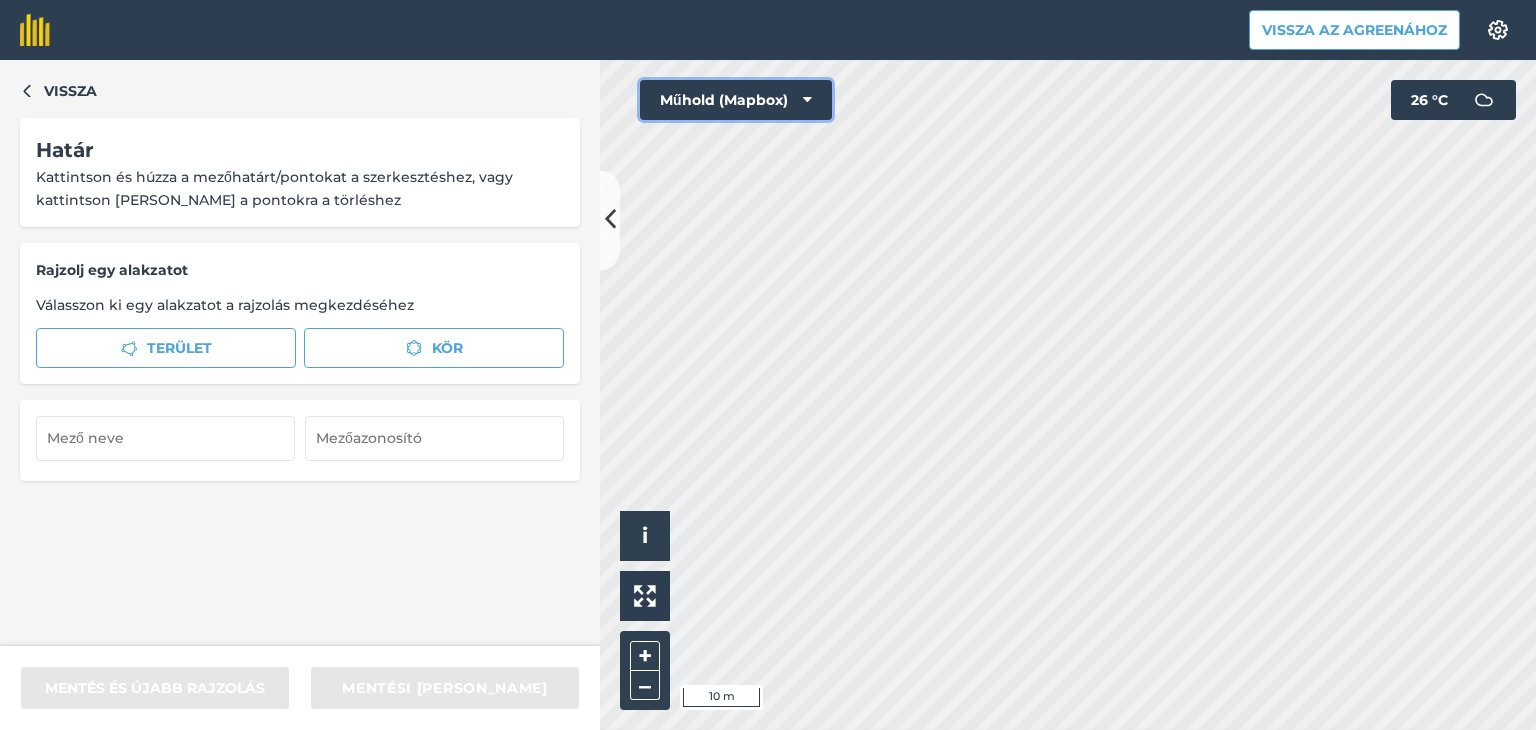 click on "Műhold (Mapbox)" at bounding box center (736, 100) 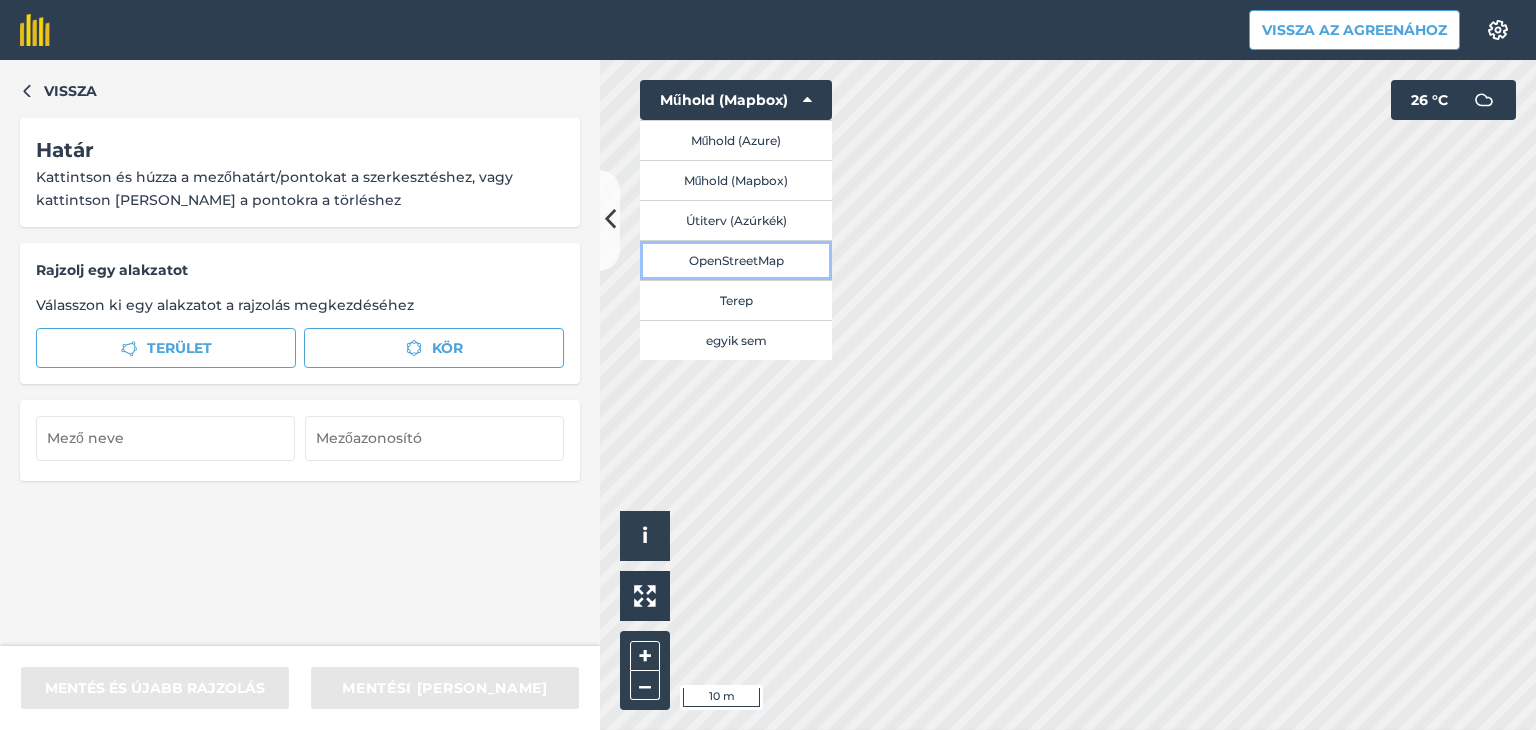 click on "OpenStreetMap" at bounding box center [736, 260] 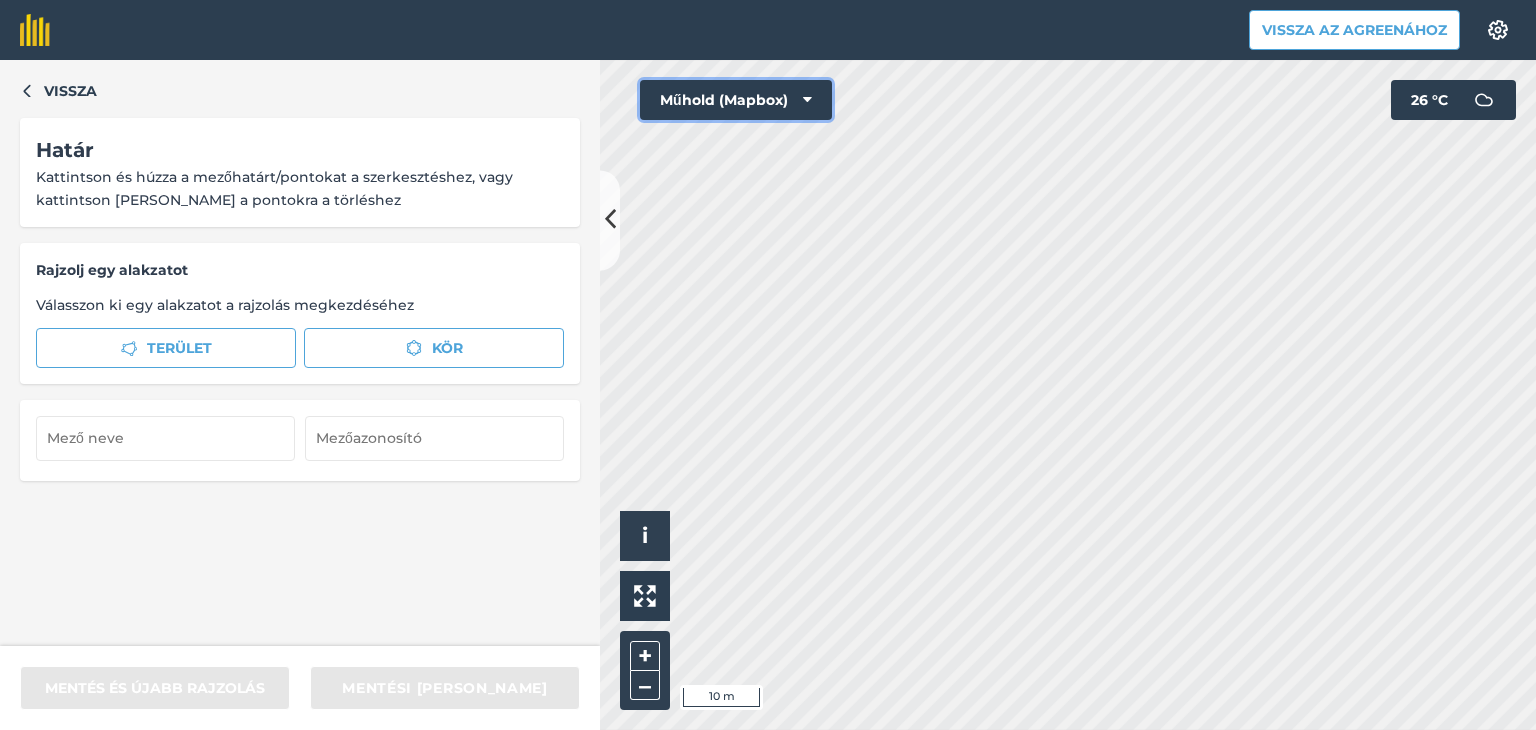 click on "Műhold (Mapbox)" at bounding box center (724, 100) 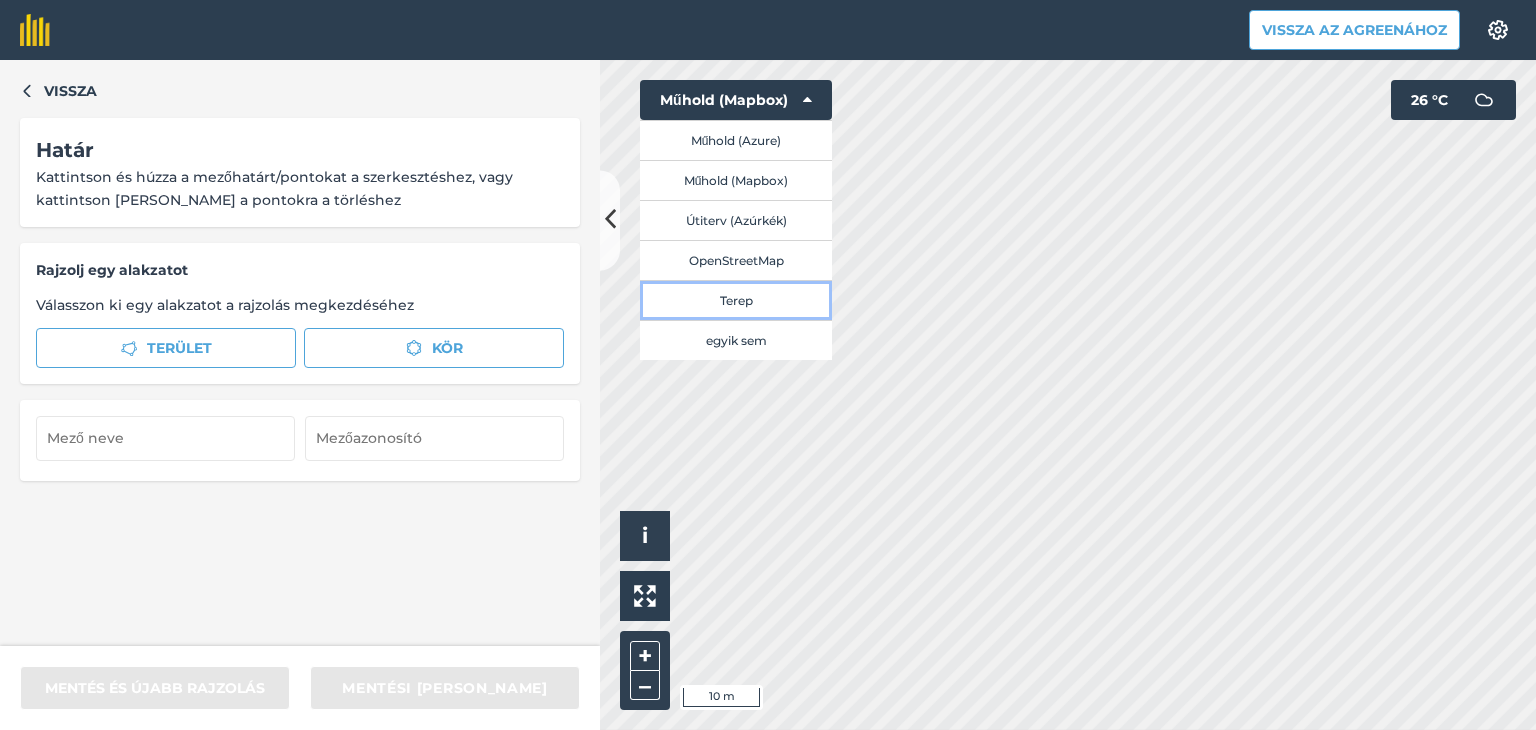 click on "Terep" at bounding box center [736, 300] 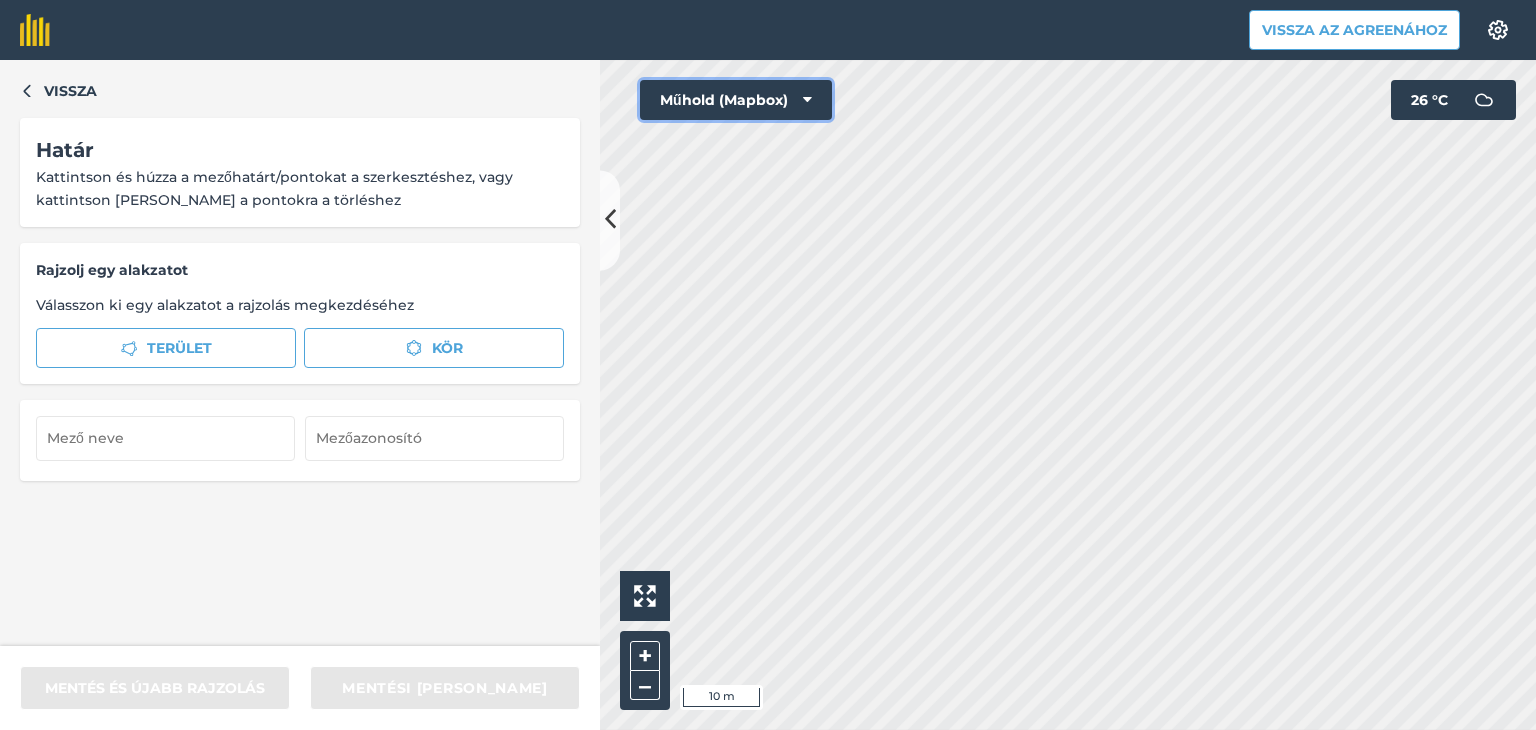 click at bounding box center [807, 100] 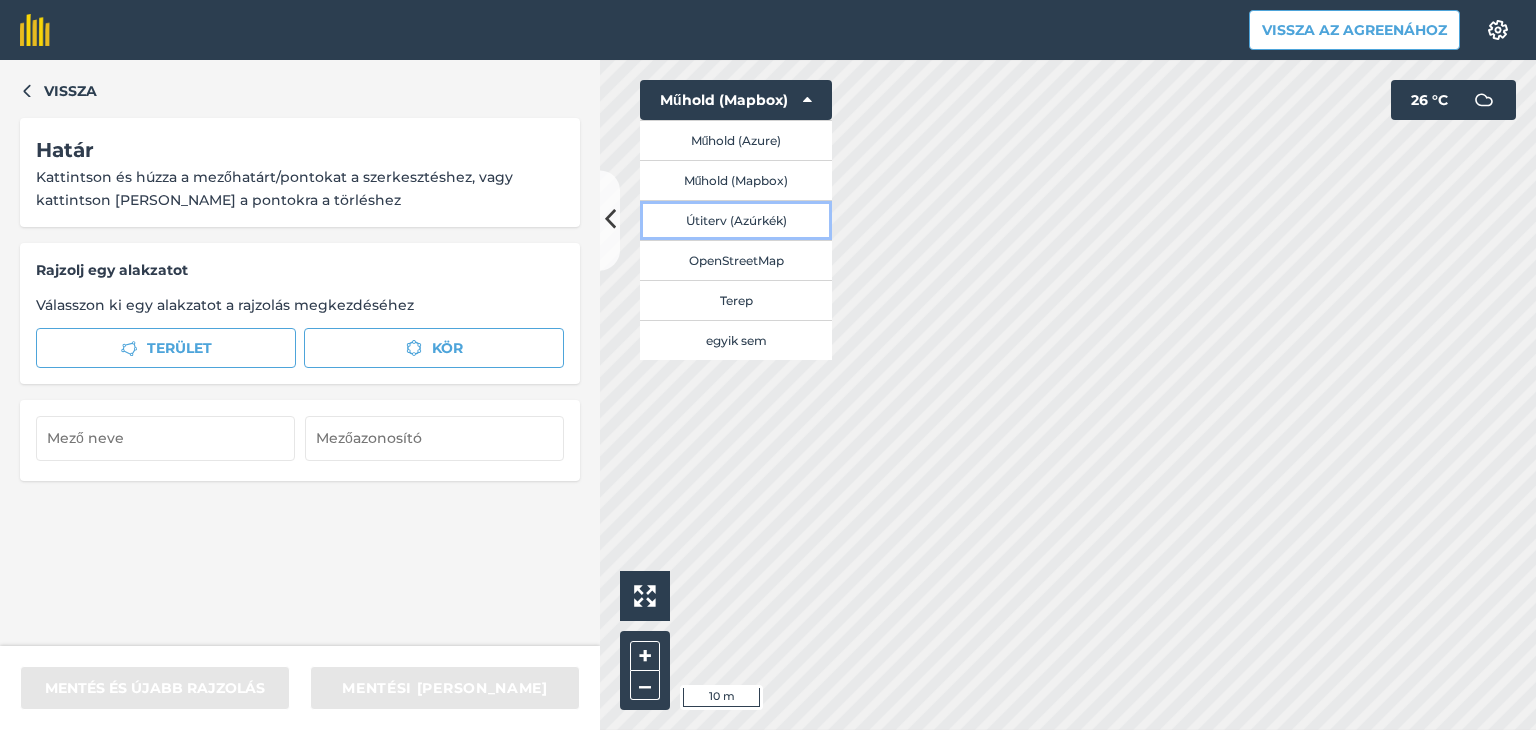 click on "Útiterv (Azúrkék)" at bounding box center (736, 220) 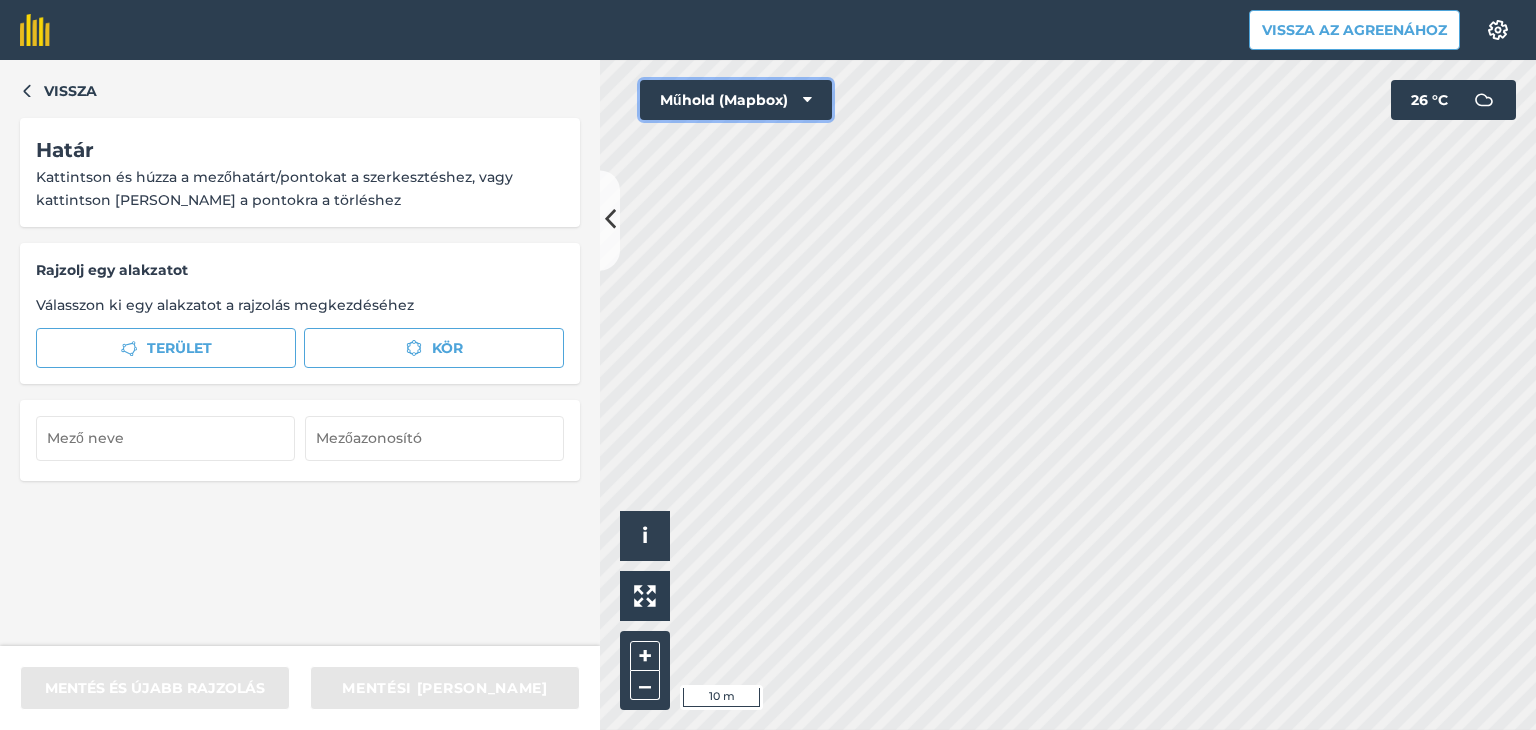 click on "Műhold (Mapbox)" at bounding box center (736, 100) 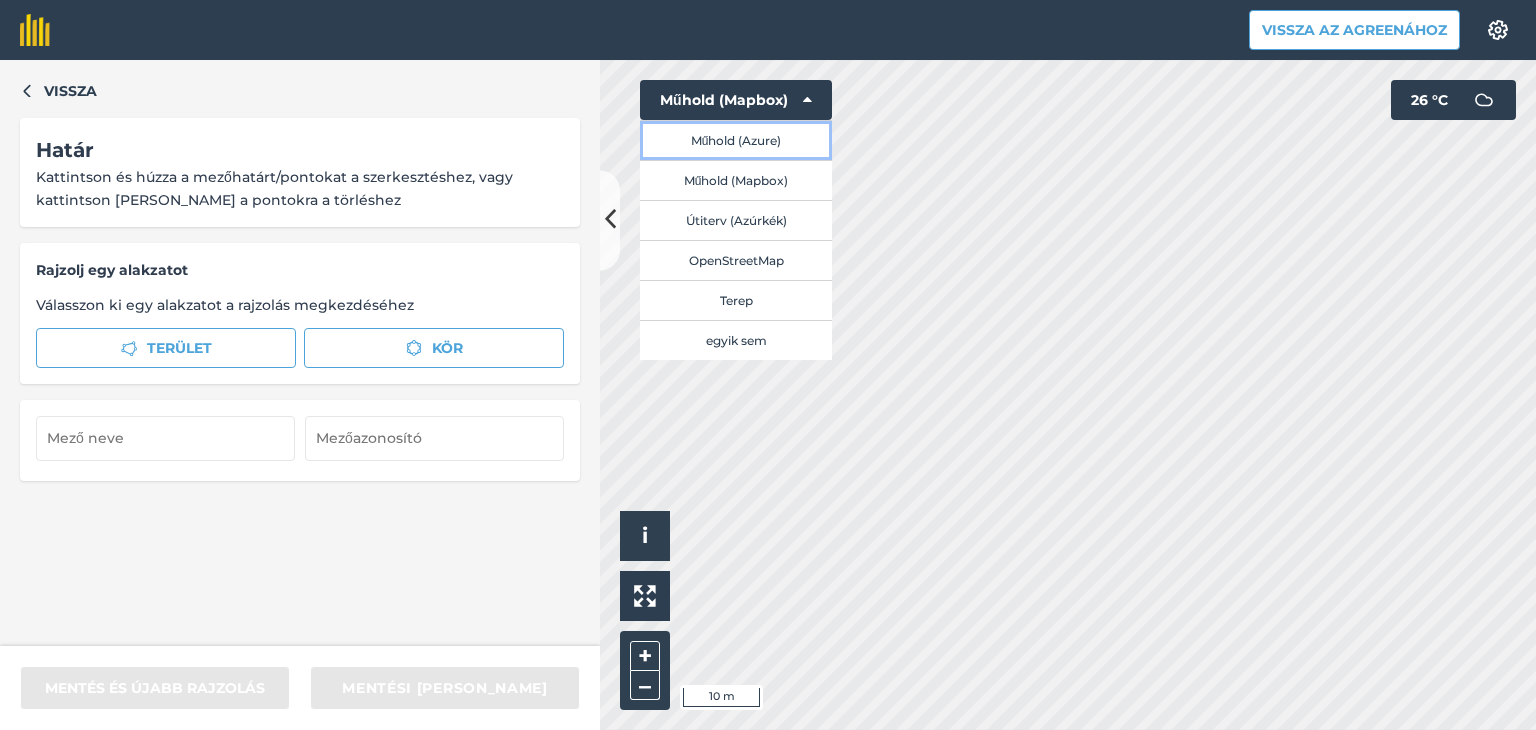 click on "Műhold (Azure)" at bounding box center [736, 140] 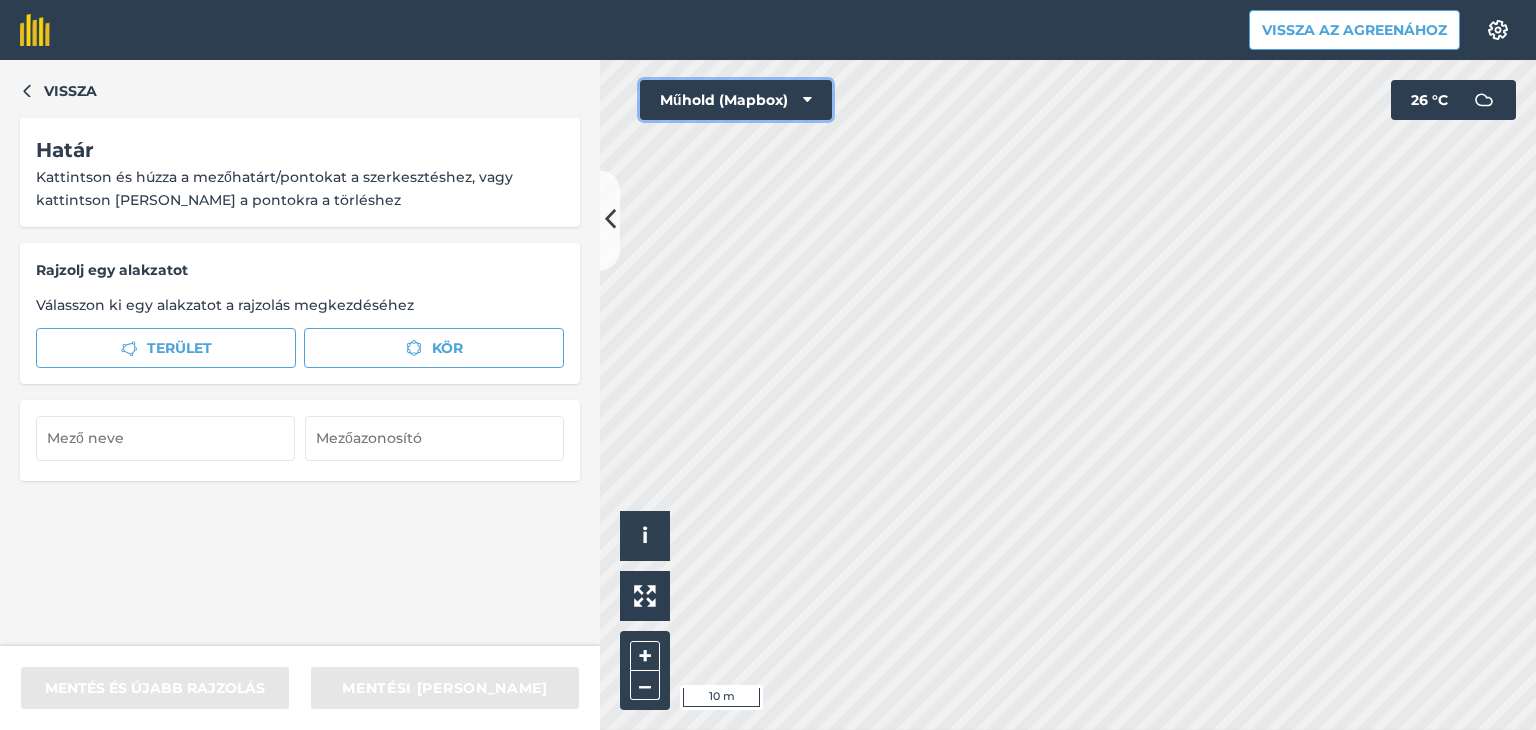 click on "Műhold (Mapbox)" at bounding box center [736, 100] 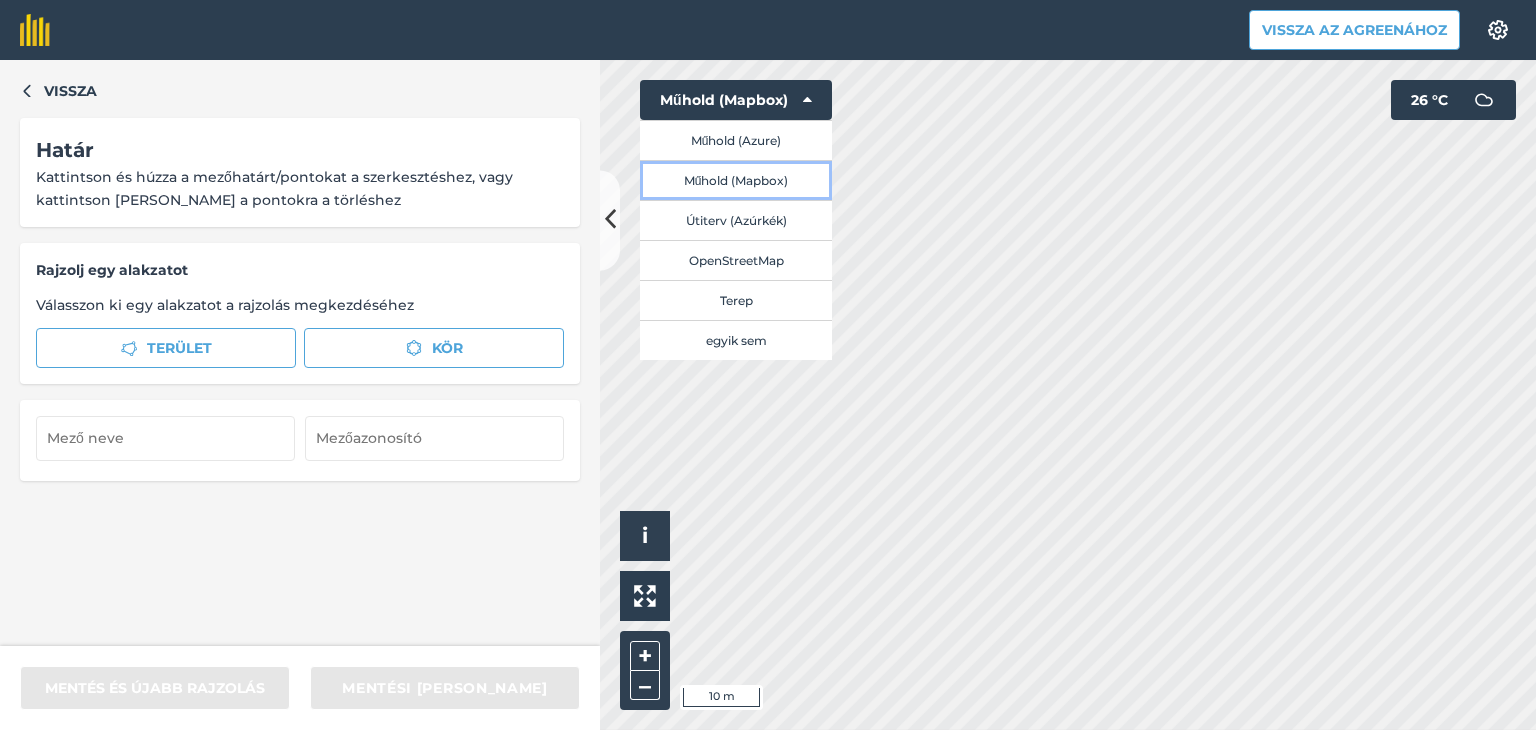 click on "Műhold (Mapbox)" at bounding box center [736, 180] 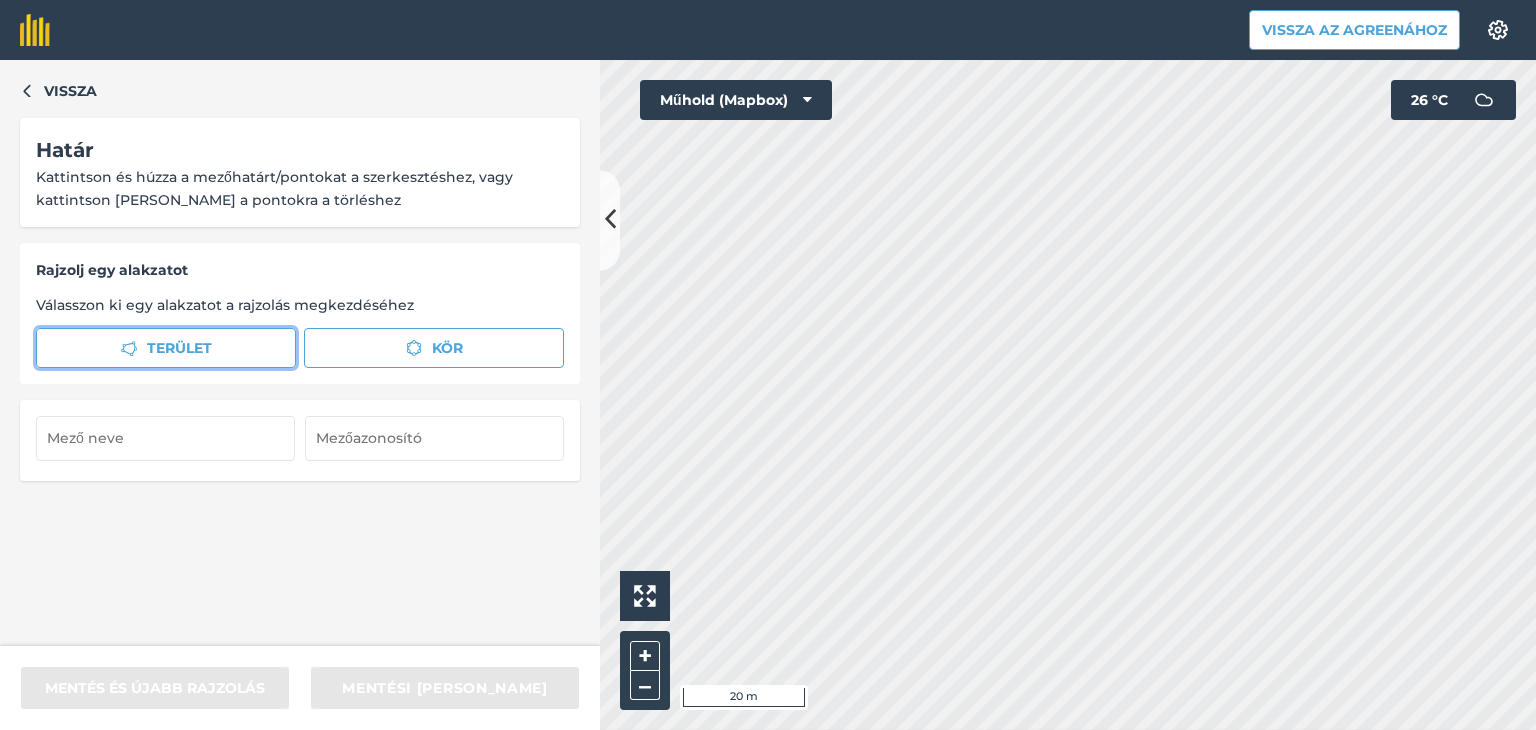 click on "Terület" at bounding box center (166, 348) 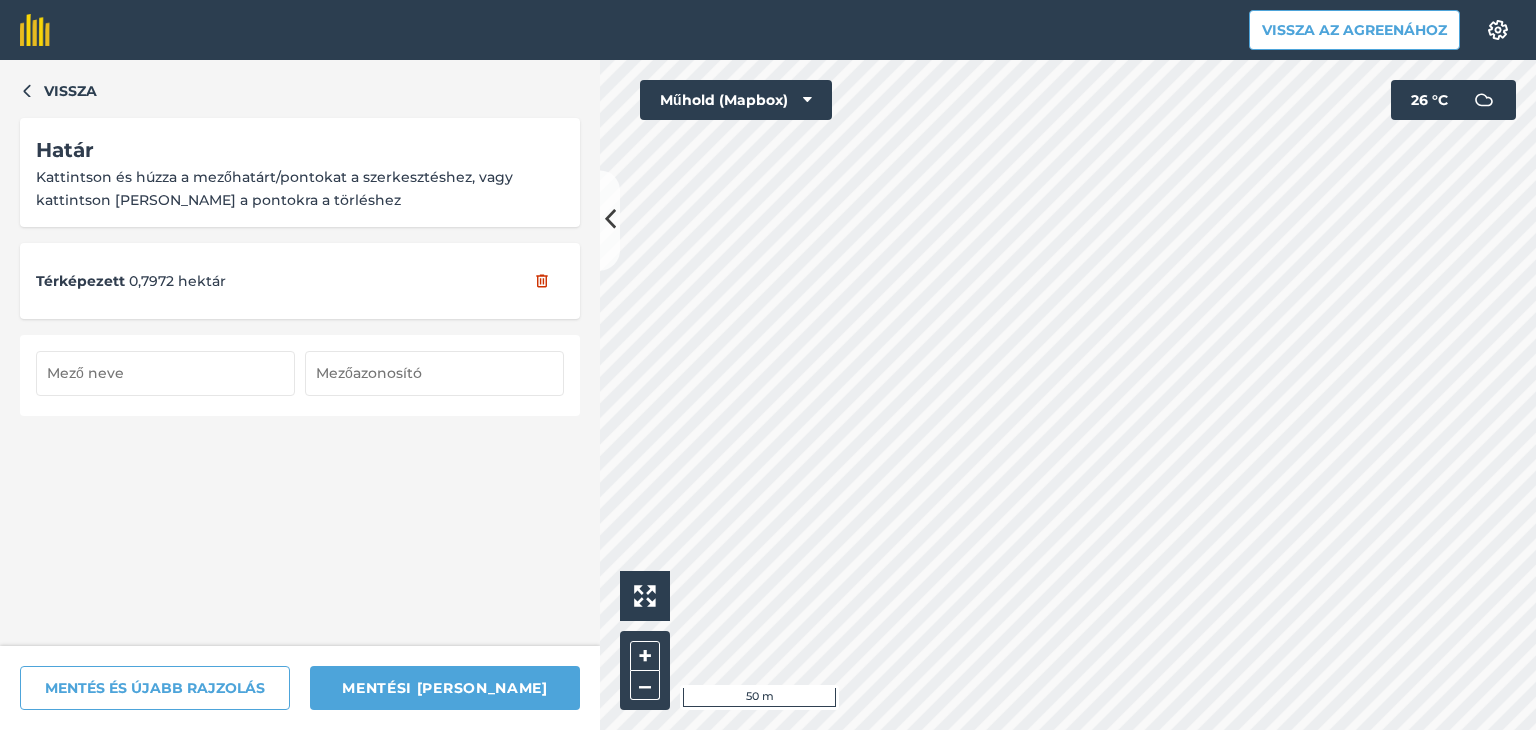click at bounding box center (165, 373) 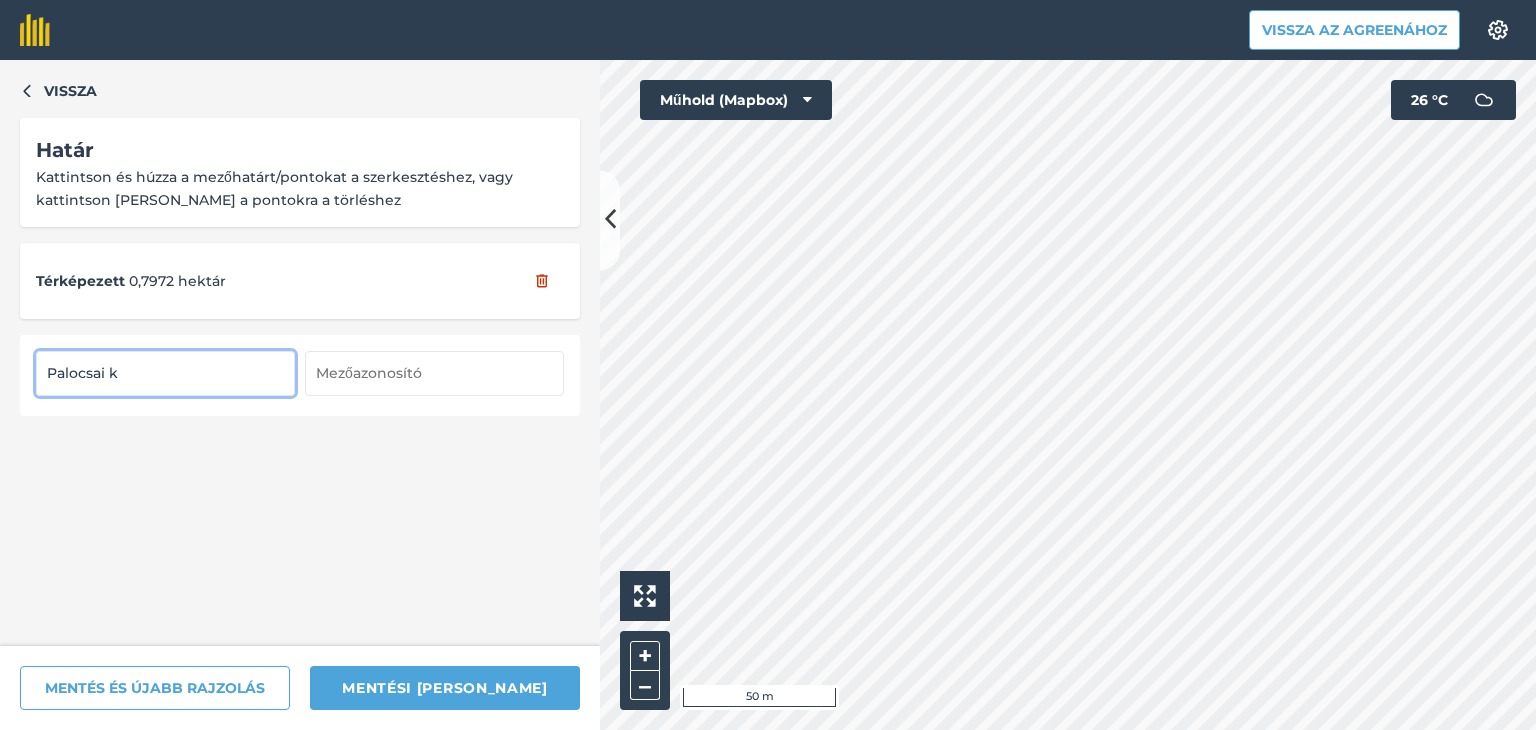 type on "Palocsai k" 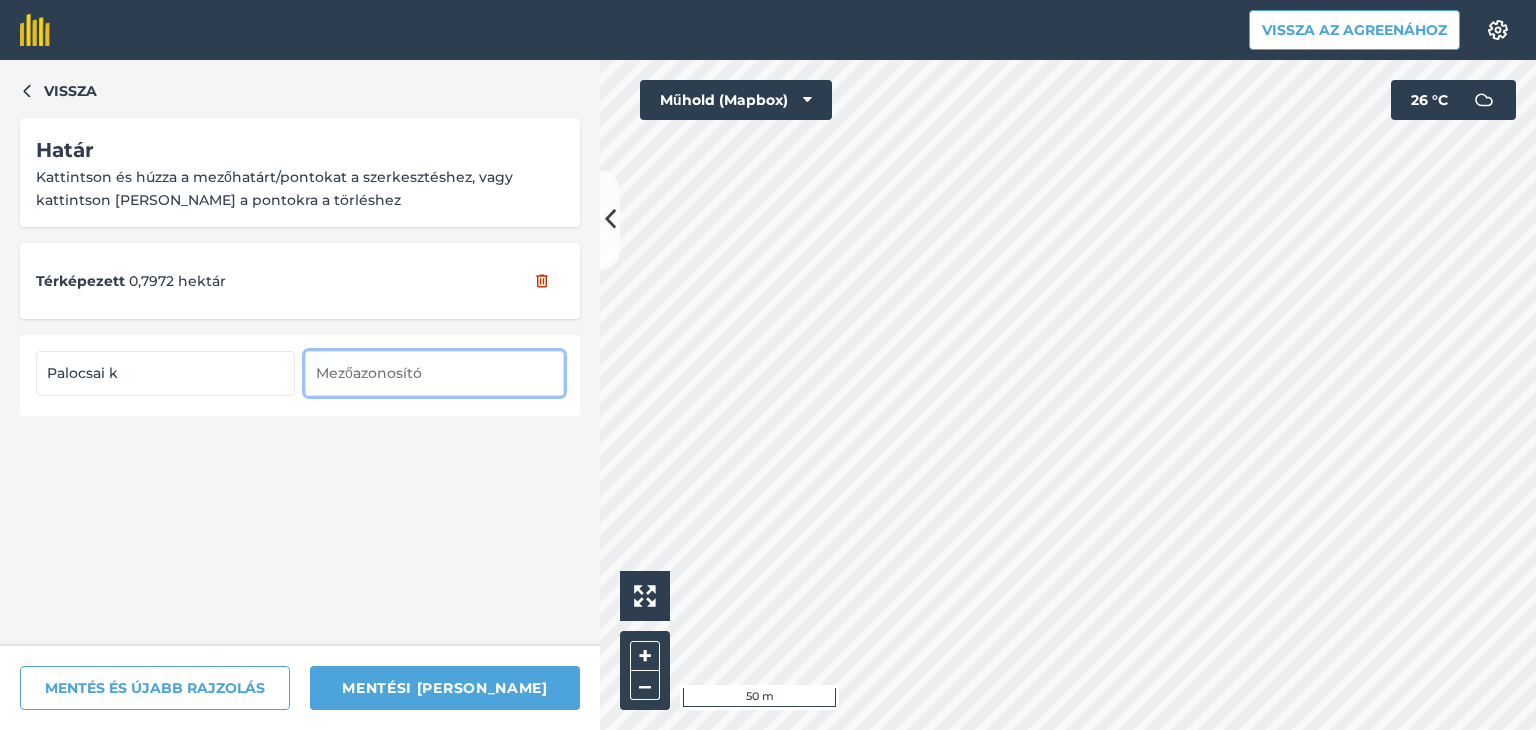 click at bounding box center (434, 373) 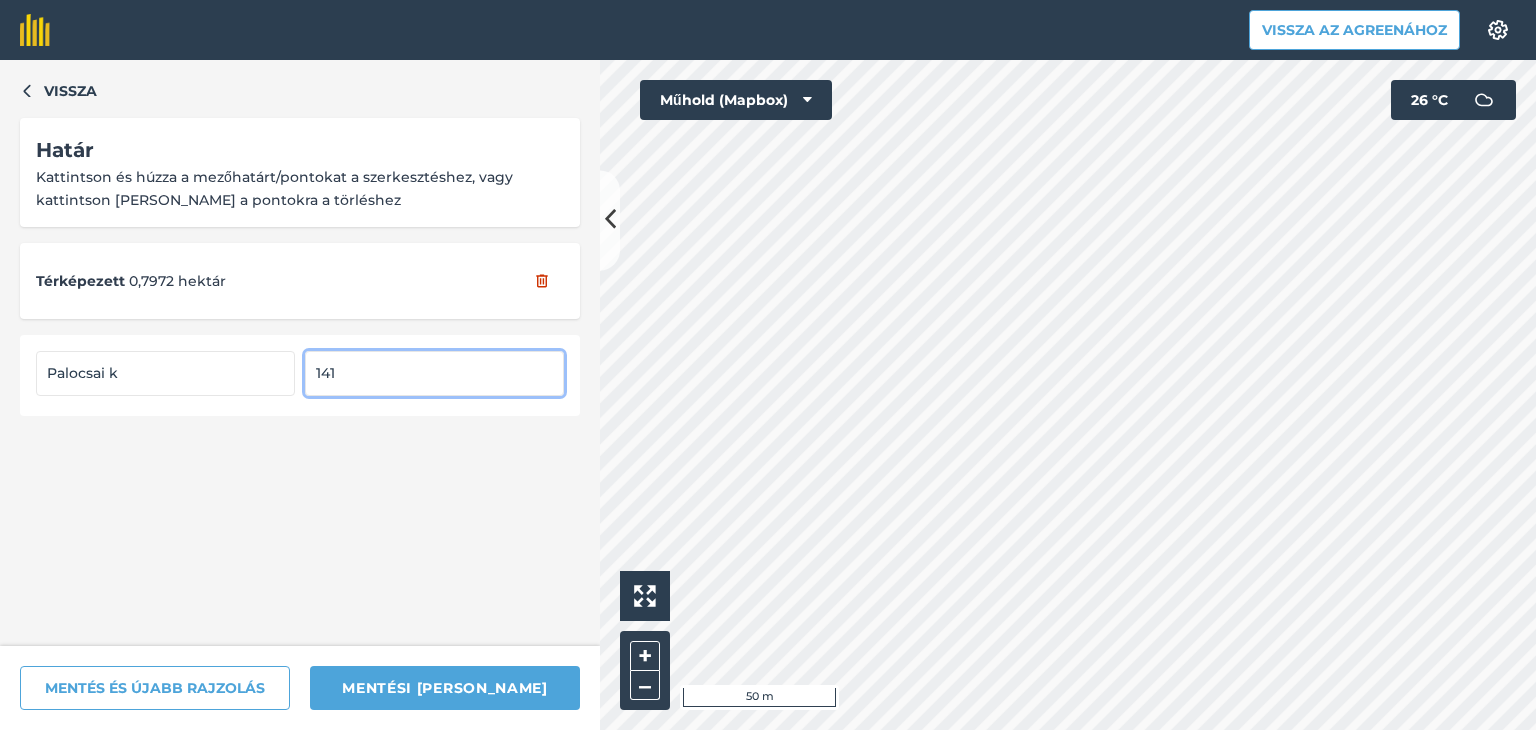 type on "141" 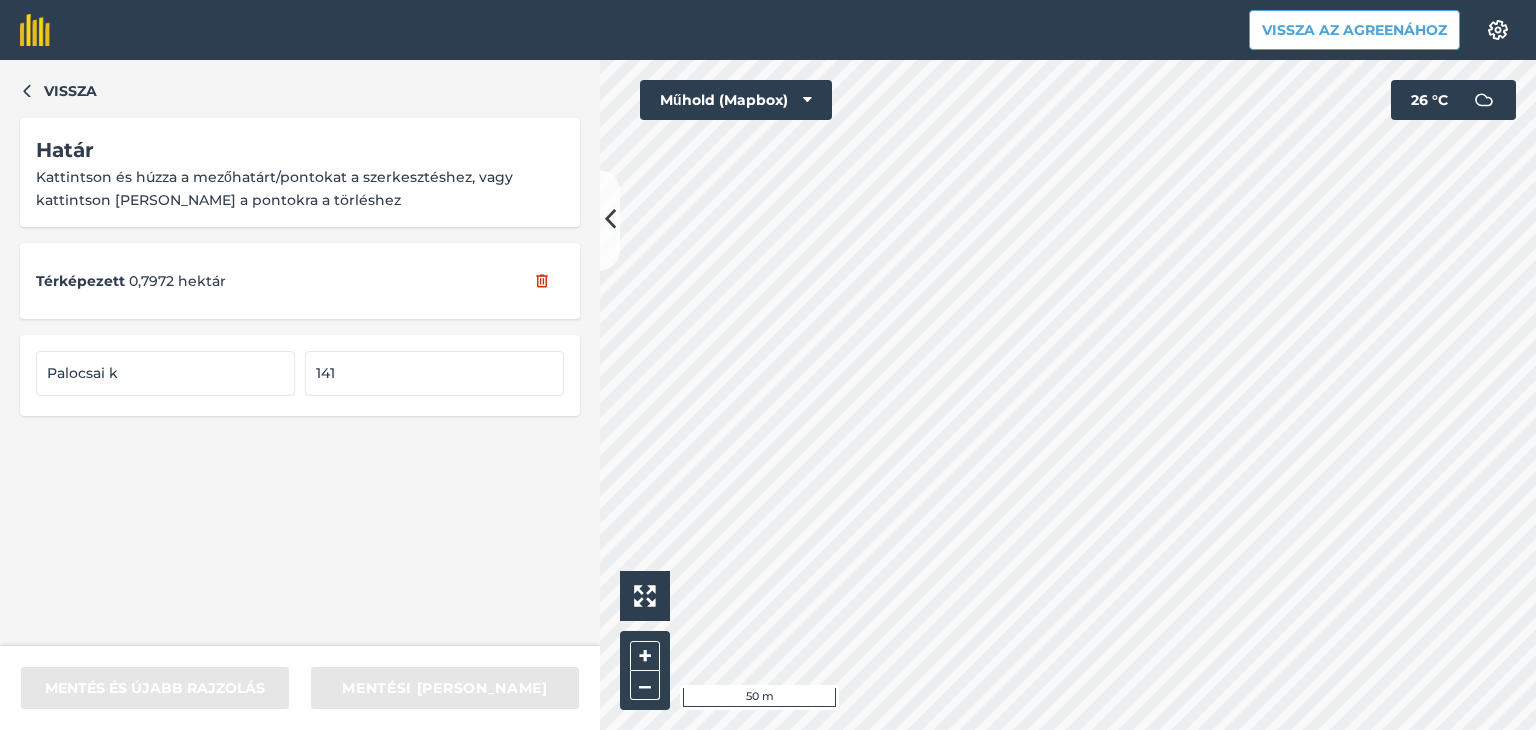 type 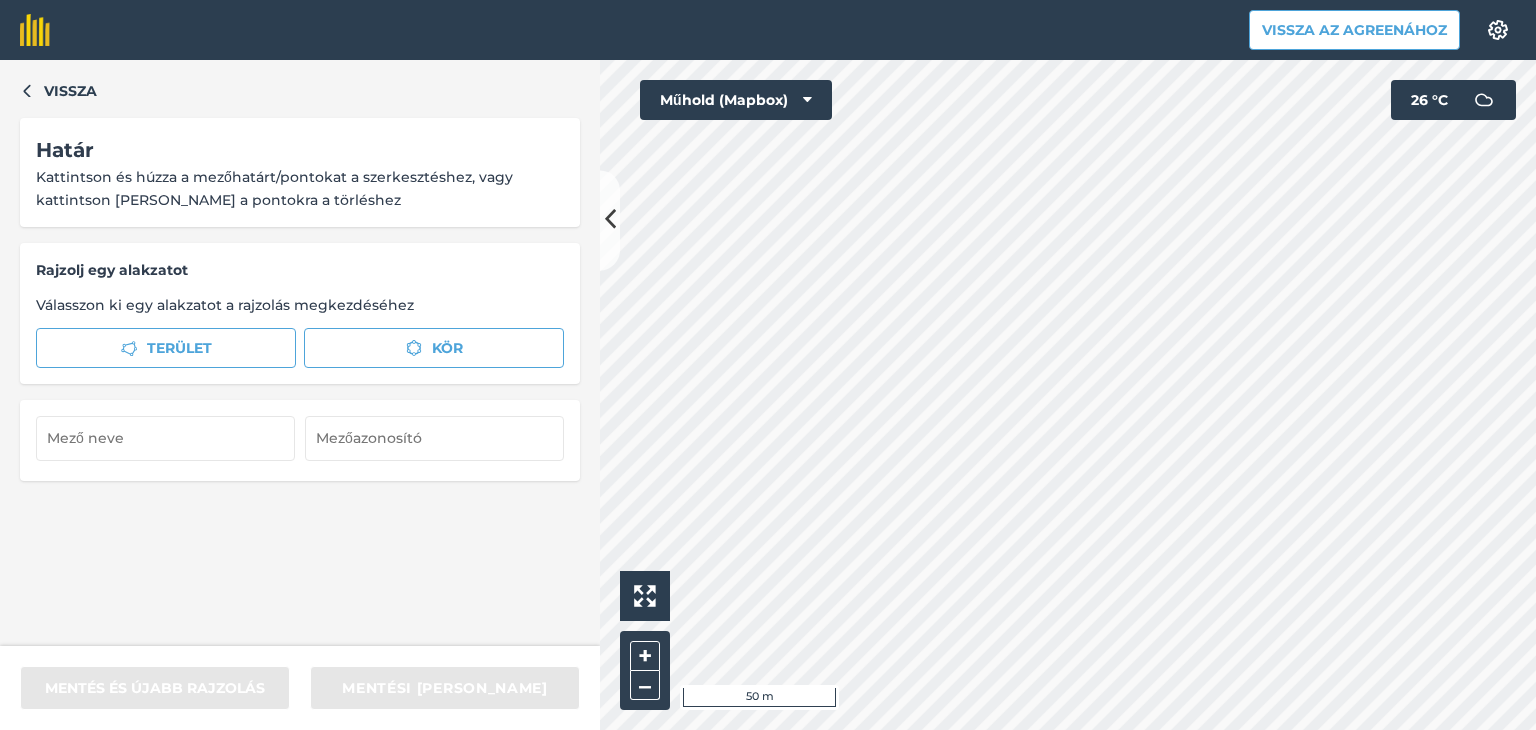 click on "Vissza Határ Kattintson és húzza a mezőhatárt/pontokat a szerkesztéshez, vagy kattintson duplán a pontokra a törléshez Rajzolj egy alakzatot Válasszon ki egy alakzatot a rajzolás megkezdéséhez Terület Kör MENTÉS ÉS ÚJABB RAJZOLÁS MENTÉSI MEZŐ Click to start drawing i 50 m + – Műhold (Mapbox) 26    °  C" at bounding box center (768, 395) 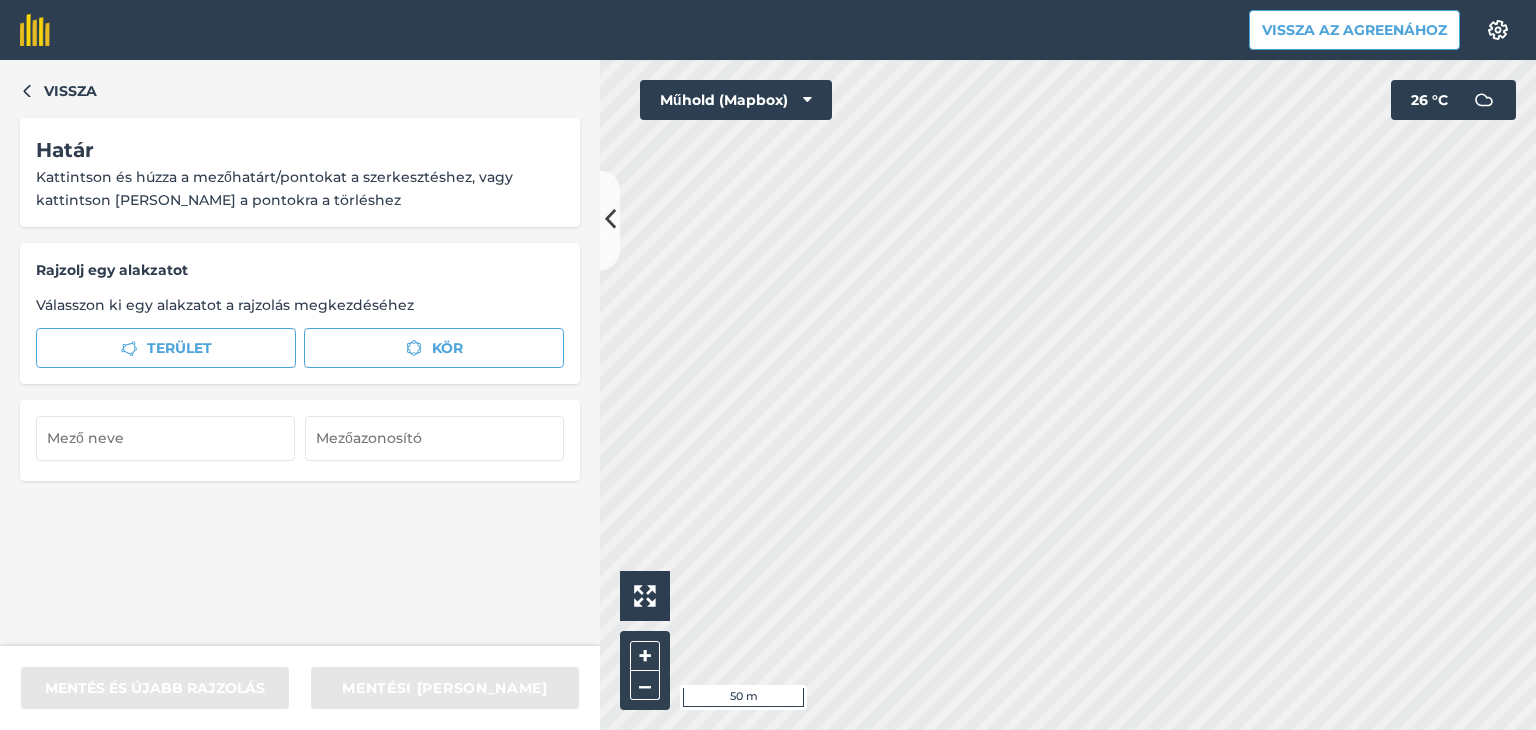 click on "Vissza az Agreenához Beállítások Térképnyomtatás nem elérhető az ingyenes csomagunkban Kérjük, frissítsen Essentials, Plus vagy Pro csomagunkra a funkció eléréséhez. Vissza Határ Kattintson és húzza a mezőhatárt/pontokat a szerkesztéshez, vagy kattintson duplán a pontokra a törléshez Rajzolj egy alakzatot Válasszon ki egy alakzatot a rajzolás megkezdéséhez Terület Kör MENTÉS ÉS ÚJABB RAJZOLÁS MENTÉSI MEZŐ Click to start drawing i 50 m + – Műhold (Mapbox) 26    °  C
Eredeti nyelvű szöveg Értékelje ezt a fordítást Visszajelzésével segít nekünk a Google Fordító fejlesztésében" at bounding box center (768, 365) 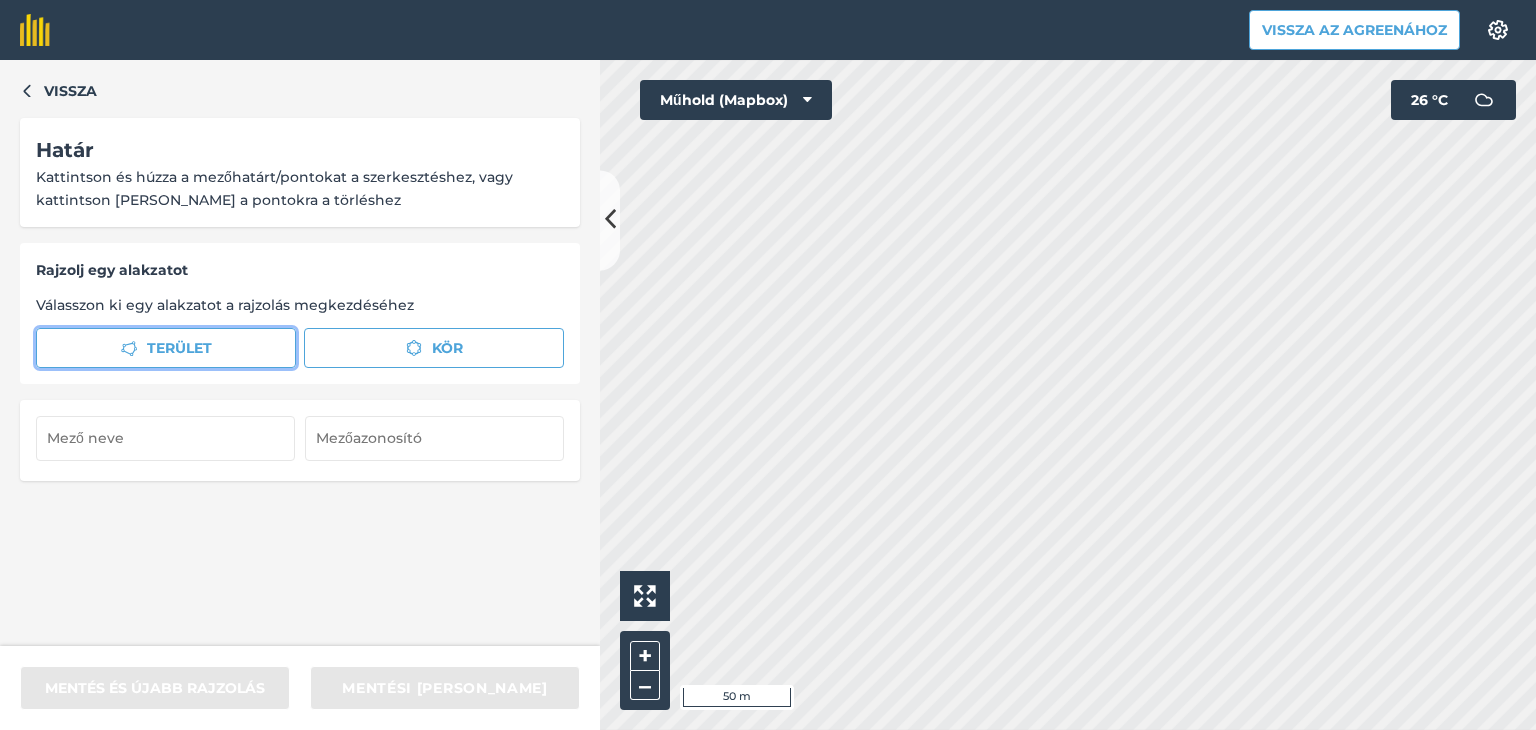 click on "Terület" at bounding box center [166, 348] 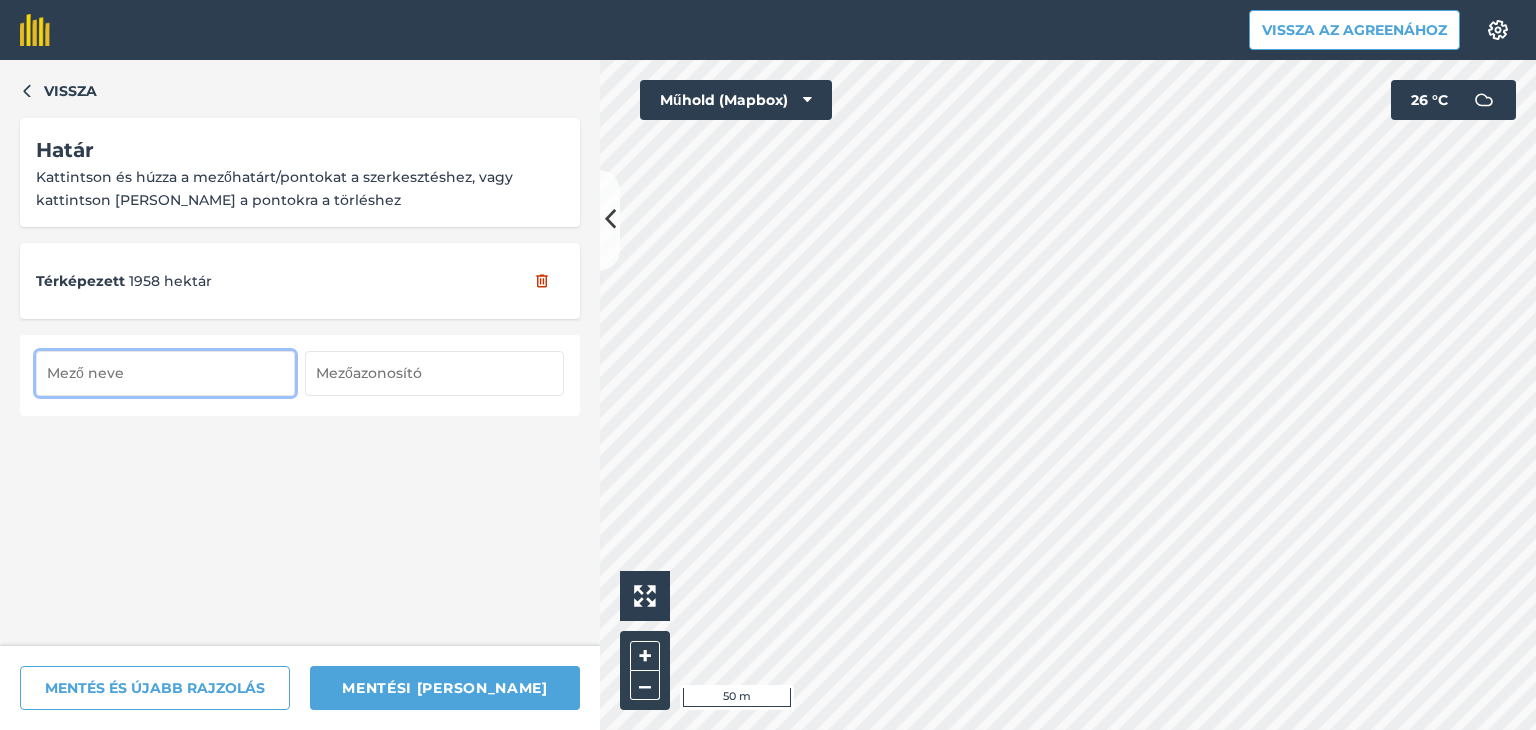 click at bounding box center (165, 373) 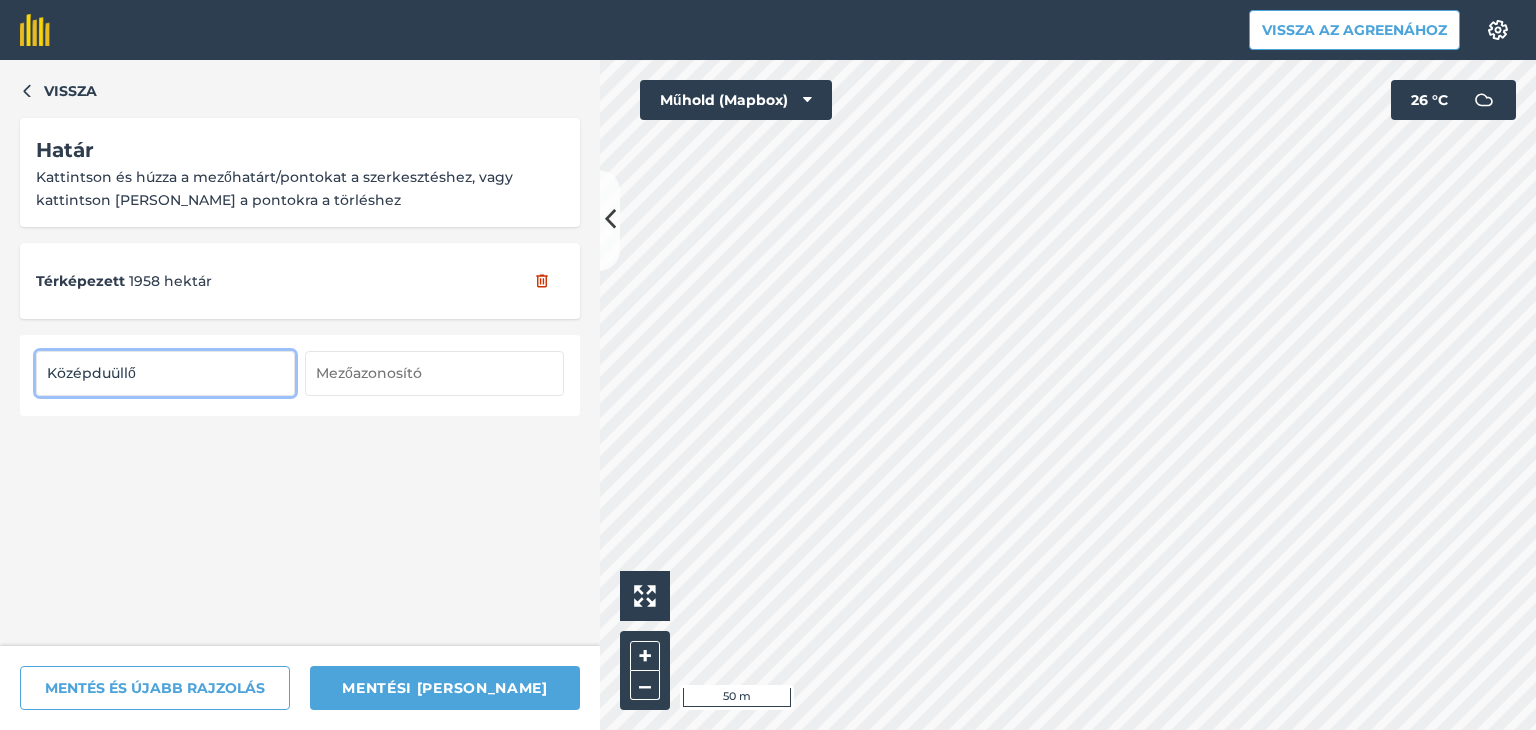 type on "Középduüllő" 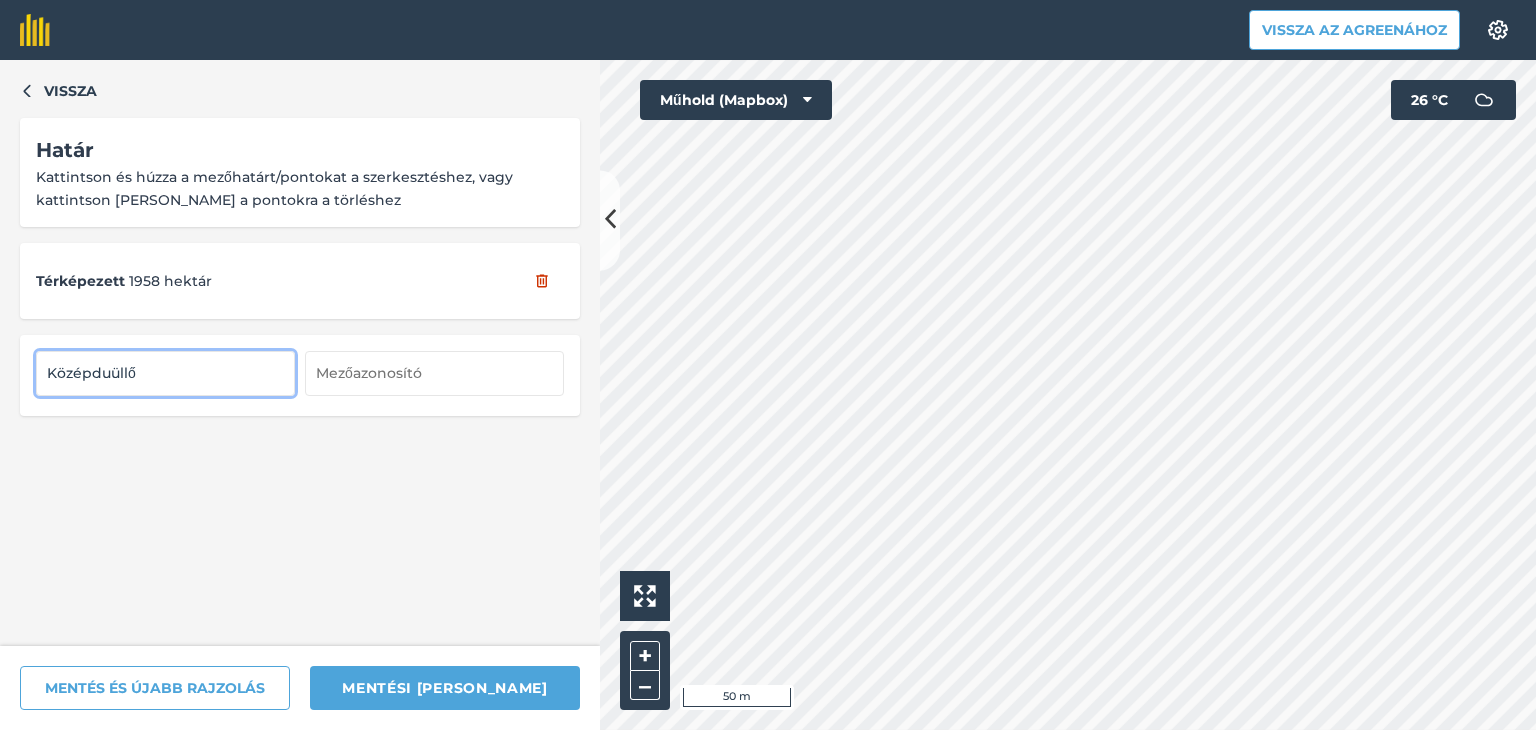 click on "Középduüllő" at bounding box center (300, 375) 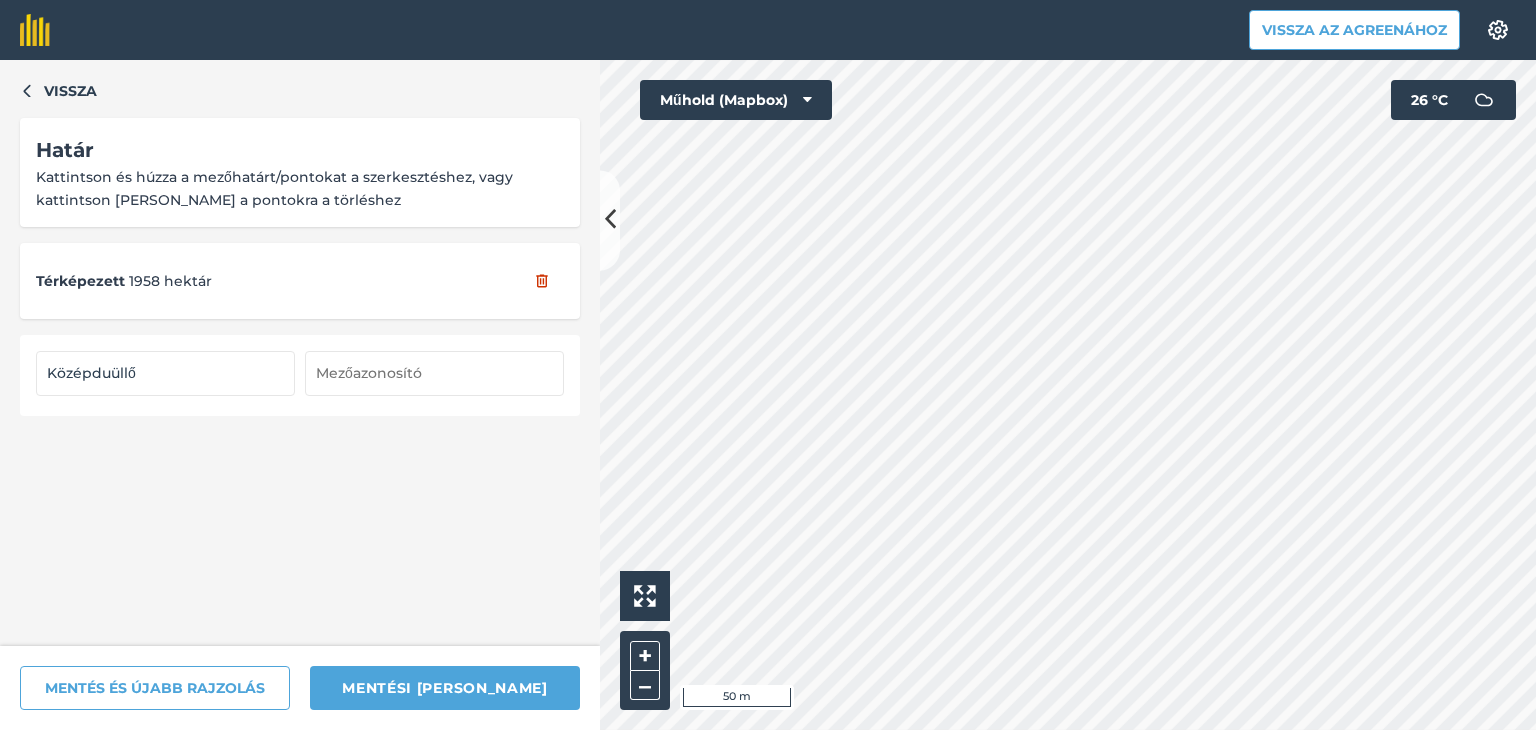 click at bounding box center (434, 373) 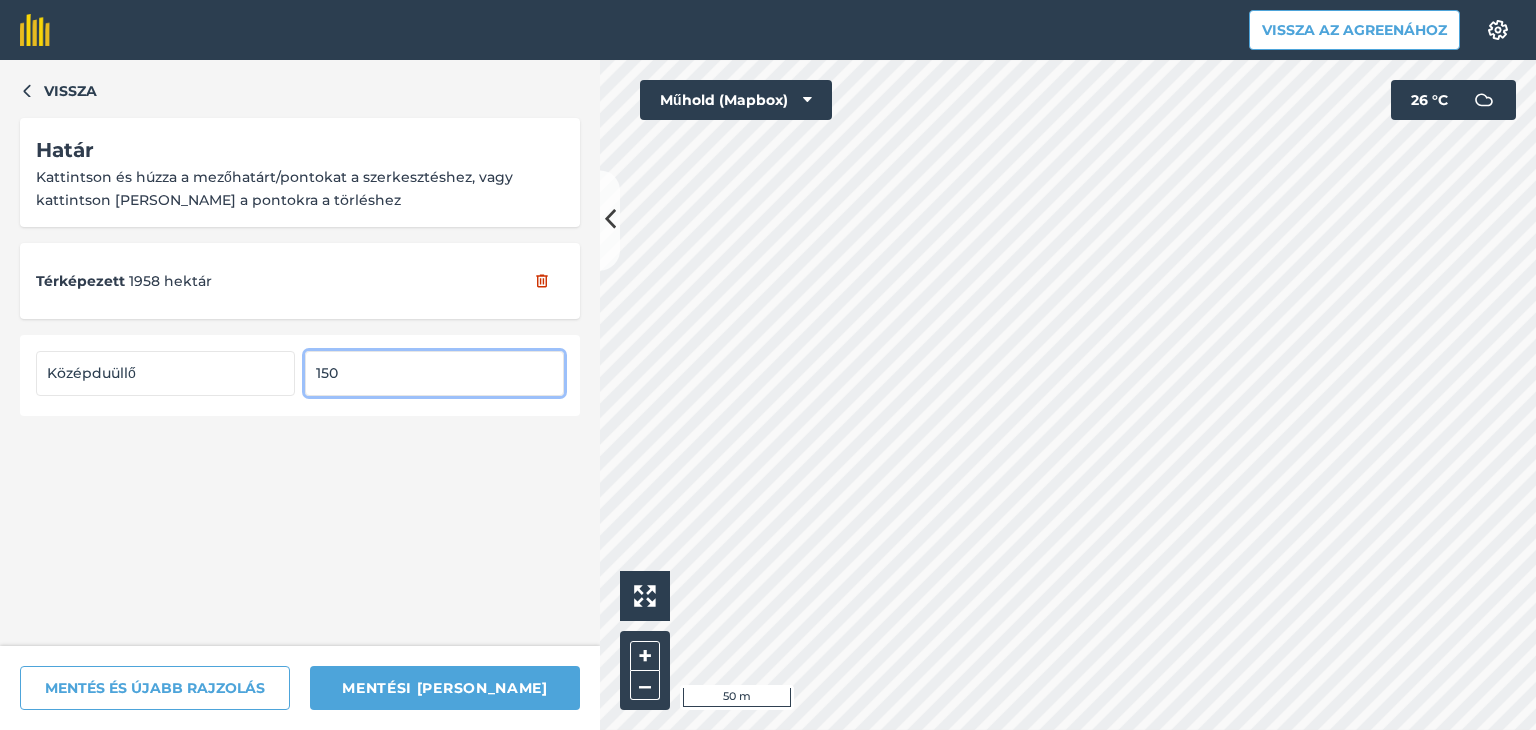 type on "150" 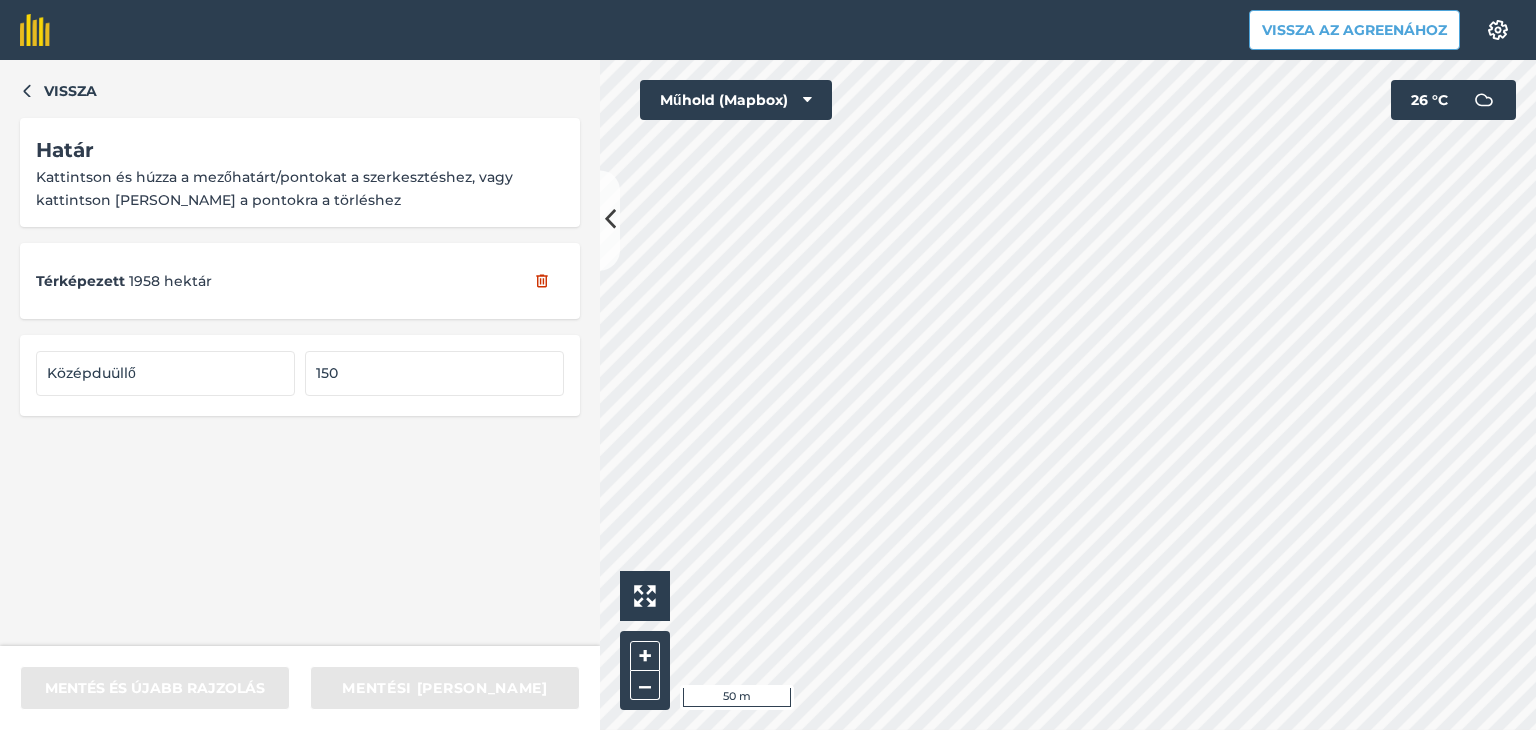 type 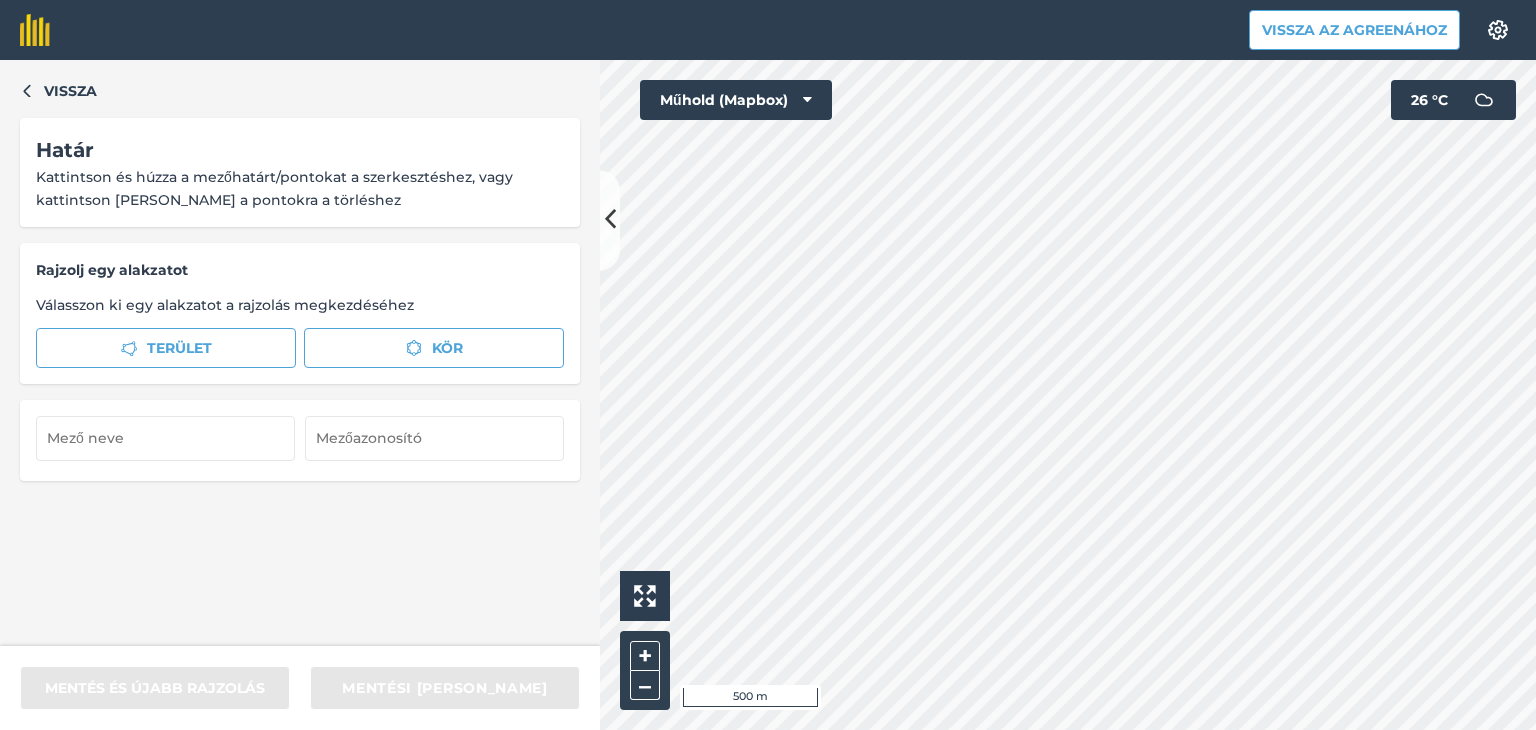 click on "Vissza Határ Kattintson és húzza a mezőhatárt/pontokat a szerkesztéshez, vagy kattintson duplán a pontokra a törléshez Rajzolj egy alakzatot Válasszon ki egy alakzatot a rajzolás megkezdéséhez Terület Kör MENTÉS ÉS ÚJABB RAJZOLÁS MENTÉSI MEZŐ Click to start drawing i 500 m + – Műhold (Mapbox) 26    °  C" at bounding box center [768, 395] 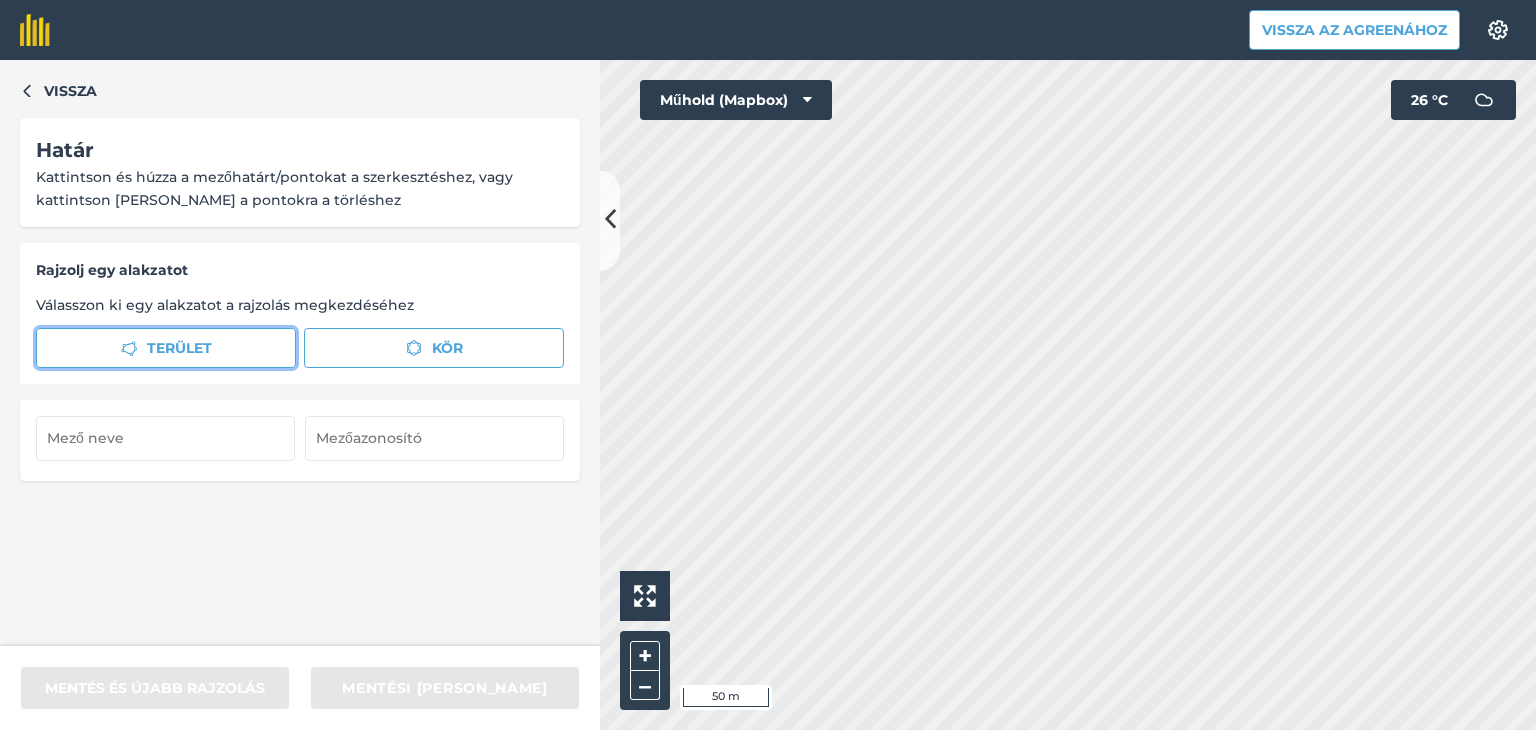 click on "Terület" at bounding box center (166, 348) 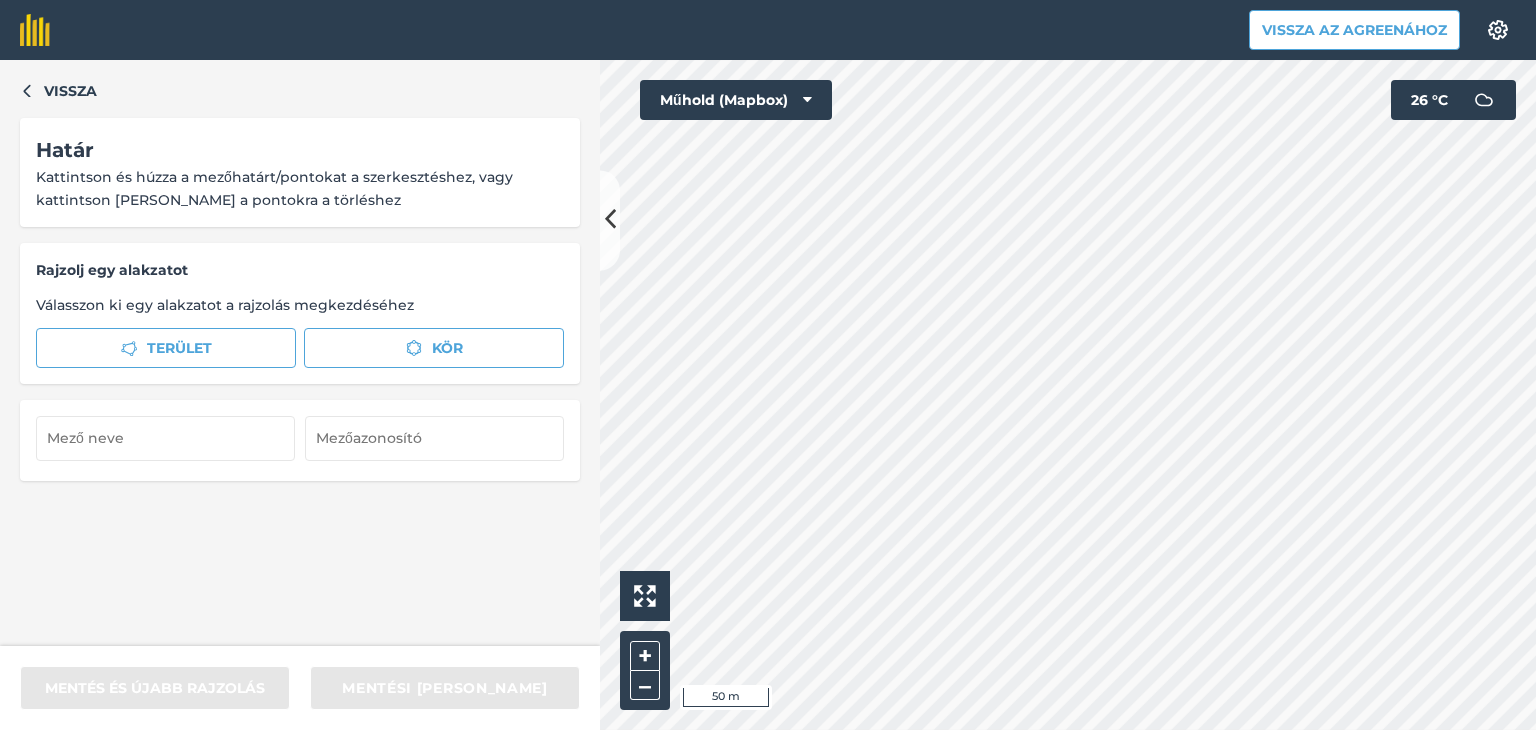 click on "Vissza Határ Kattintson és húzza a mezőhatárt/pontokat a szerkesztéshez, vagy kattintson duplán a pontokra a törléshez Rajzolj egy alakzatot Válasszon ki egy alakzatot a rajzolás megkezdéséhez Terület Kör MENTÉS ÉS ÚJABB RAJZOLÁS MENTÉSI MEZŐ Click to start drawing i 50 m + – Műhold (Mapbox) 26    °  C" at bounding box center (768, 395) 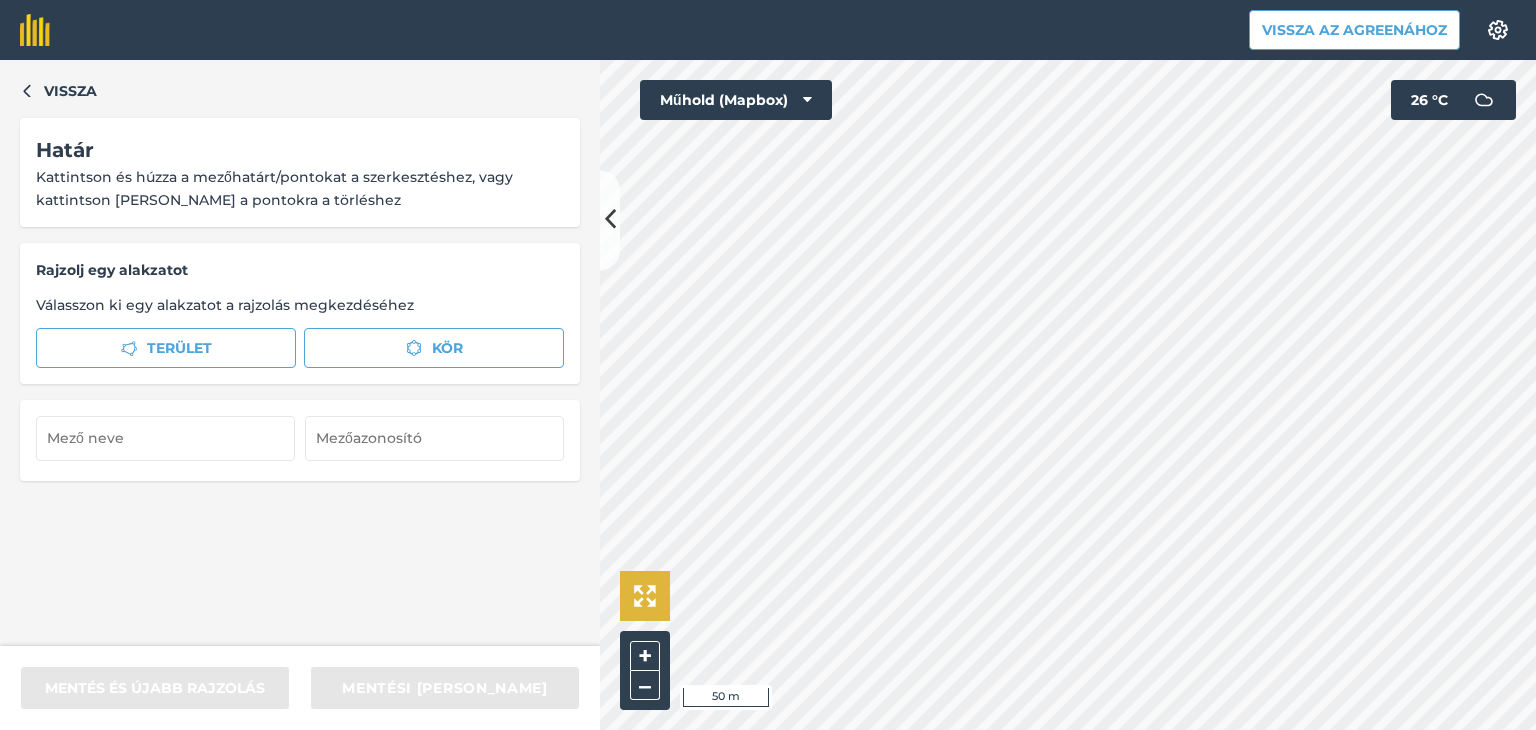click on "Click to start drawing i 50 m + – Műhold (Mapbox) 26    °  C" at bounding box center [1068, 395] 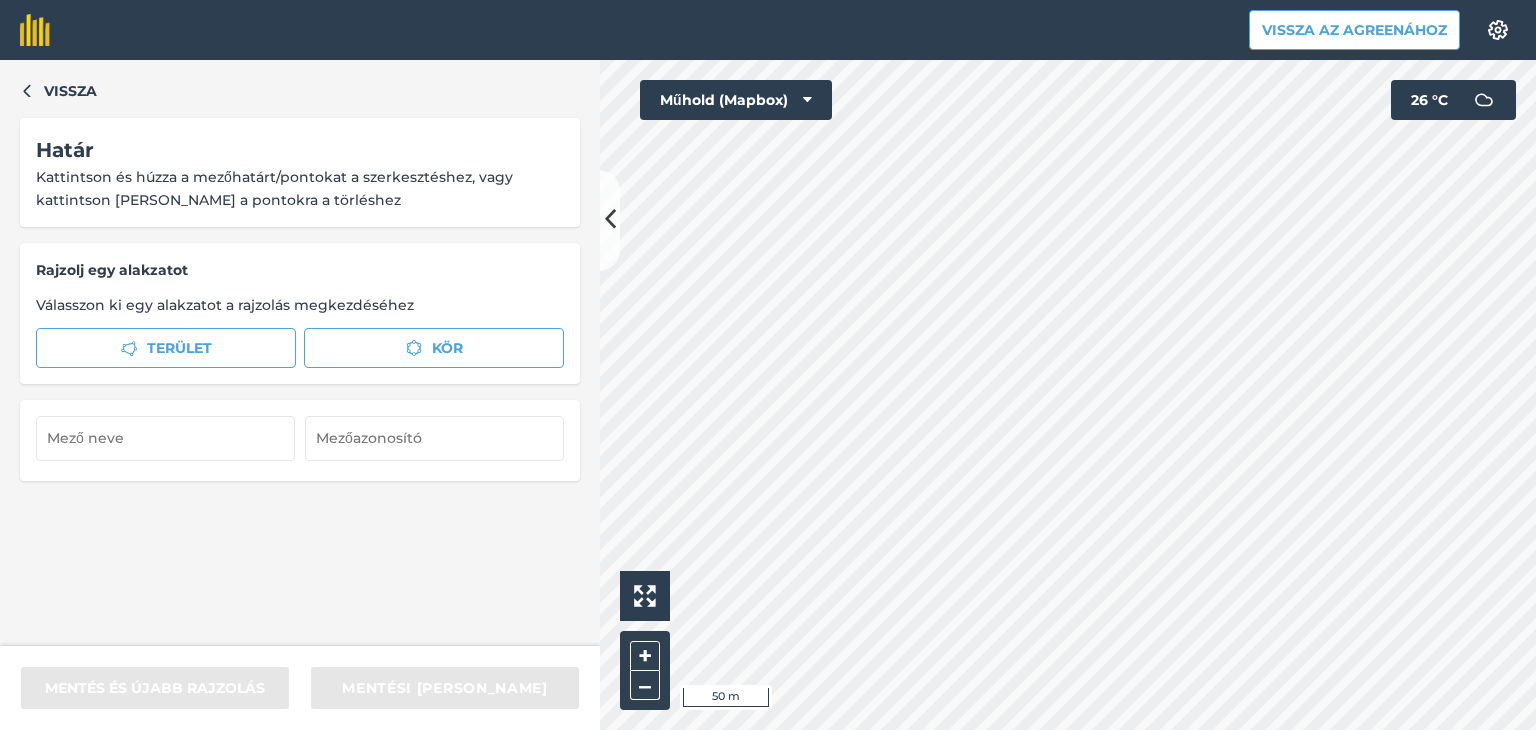 click on "Vissza az Agreenához Beállítások Térképnyomtatás nem elérhető az ingyenes csomagunkban Kérjük, frissítsen Essentials, Plus vagy Pro csomagunkra a funkció eléréséhez. Vissza Határ Kattintson és húzza a mezőhatárt/pontokat a szerkesztéshez, vagy kattintson duplán a pontokra a törléshez Rajzolj egy alakzatot Válasszon ki egy alakzatot a rajzolás megkezdéséhez Terület Kör MENTÉS ÉS ÚJABB RAJZOLÁS MENTÉSI MEZŐ Click to start drawing i 50 m + – Műhold (Mapbox) 26    °  C
Eredeti nyelvű szöveg Értékelje ezt a fordítást Visszajelzésével segít nekünk a Google Fordító fejlesztésében" at bounding box center (768, 365) 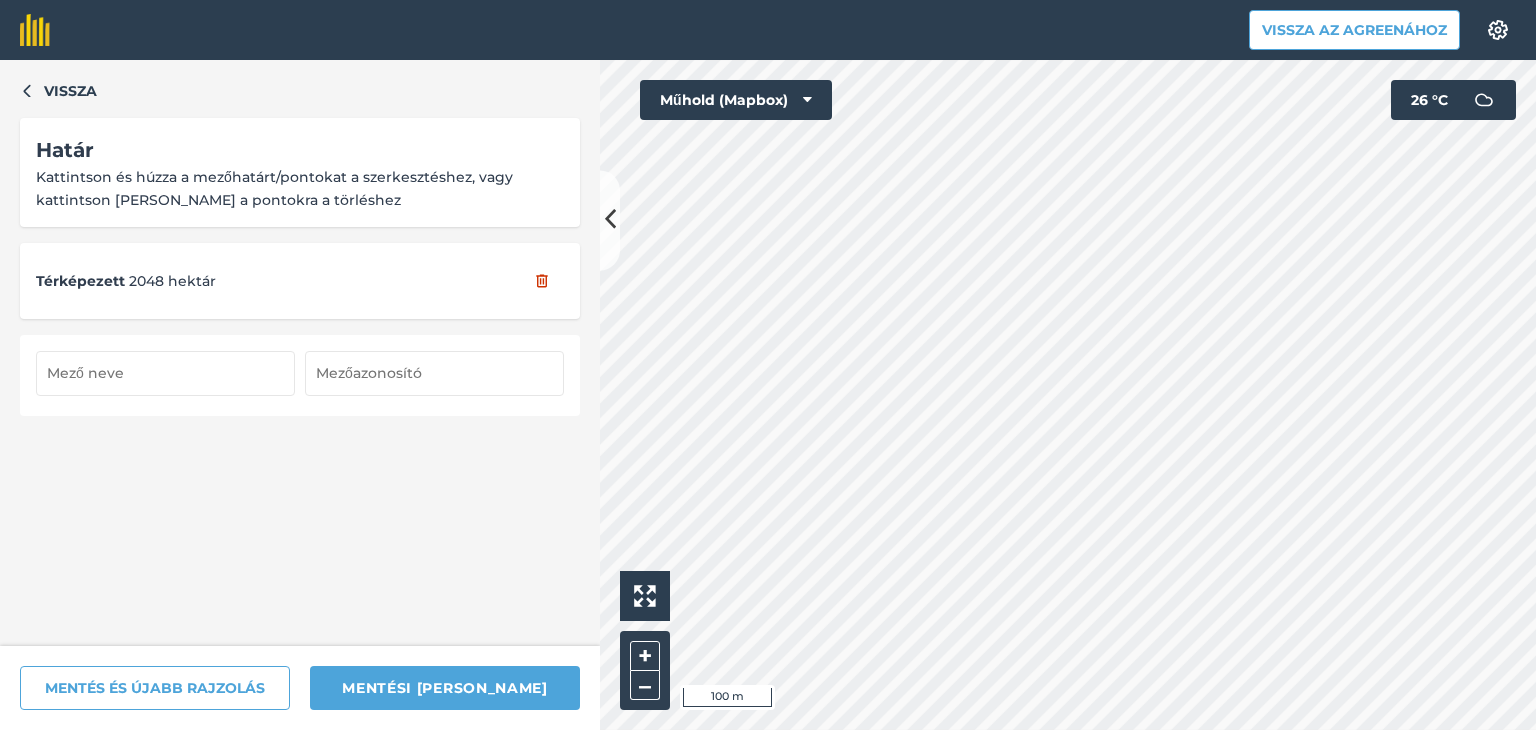 click at bounding box center [165, 373] 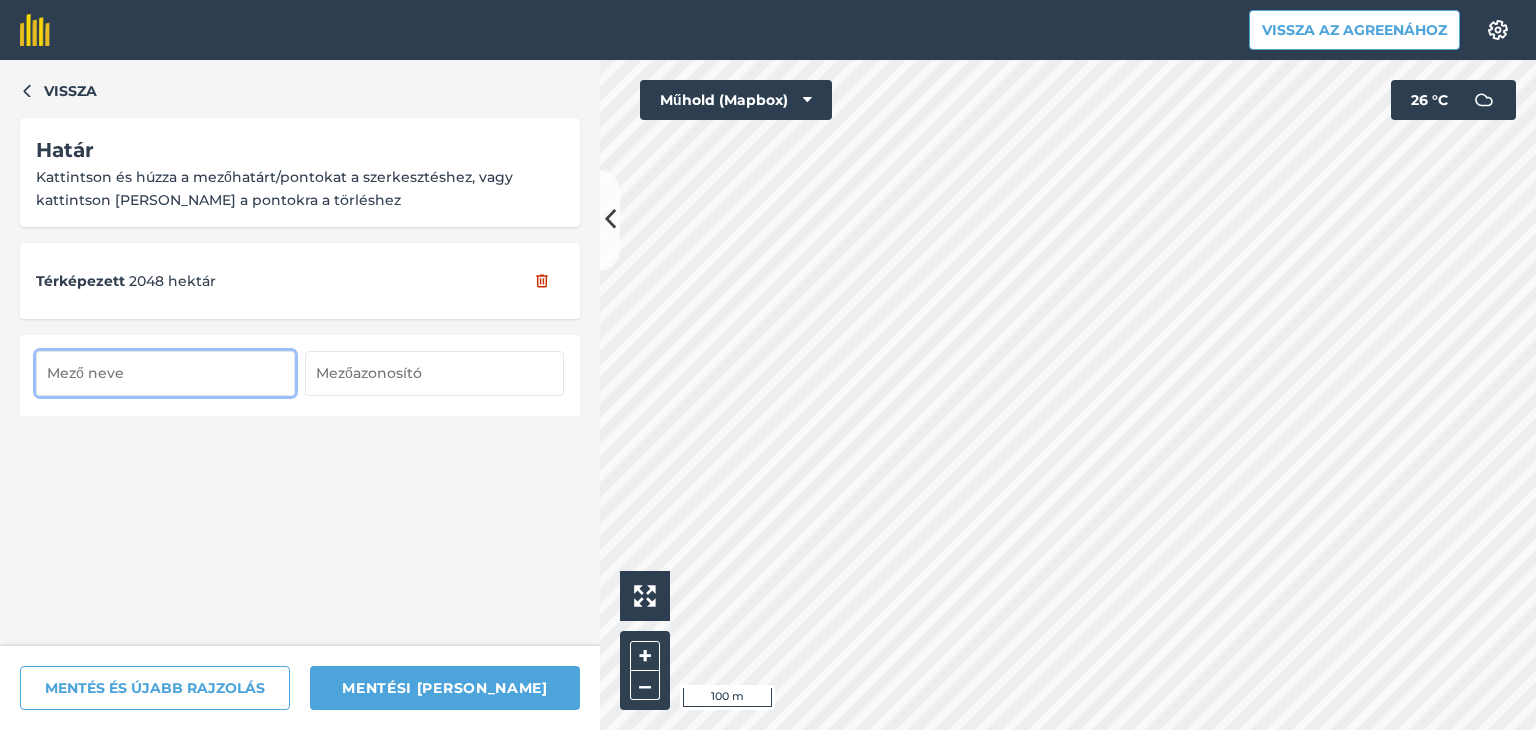 type on "N" 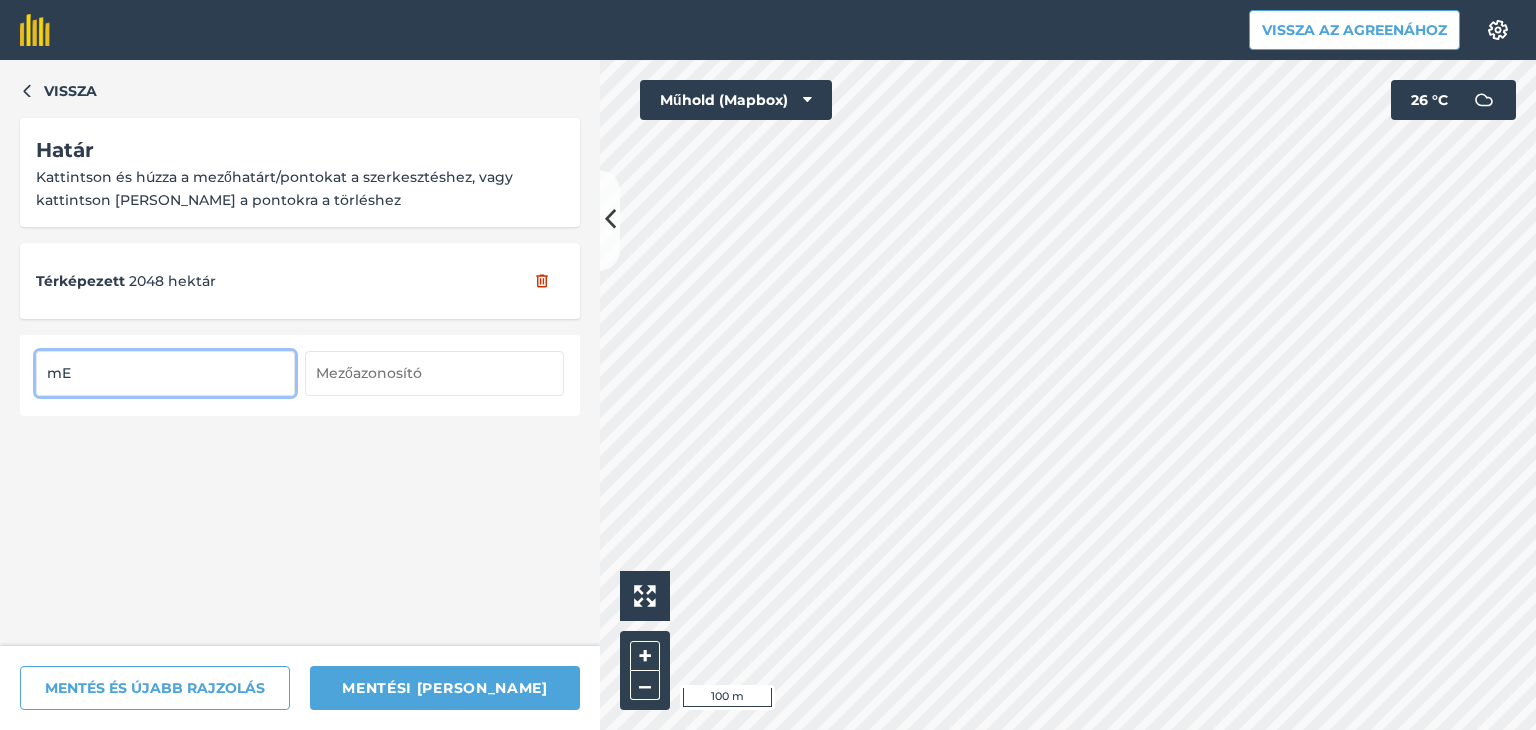 type on "m" 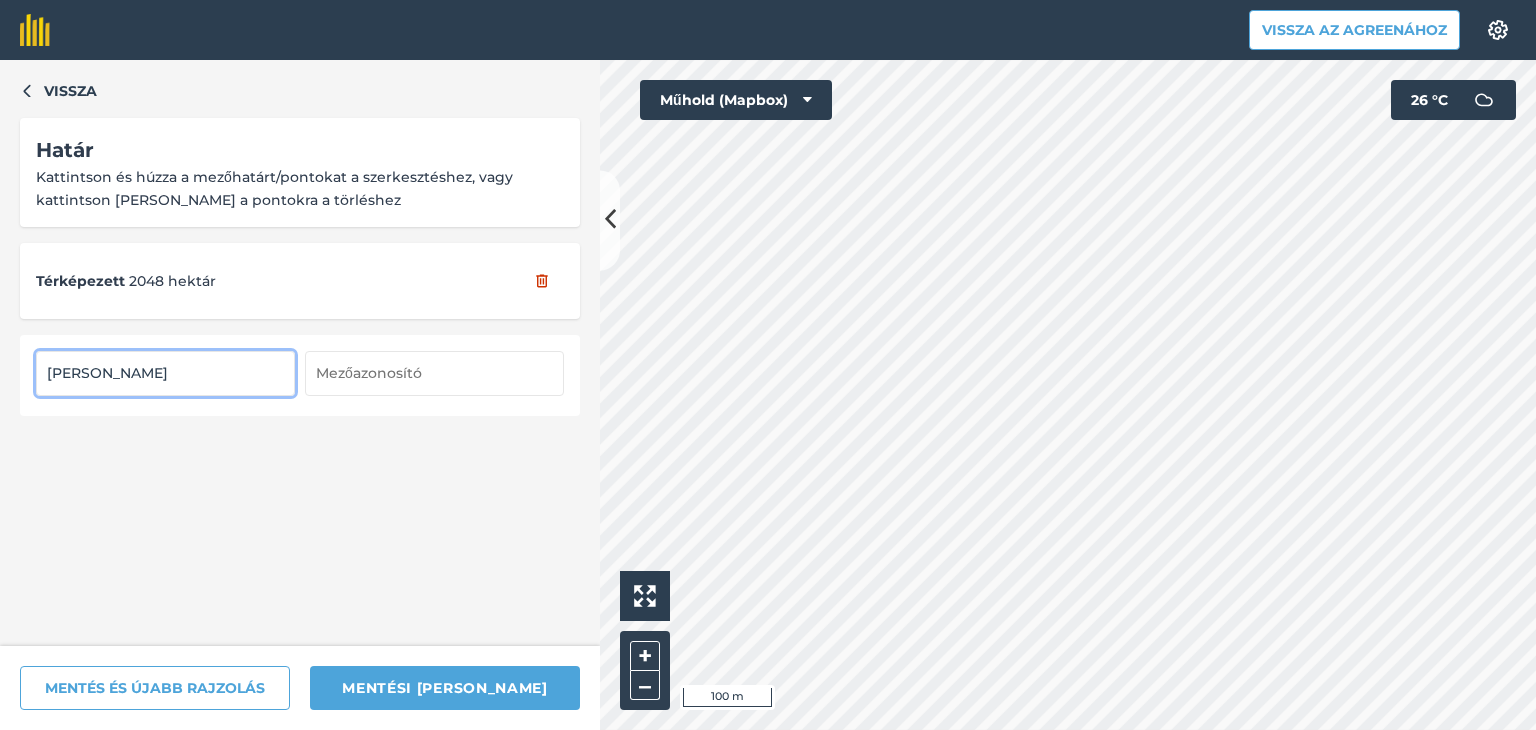 type on "[PERSON_NAME]" 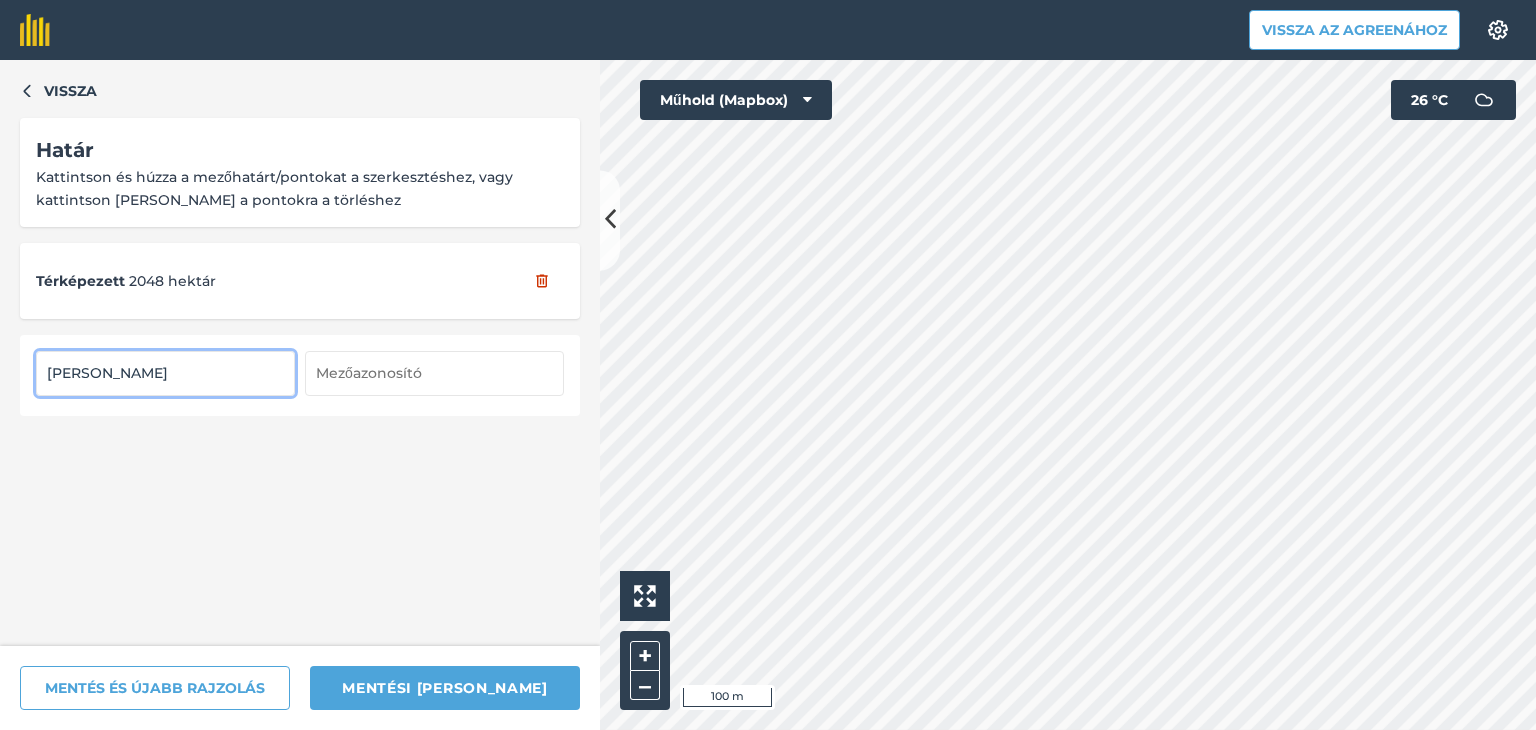 click at bounding box center (434, 373) 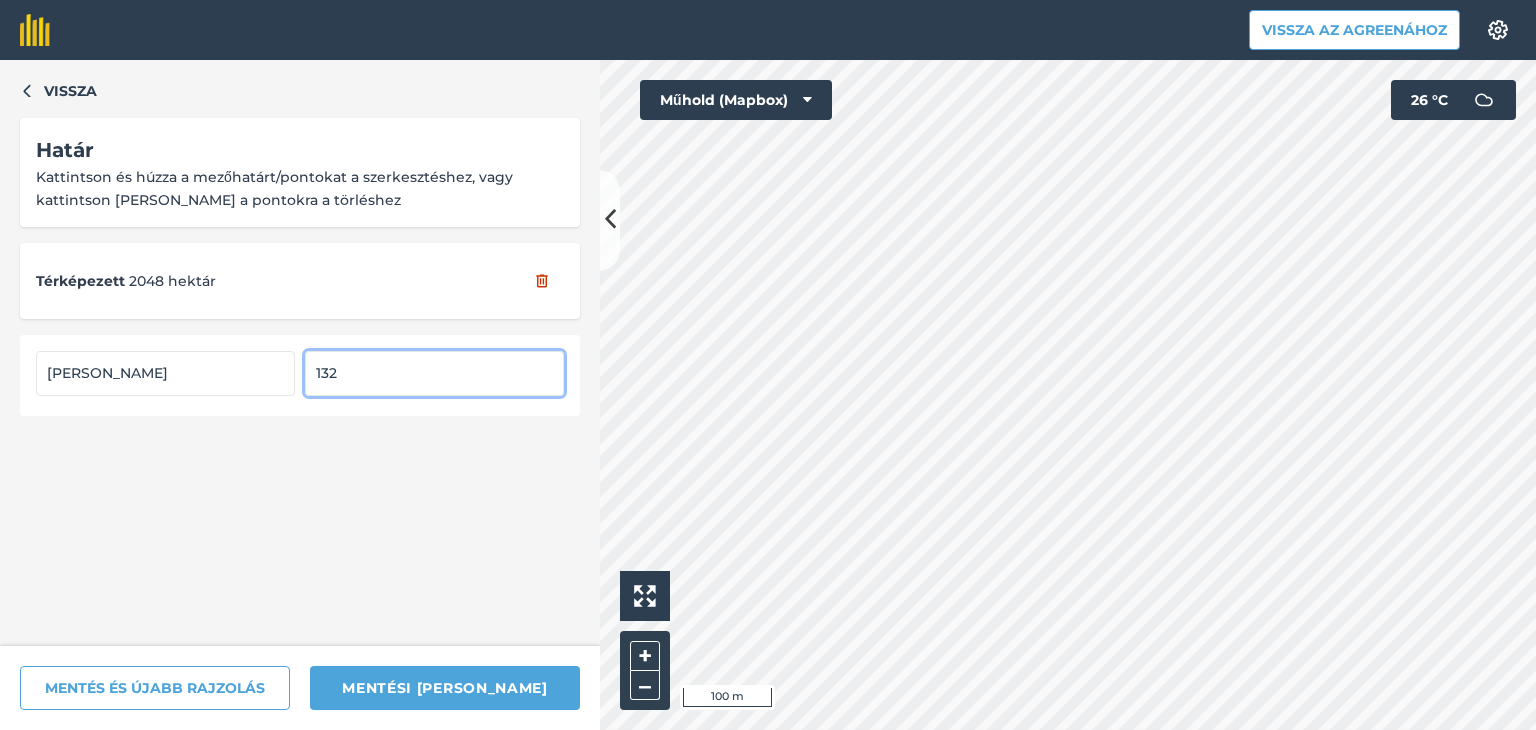 type on "132" 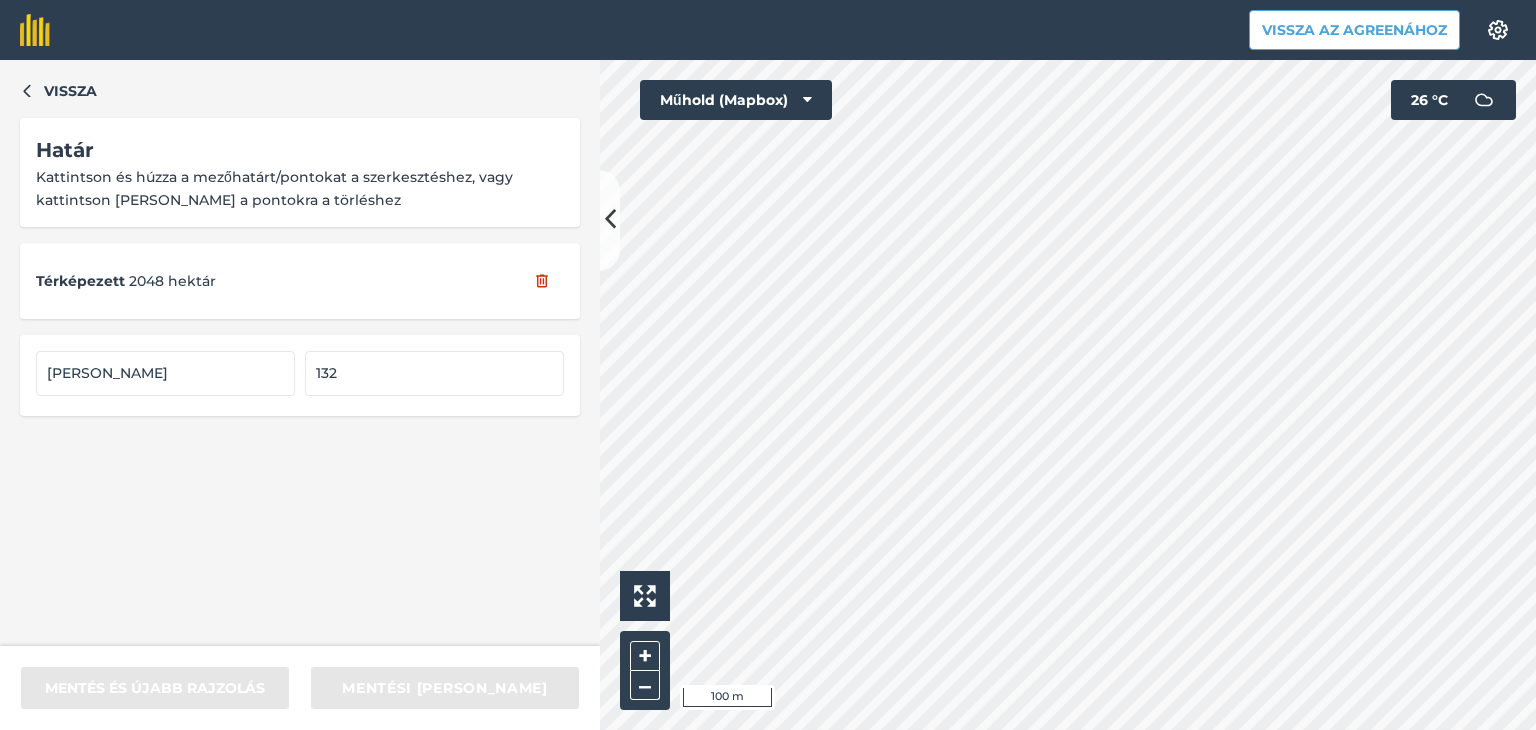 type 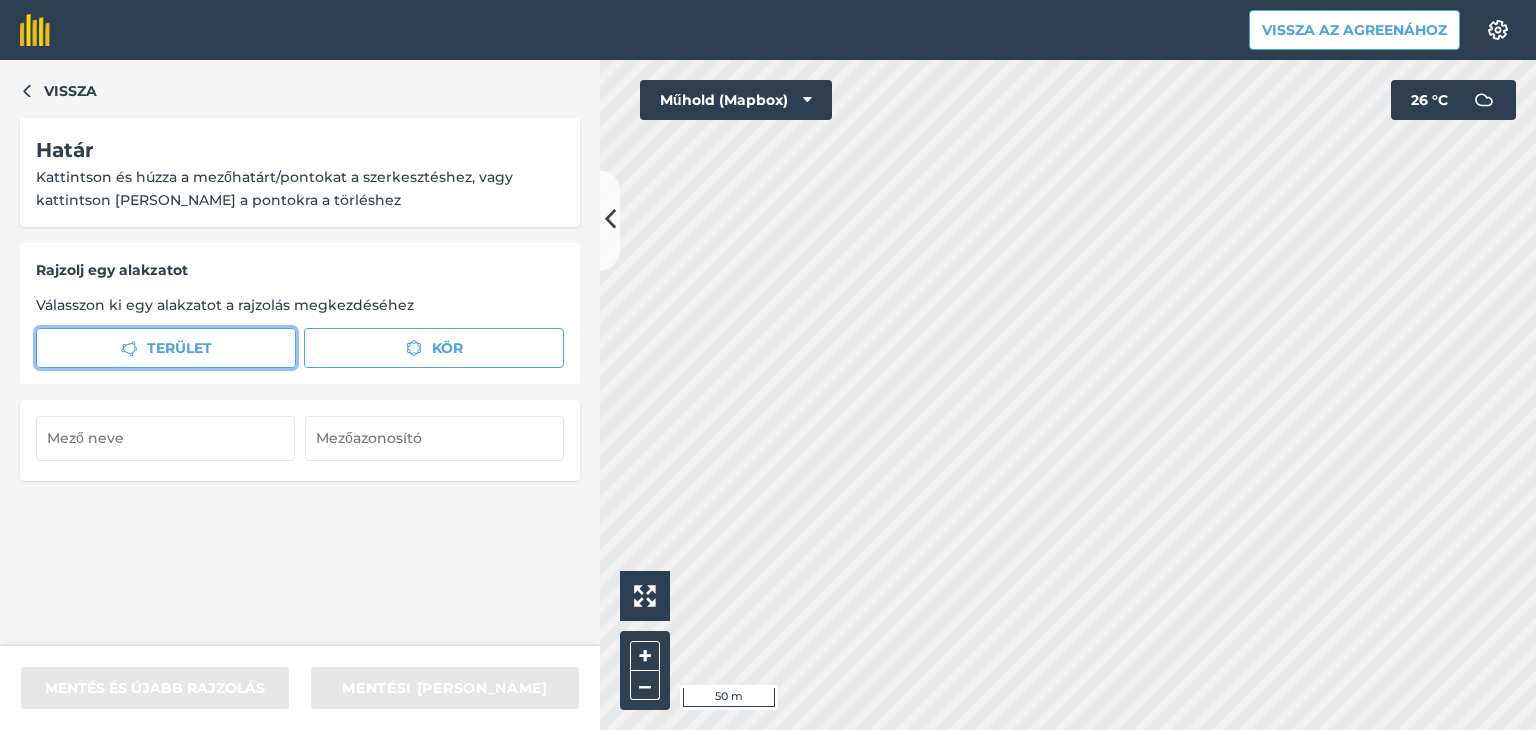 click on "Terület" at bounding box center [179, 348] 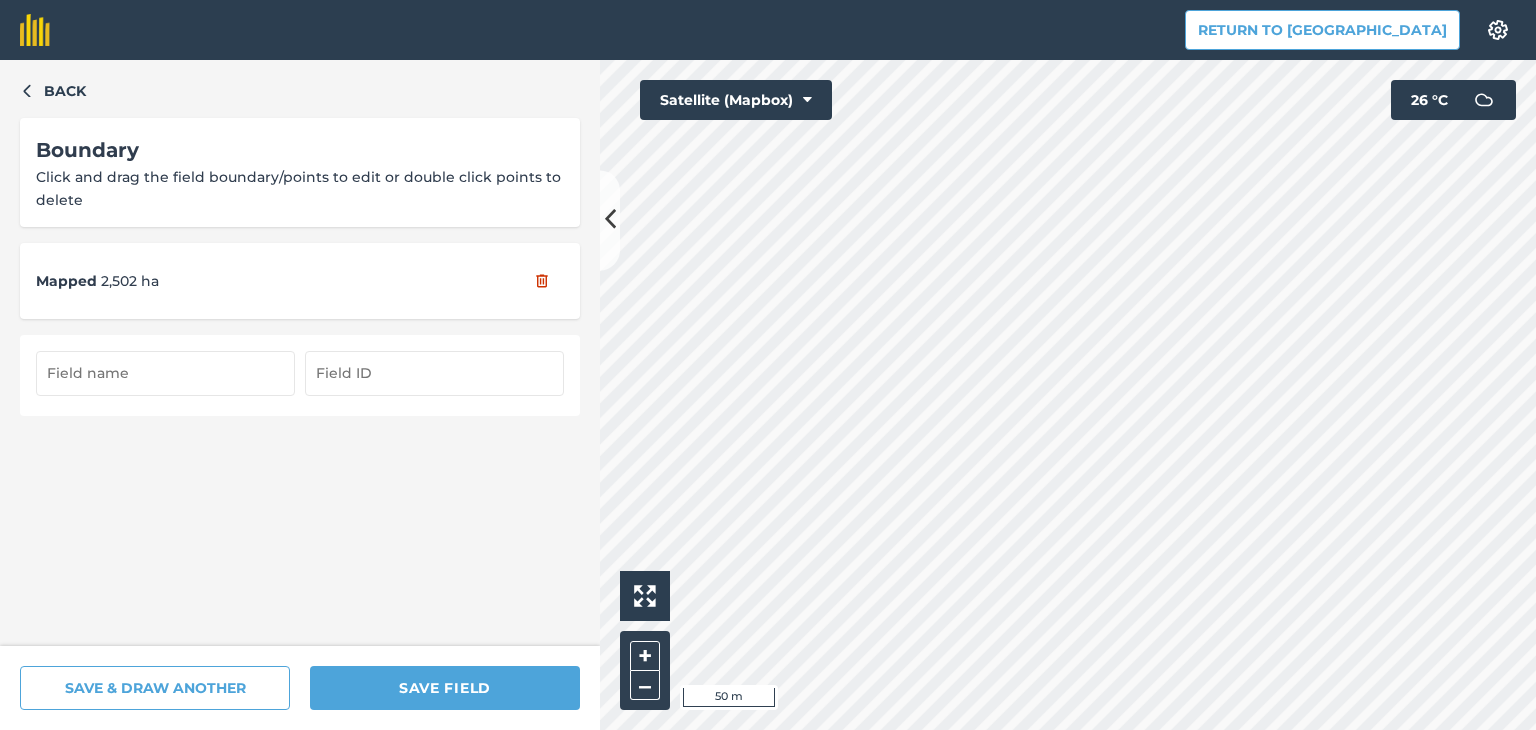 click at bounding box center [165, 373] 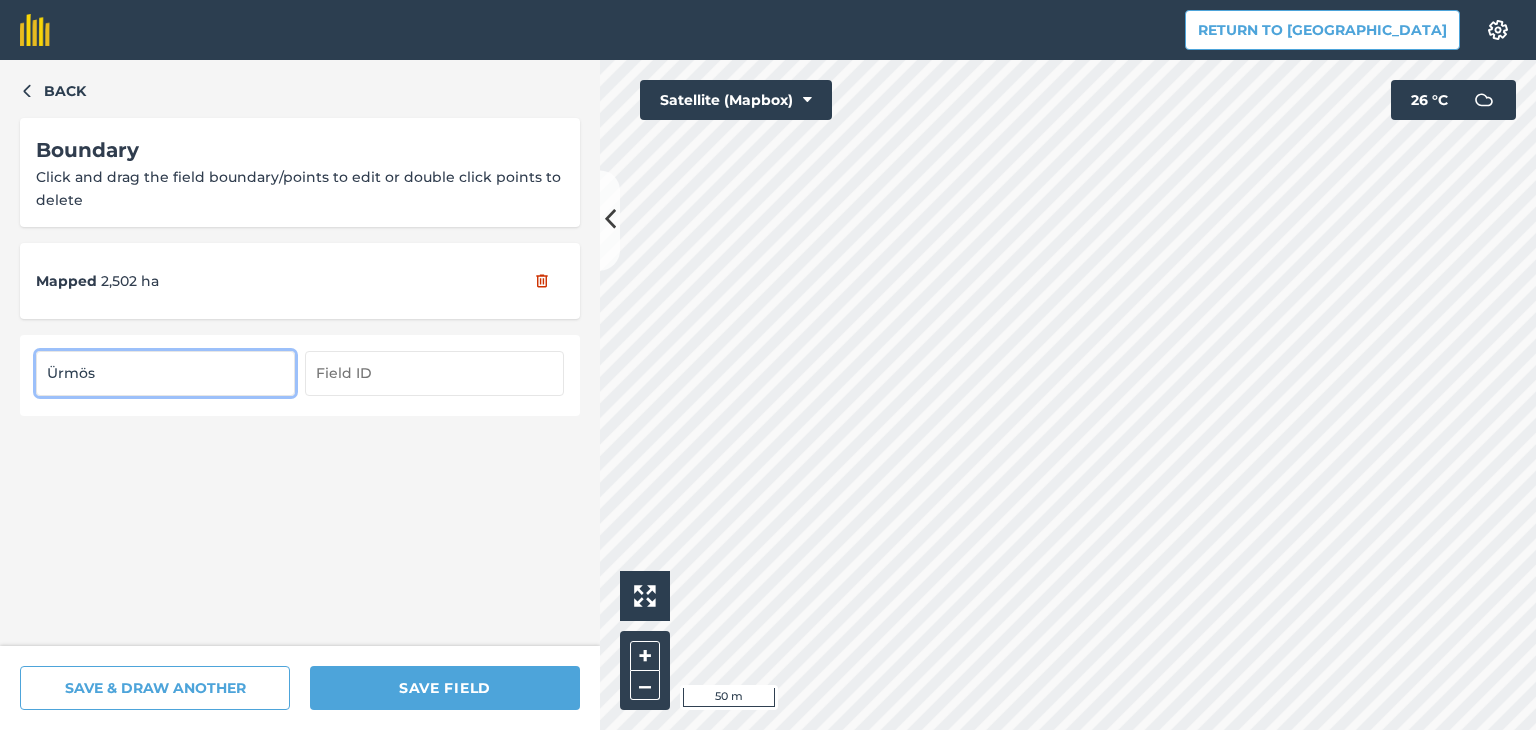 type on "Ürmös" 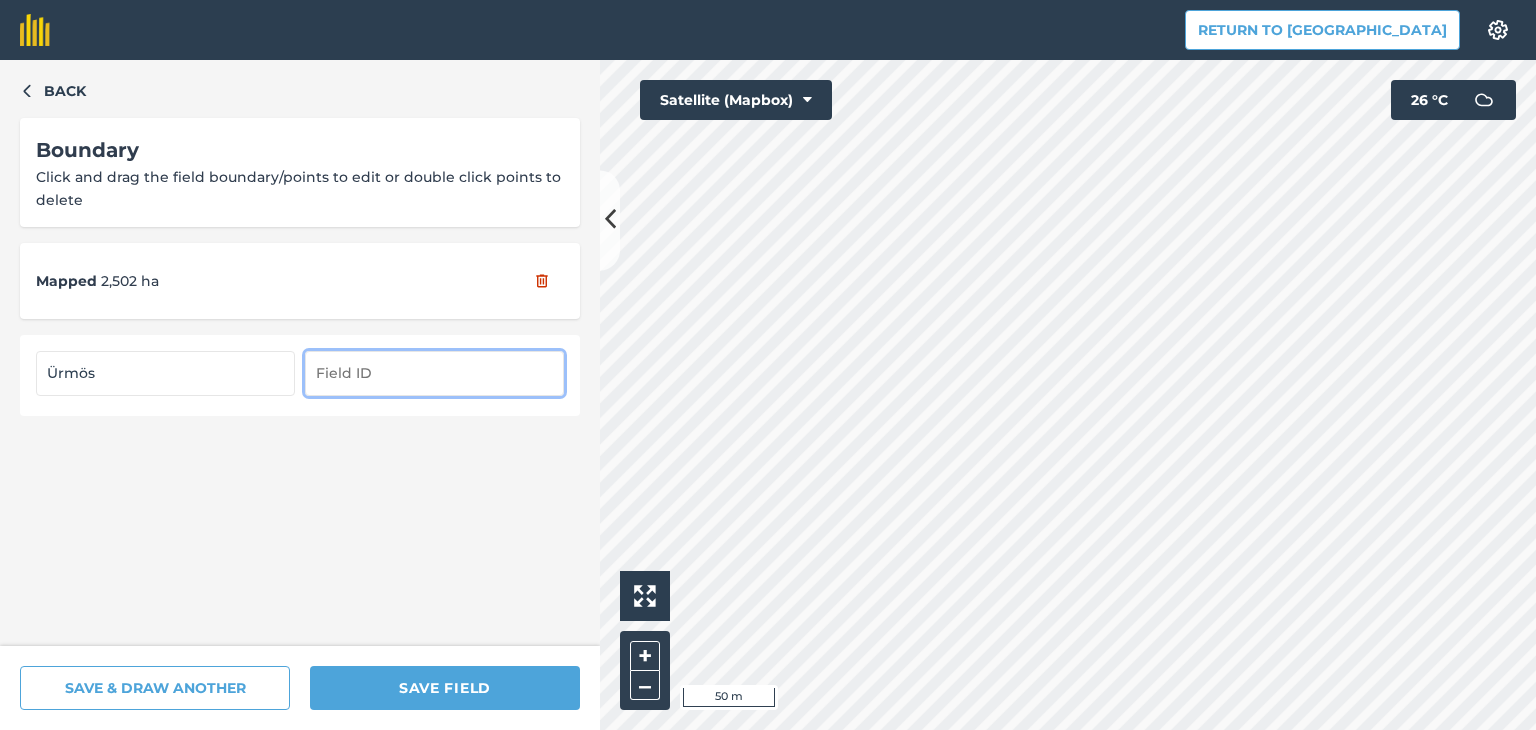 click at bounding box center [434, 373] 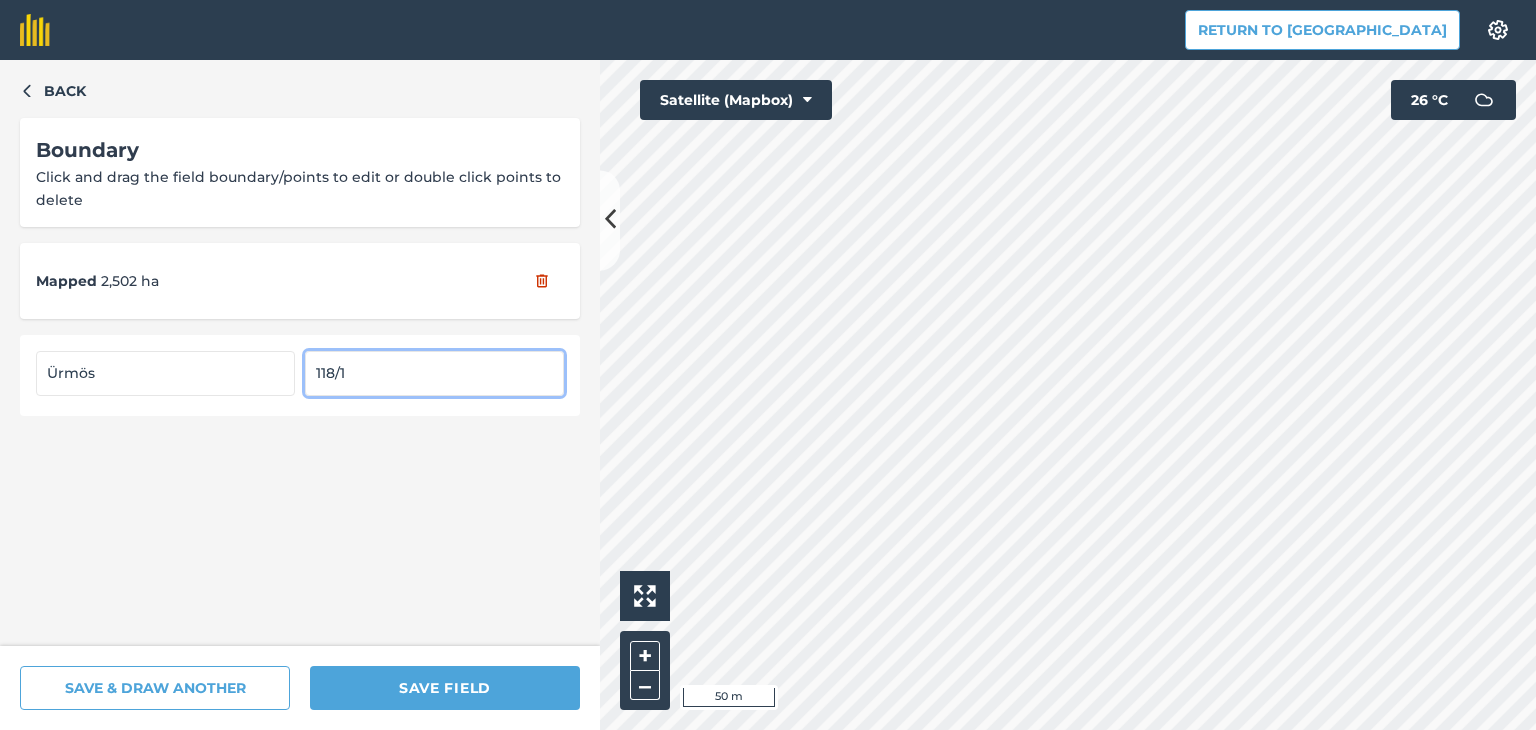 type on "118/1" 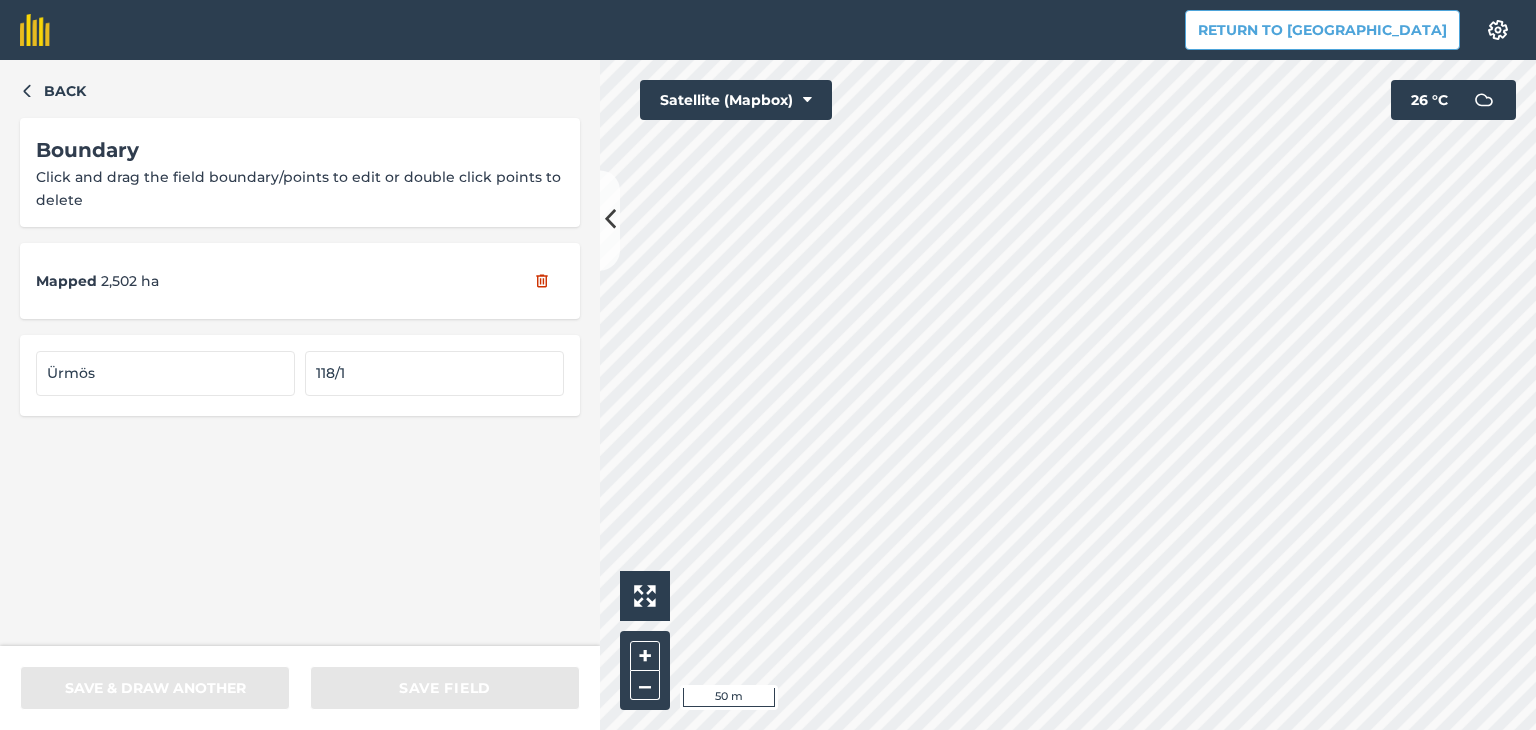 type 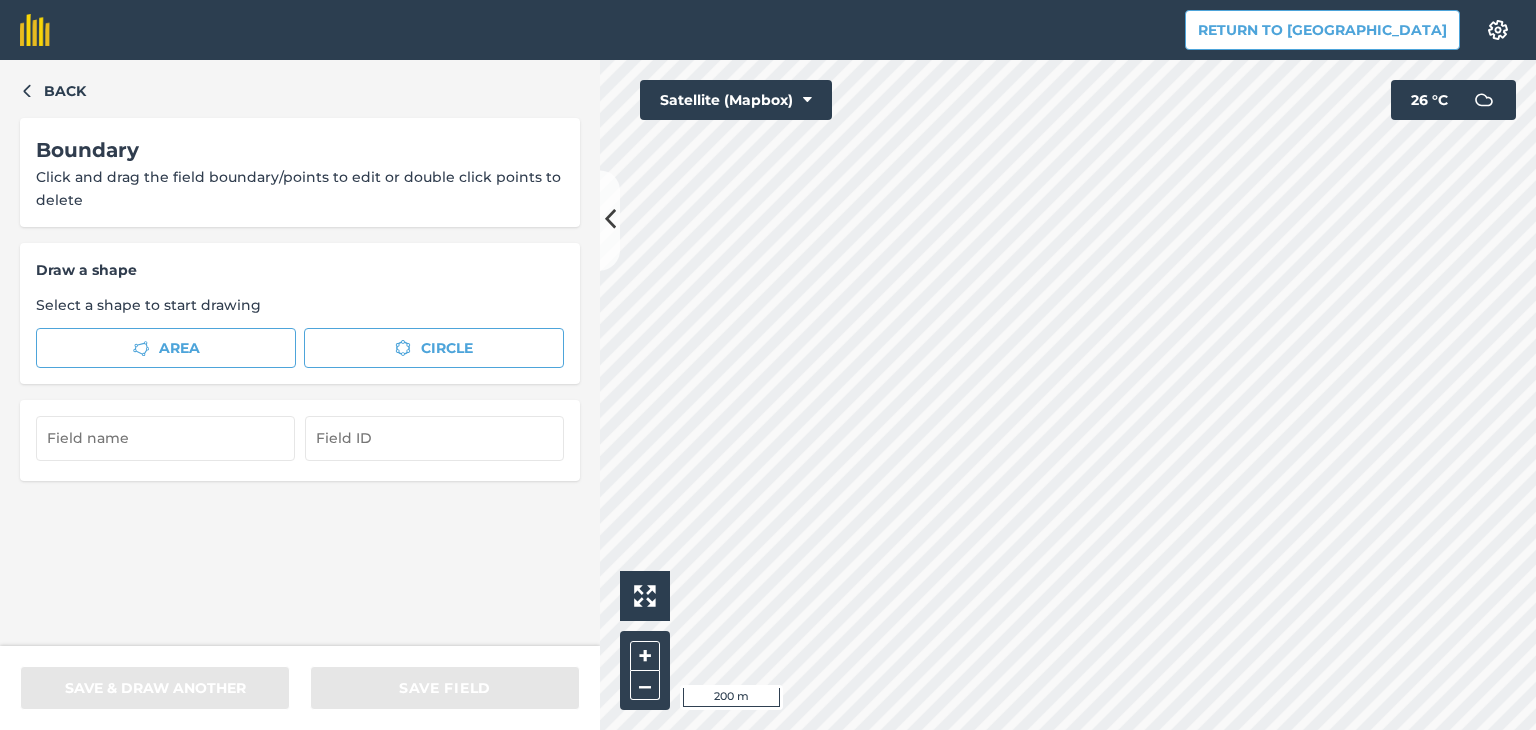 click on "Return to Agreena Settings" at bounding box center (768, 30) 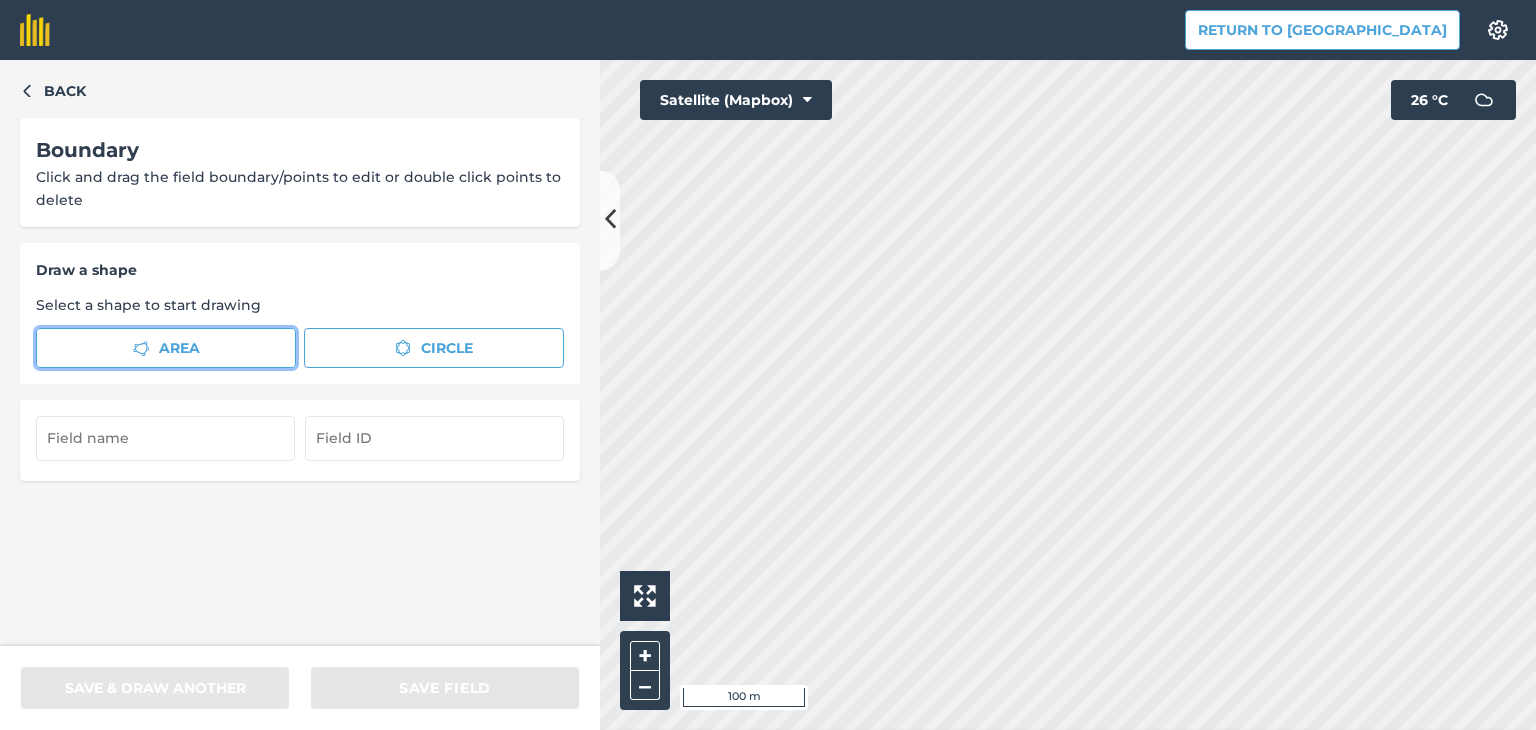 click on "Area" at bounding box center (166, 348) 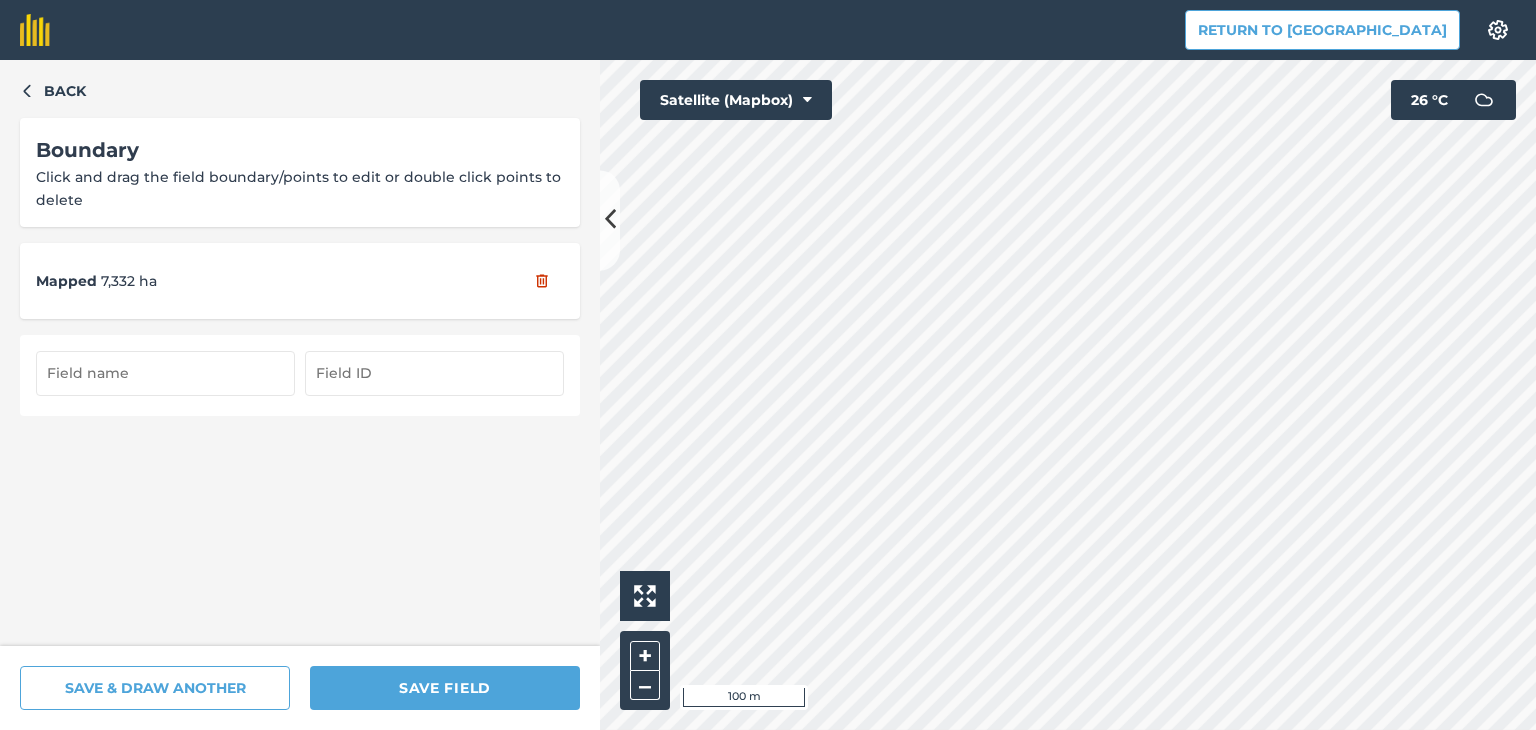 click at bounding box center (165, 373) 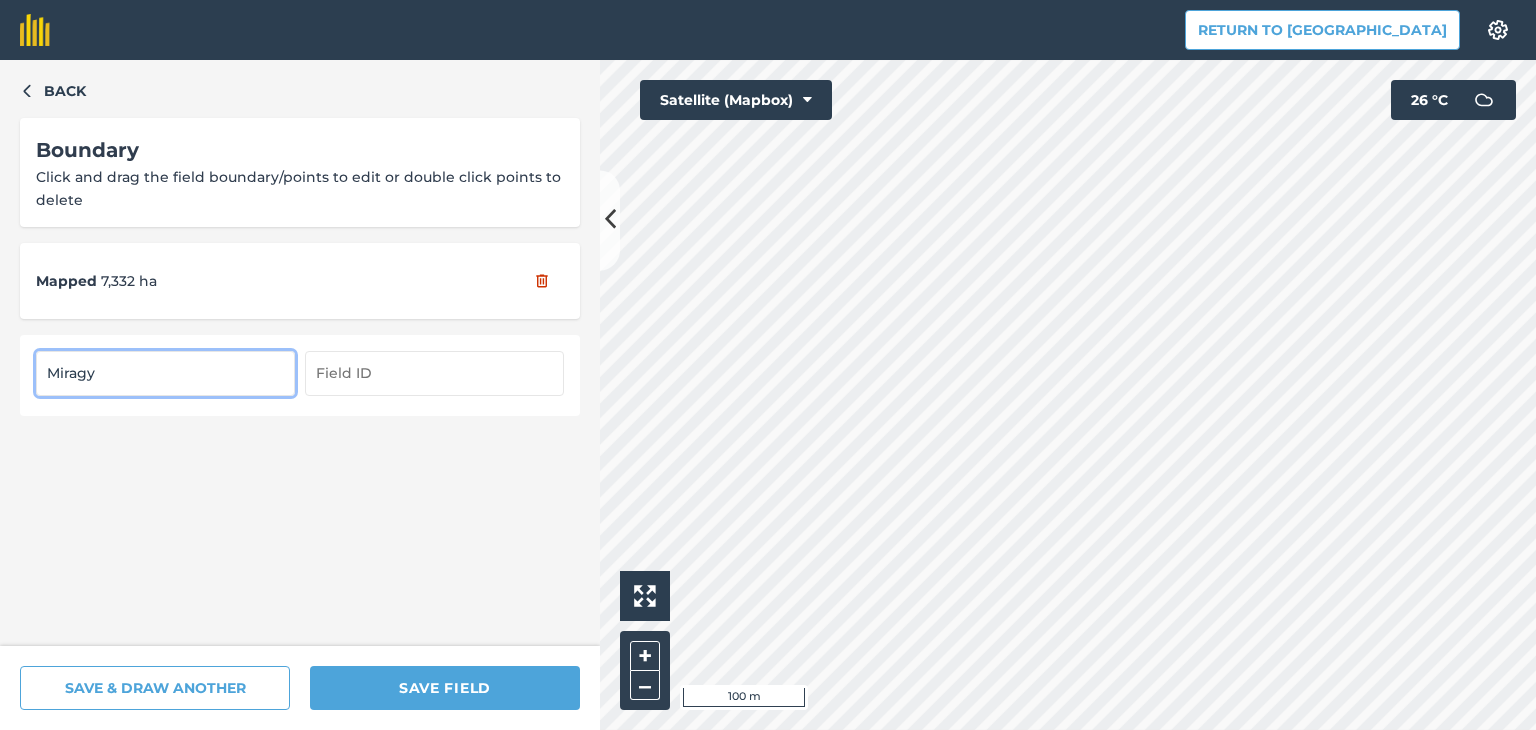 type on "Miragy" 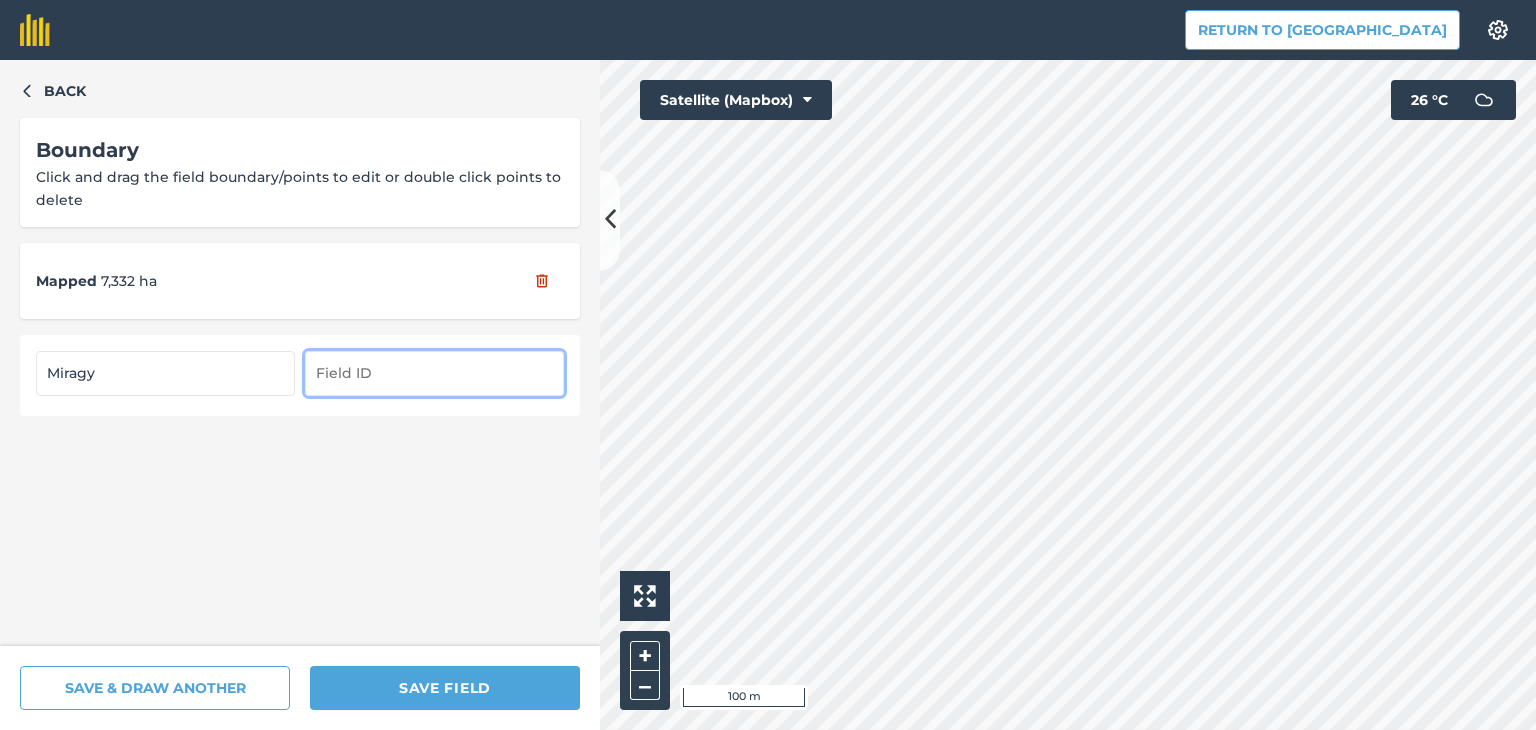 click at bounding box center [434, 373] 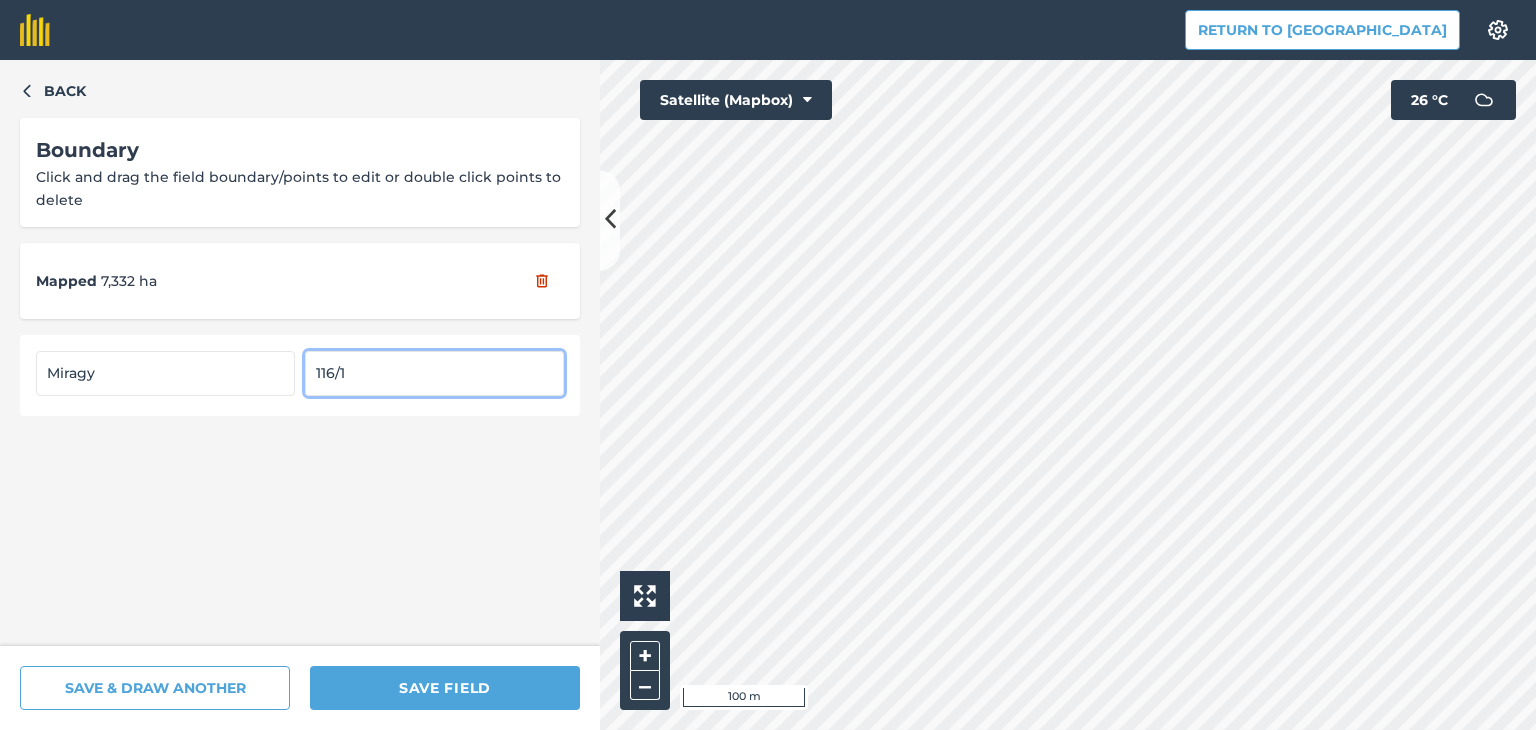 type on "116/1" 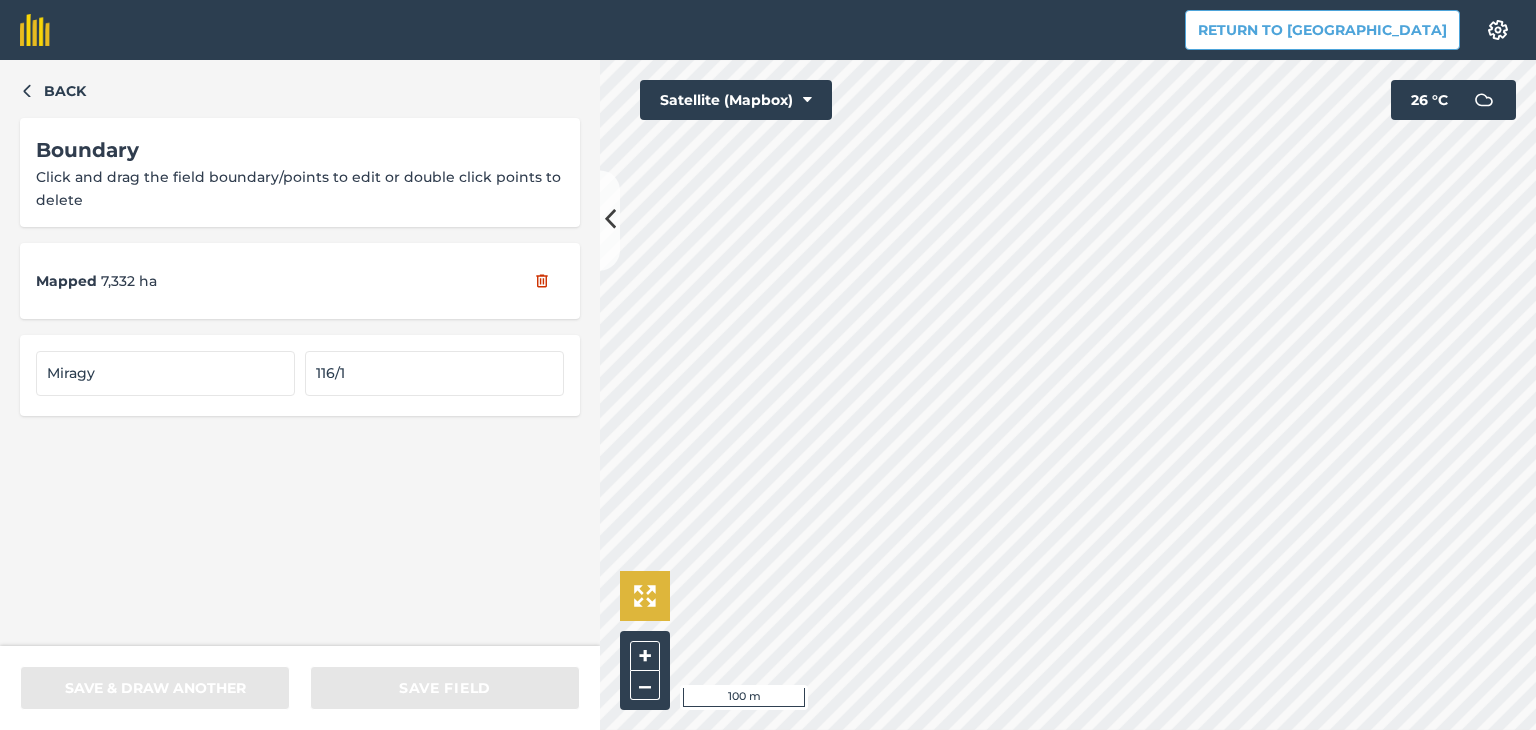 type 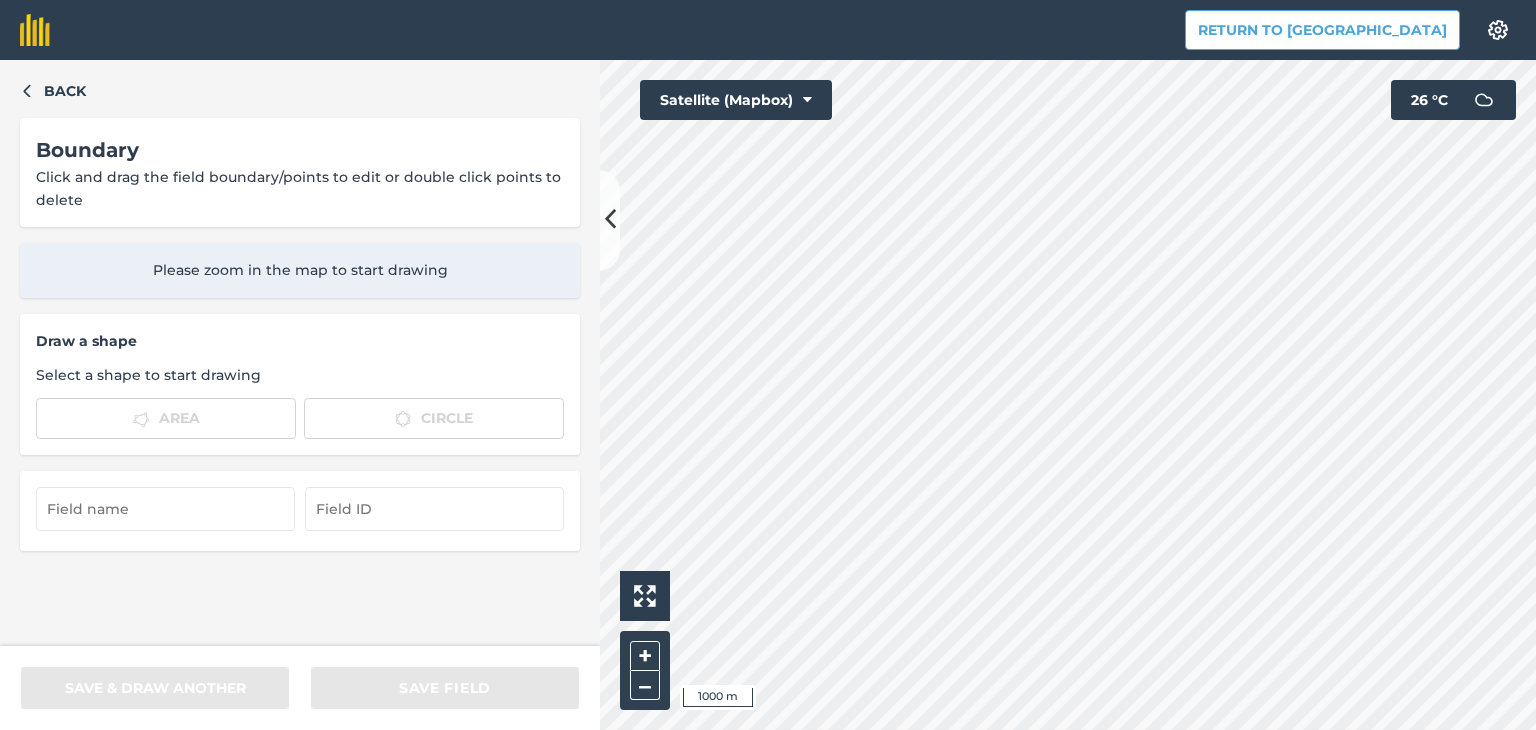 click on "Back Boundary Click and drag the field boundary/points to edit or double click points to delete Please zoom in the map to start drawing Draw a shape Select a shape to start drawing Area Circle SAVE & DRAW ANOTHER SAVE FIELD Click to start drawing i 1000 m + – Satellite (Mapbox) 26   ° C" at bounding box center [768, 395] 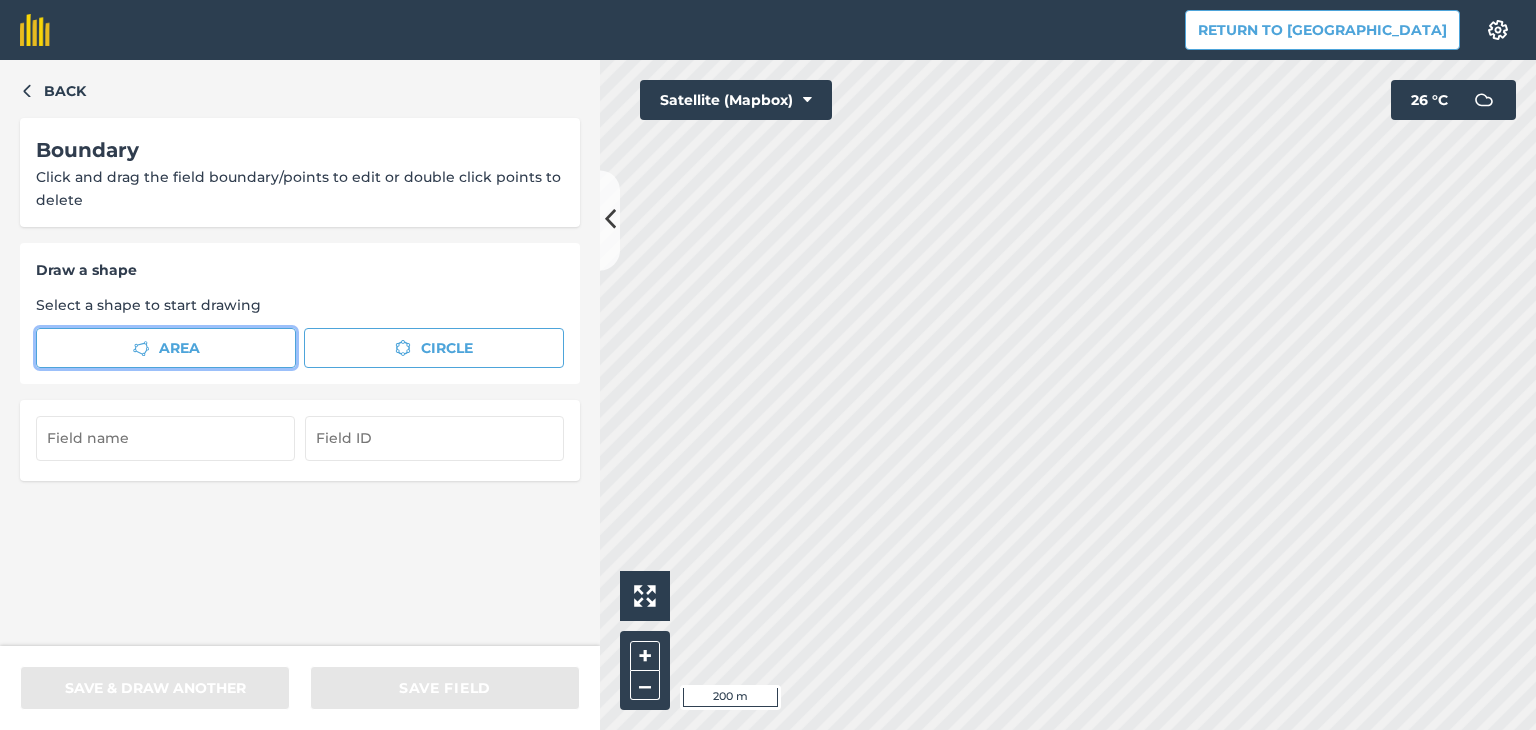 click on "Area" at bounding box center (179, 348) 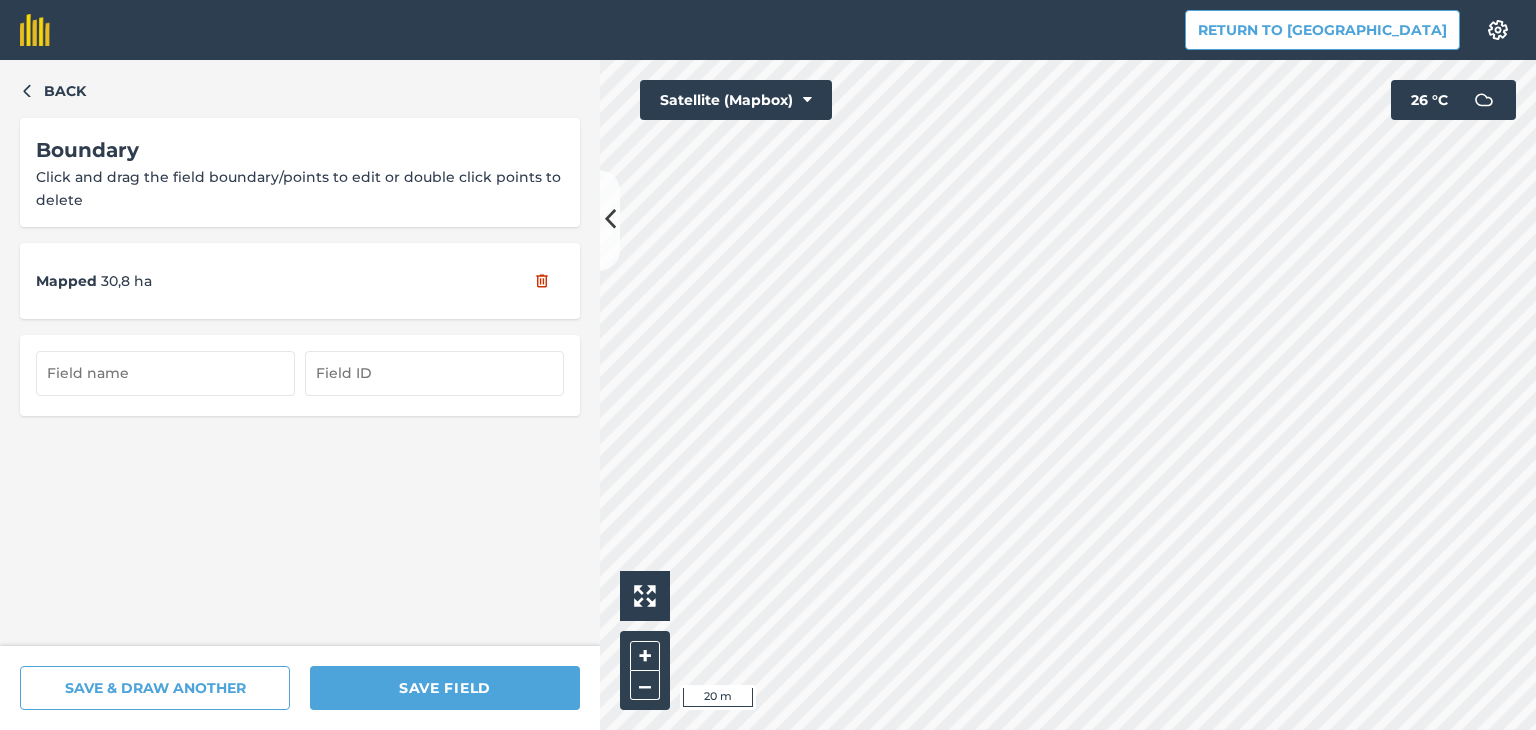 click on "Back Boundary Click and drag the field boundary/points to edit or double click points to delete Mapped 30,8 ha SAVE & DRAW ANOTHER SAVE FIELD Click to start drawing i 20 m + – Satellite (Mapbox) 26   ° C" at bounding box center [768, 395] 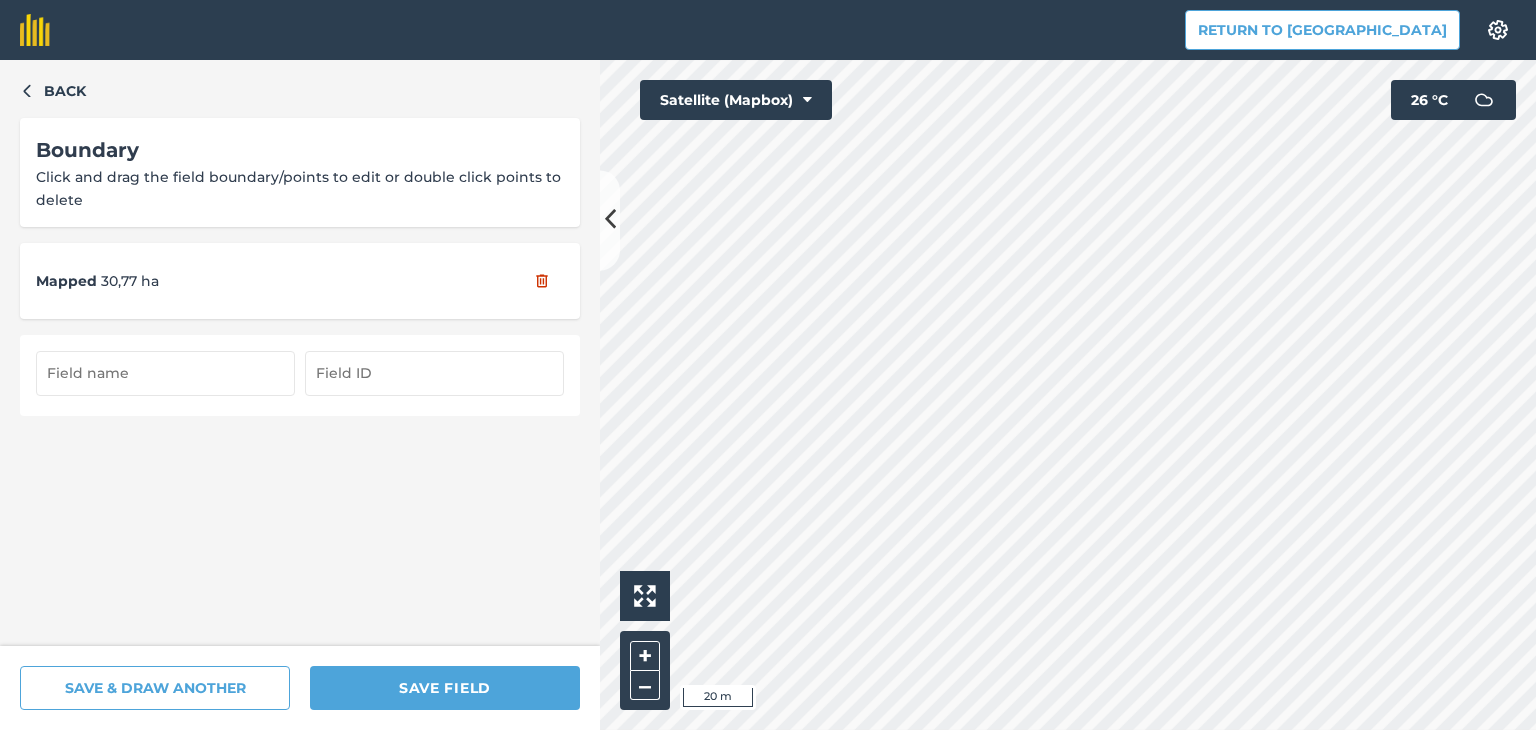 click at bounding box center (165, 373) 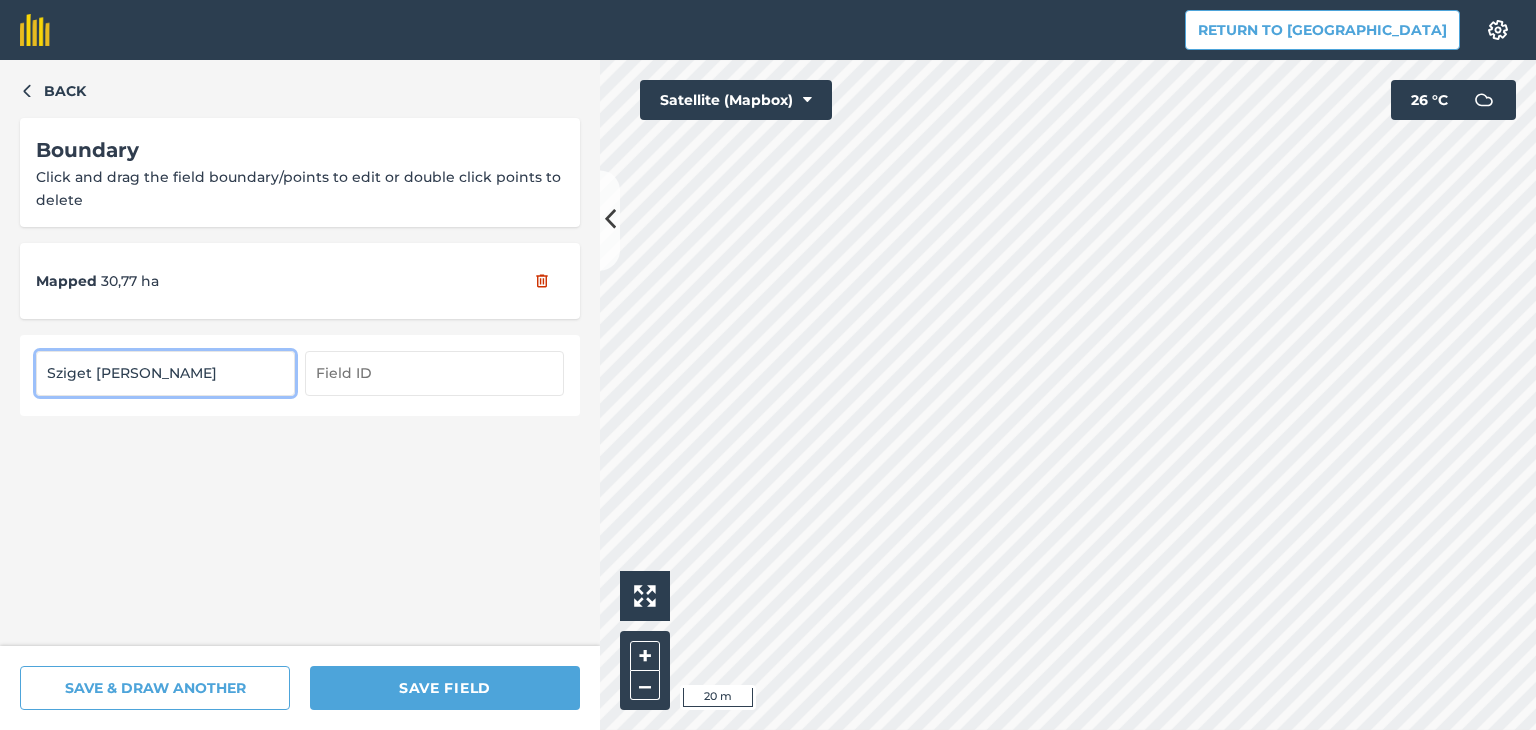 type on "Sziget nagy" 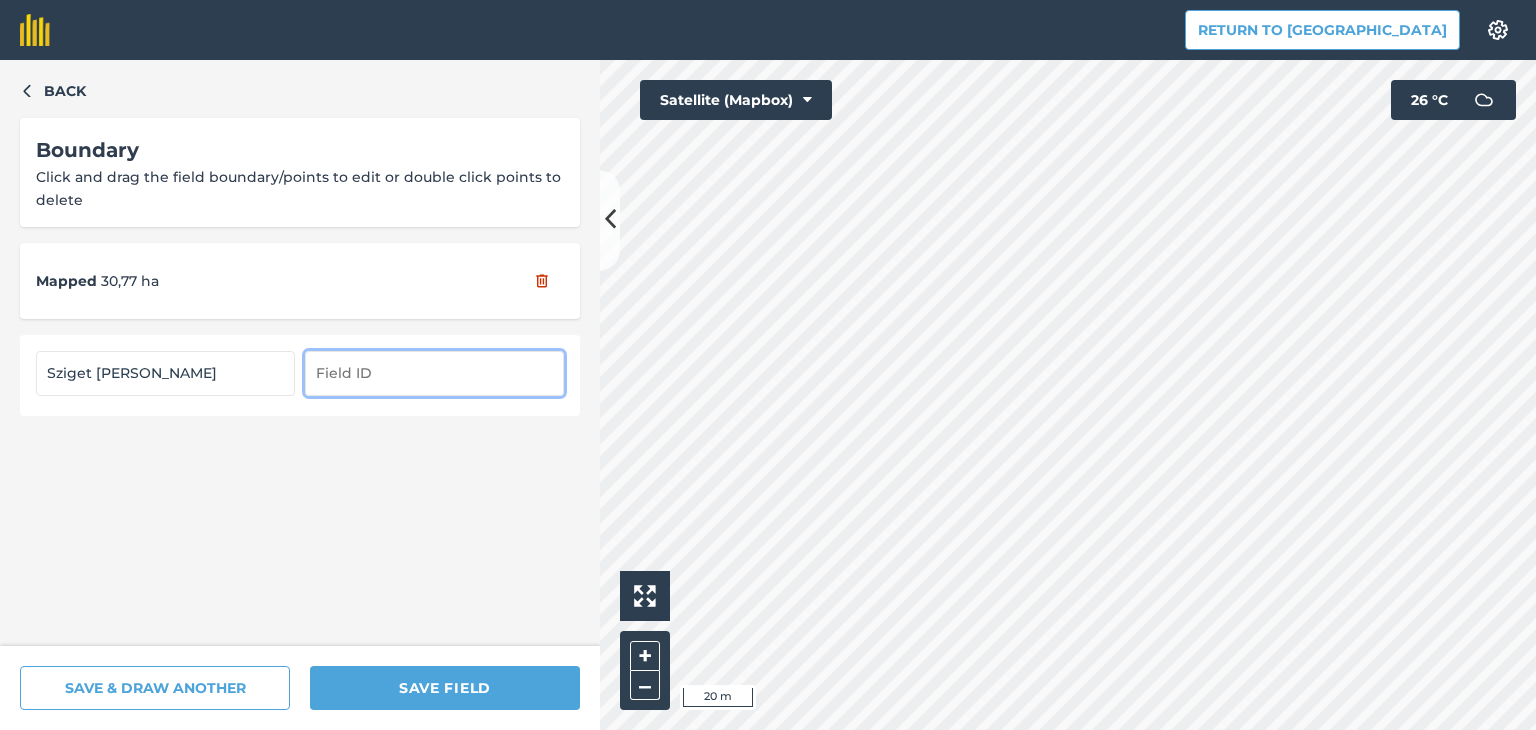 click at bounding box center (434, 373) 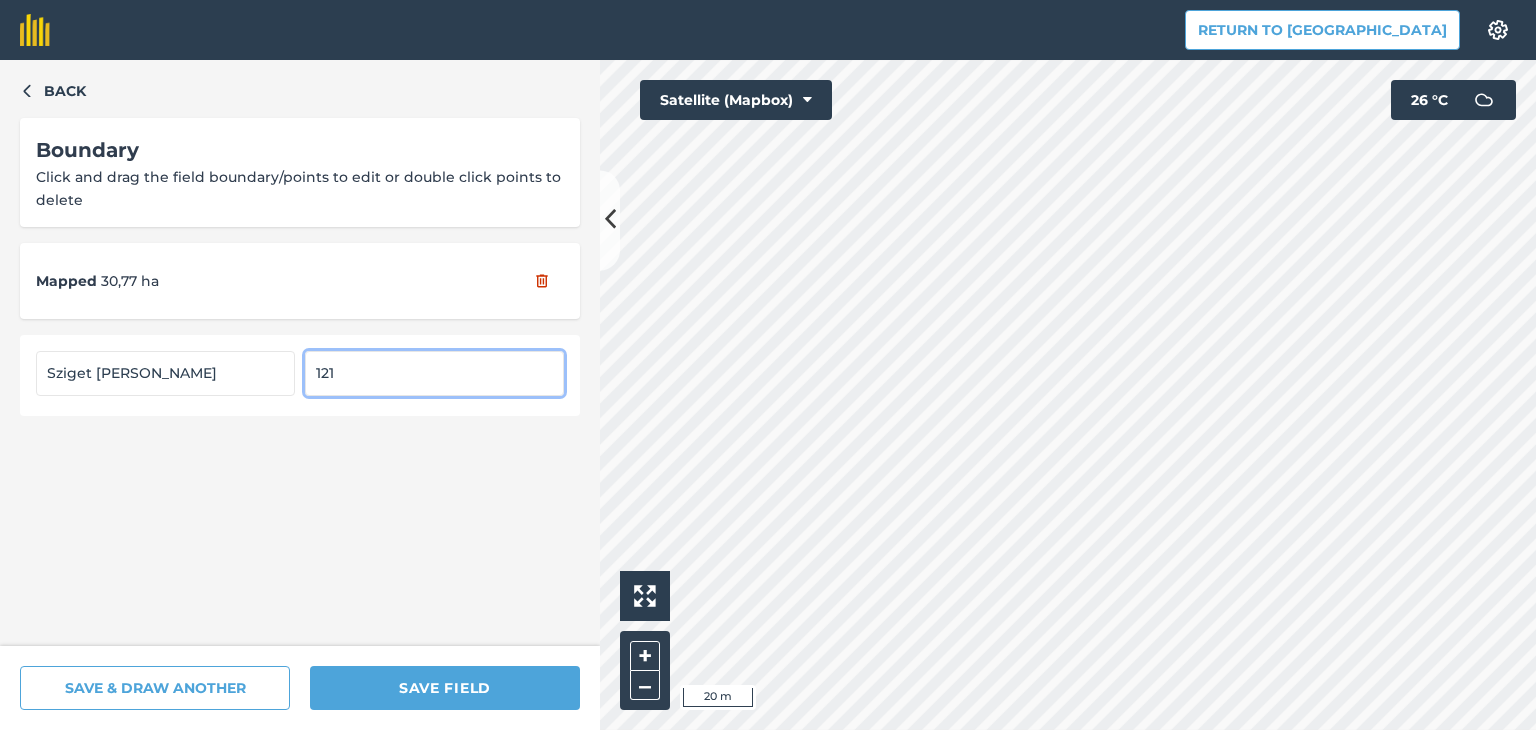 type on "121" 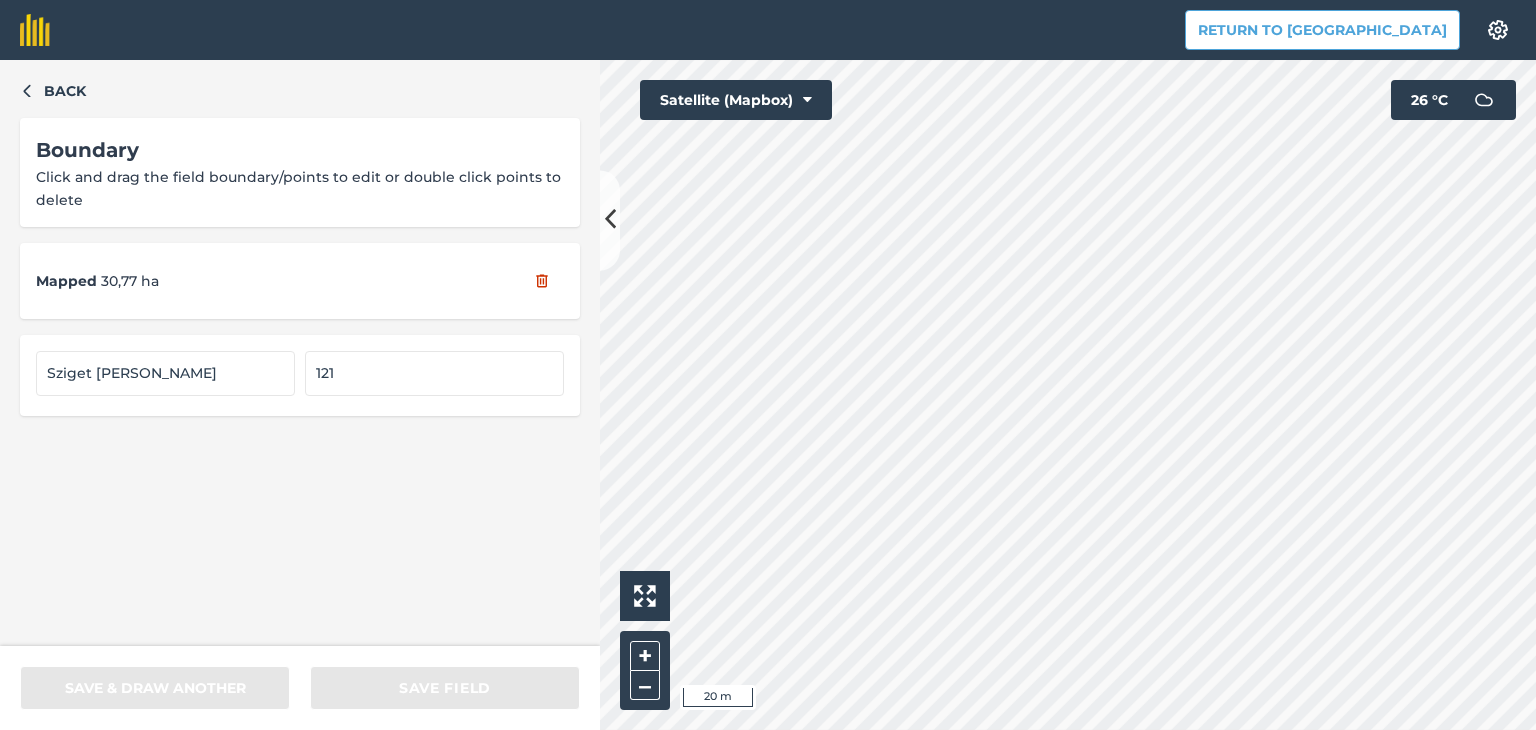 type 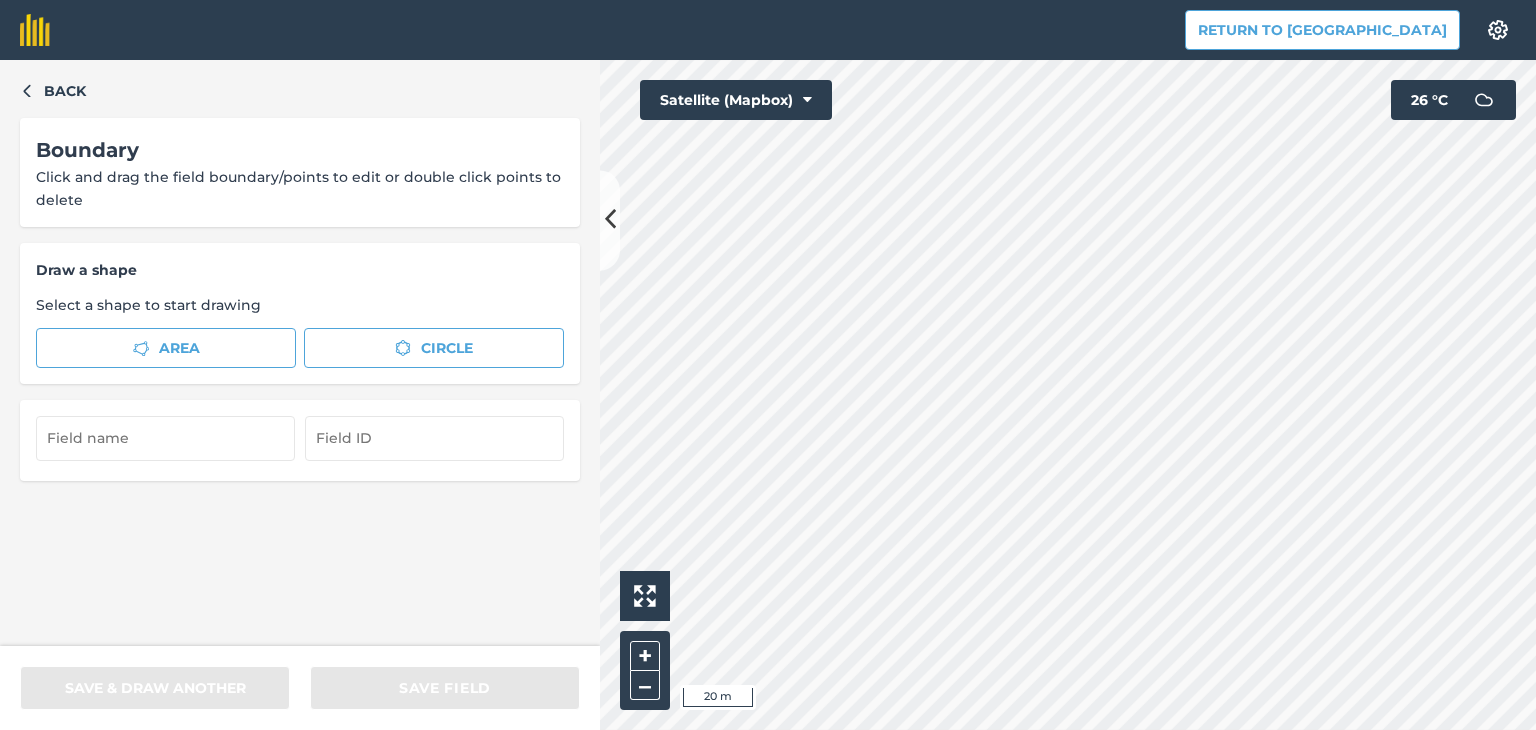 click on "Return to Agreena Settings Map printing is not available on our free plan Please upgrade to our Essentials, Plus or Pro plan to access this feature. Back Boundary Click and drag the field boundary/points to edit or double click points to delete Draw a shape Select a shape to start drawing Area Circle SAVE & DRAW ANOTHER SAVE FIELD Click to start drawing i 20 m + – Satellite (Mapbox) 26   ° C
Eredeti nyelvű szöveg Értékelje ezt a fordítást Visszajelzésével segít nekünk a Google Fordító fejlesztésében" at bounding box center (768, 365) 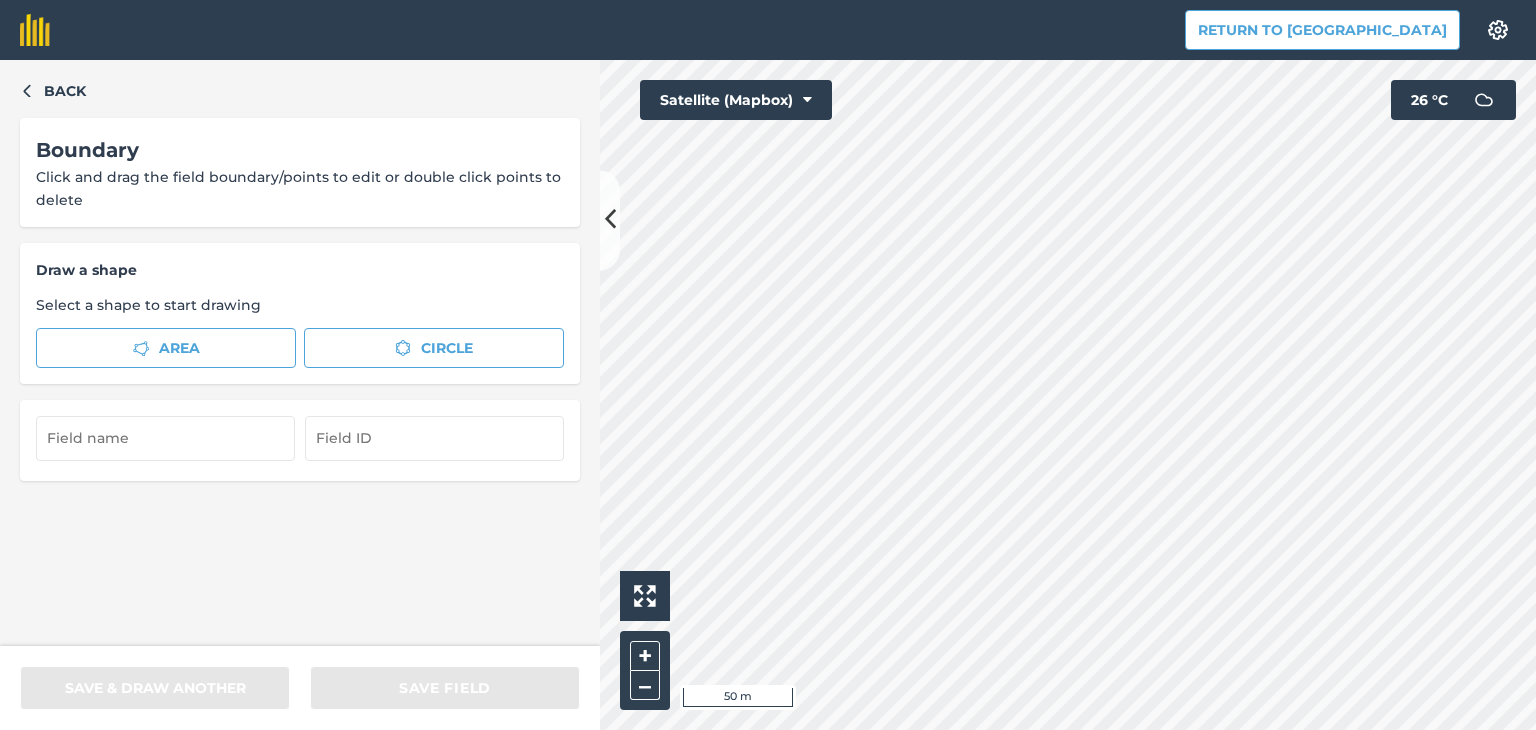 click on "Return to Agreena Settings Map printing is not available on our free plan Please upgrade to our Essentials, Plus or Pro plan to access this feature. Back Boundary Click and drag the field boundary/points to edit or double click points to delete Draw a shape Select a shape to start drawing Area Circle SAVE & DRAW ANOTHER SAVE FIELD Click to start drawing i 50 m + – Satellite (Mapbox) 26   ° C
Eredeti nyelvű szöveg Értékelje ezt a fordítást Visszajelzésével segít nekünk a Google Fordító fejlesztésében" at bounding box center (768, 365) 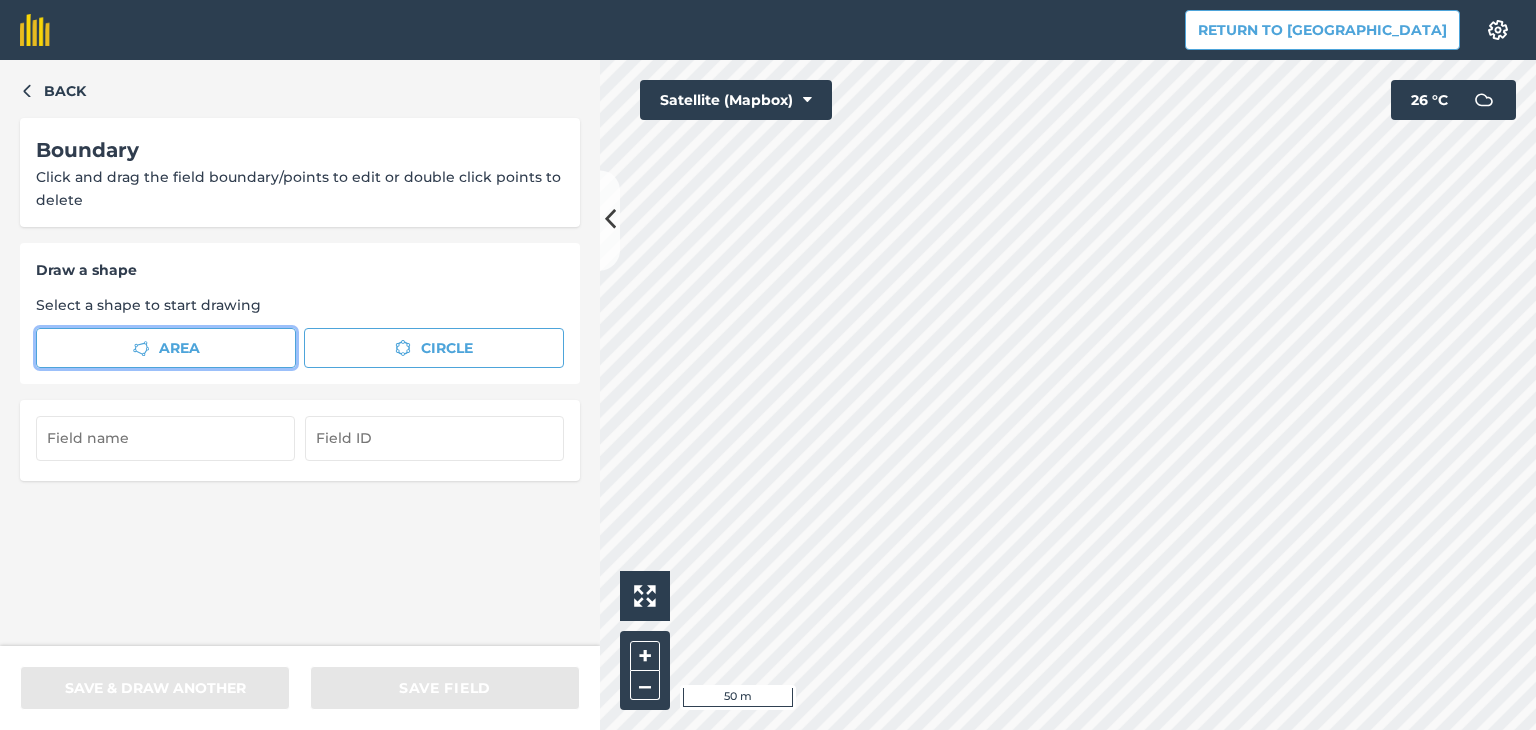 click on "Area" at bounding box center [166, 348] 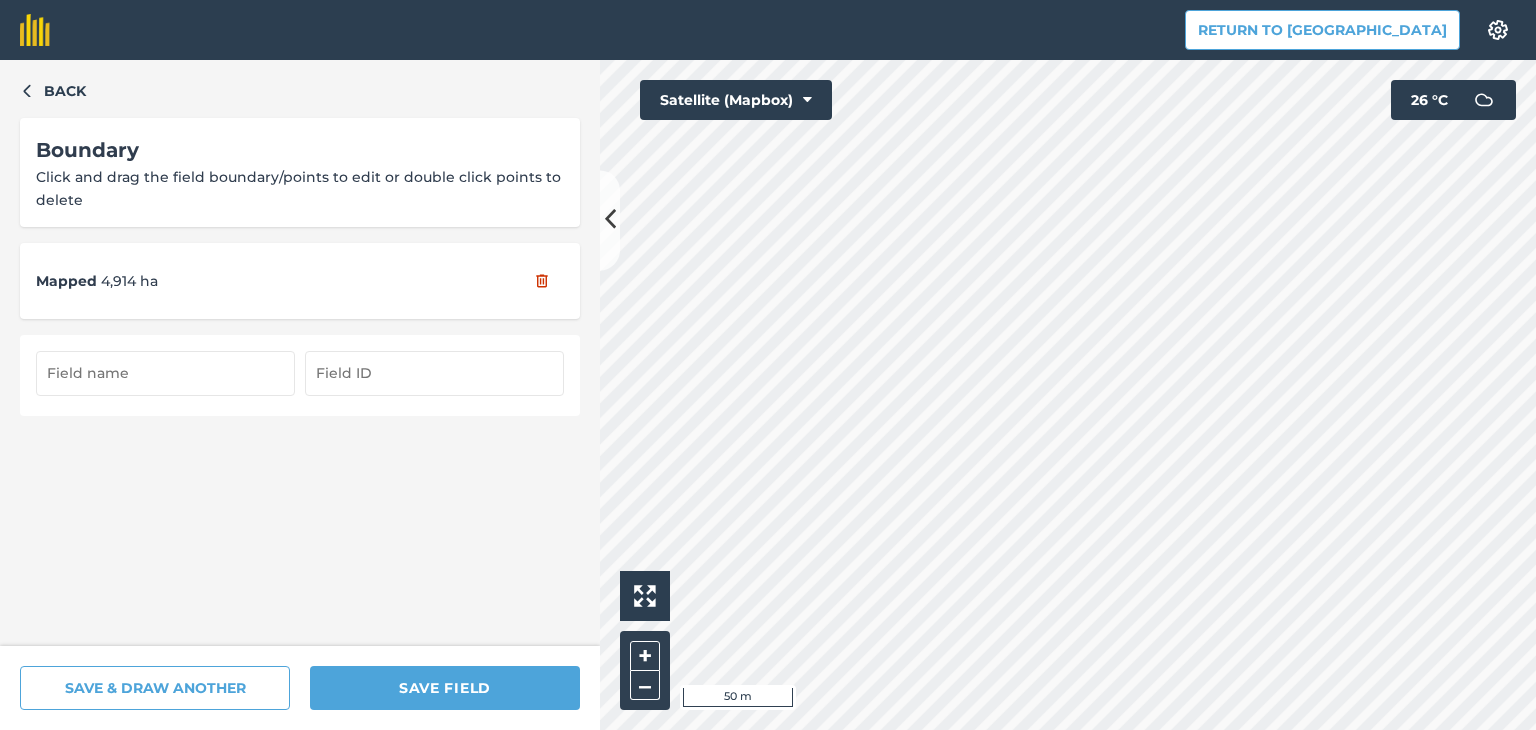 click at bounding box center (165, 373) 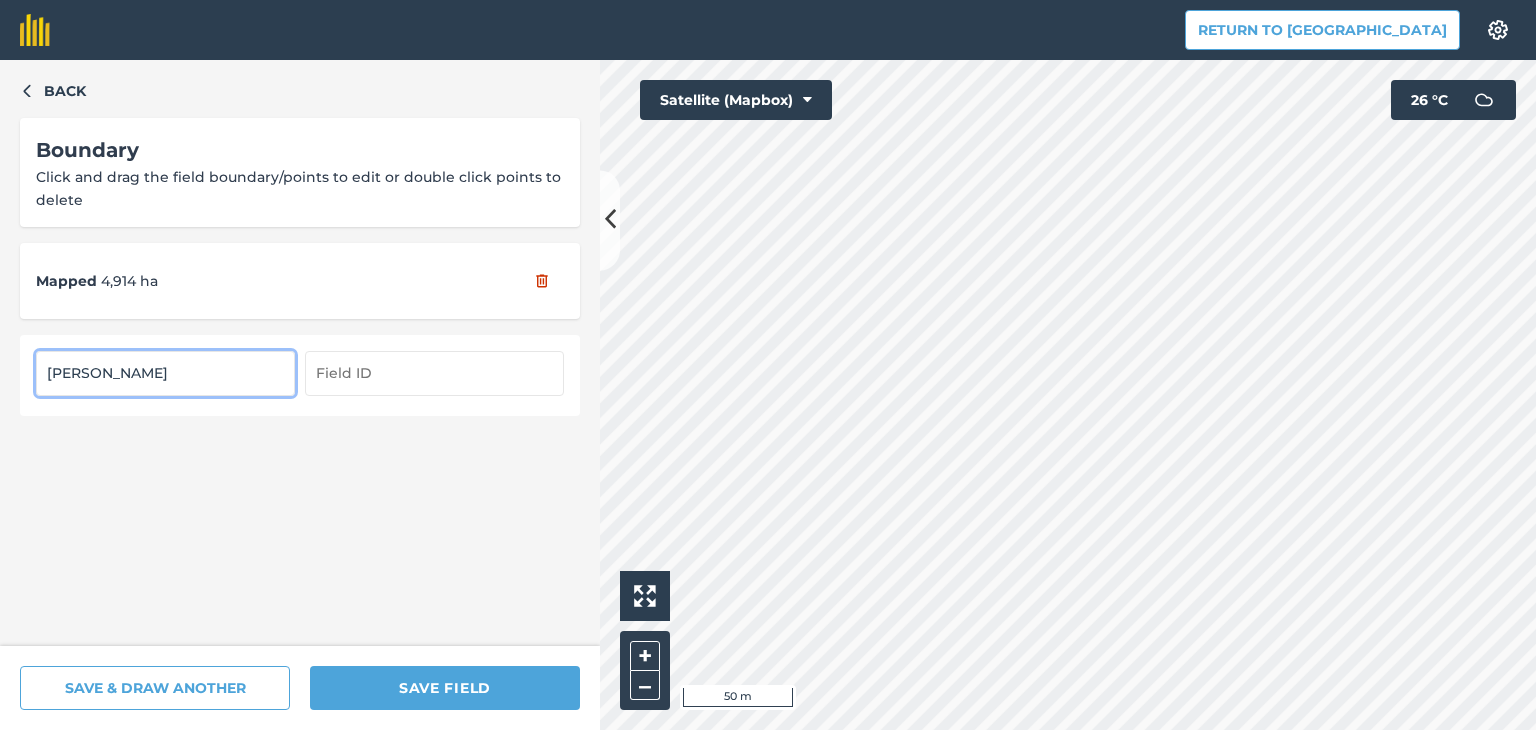 type on "Andor mellet" 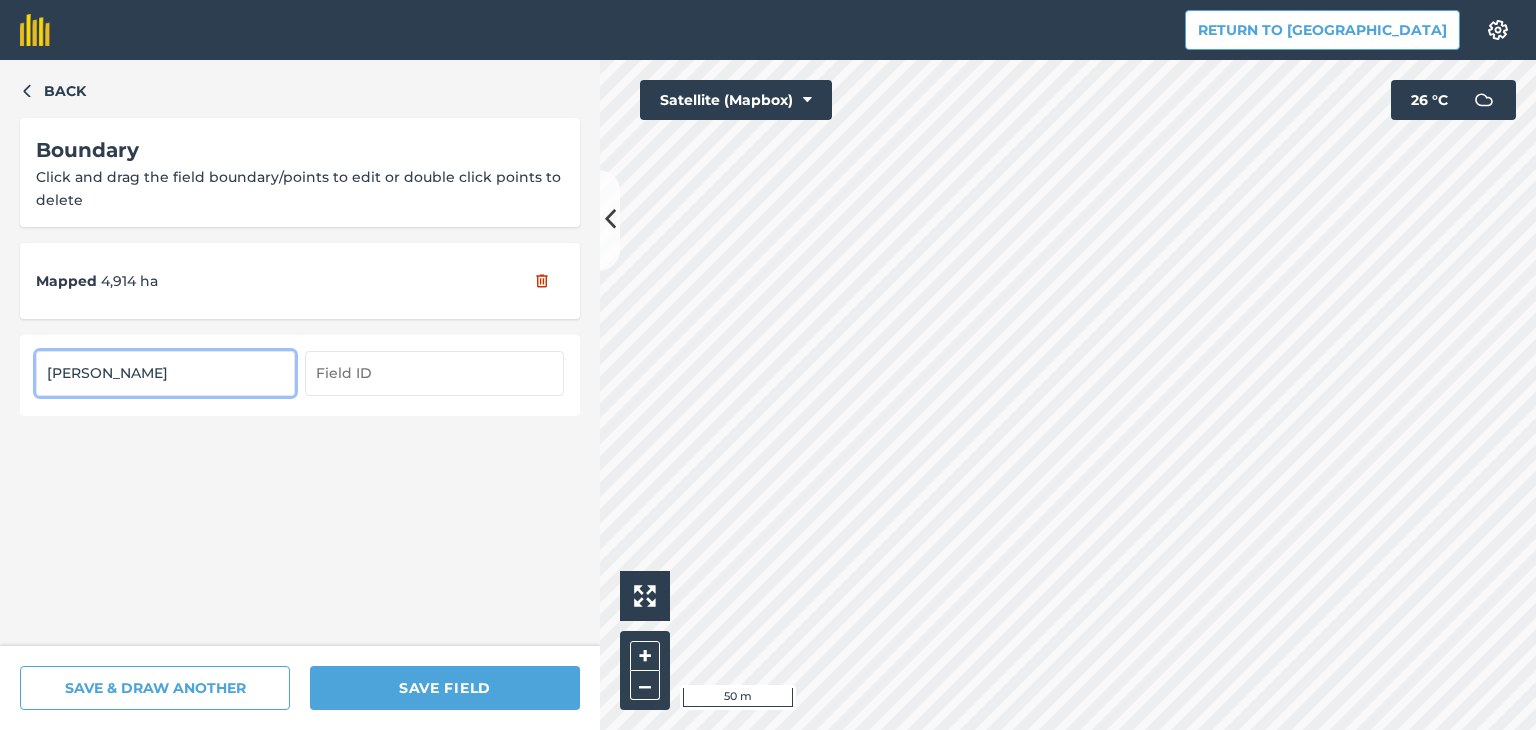 click at bounding box center (434, 373) 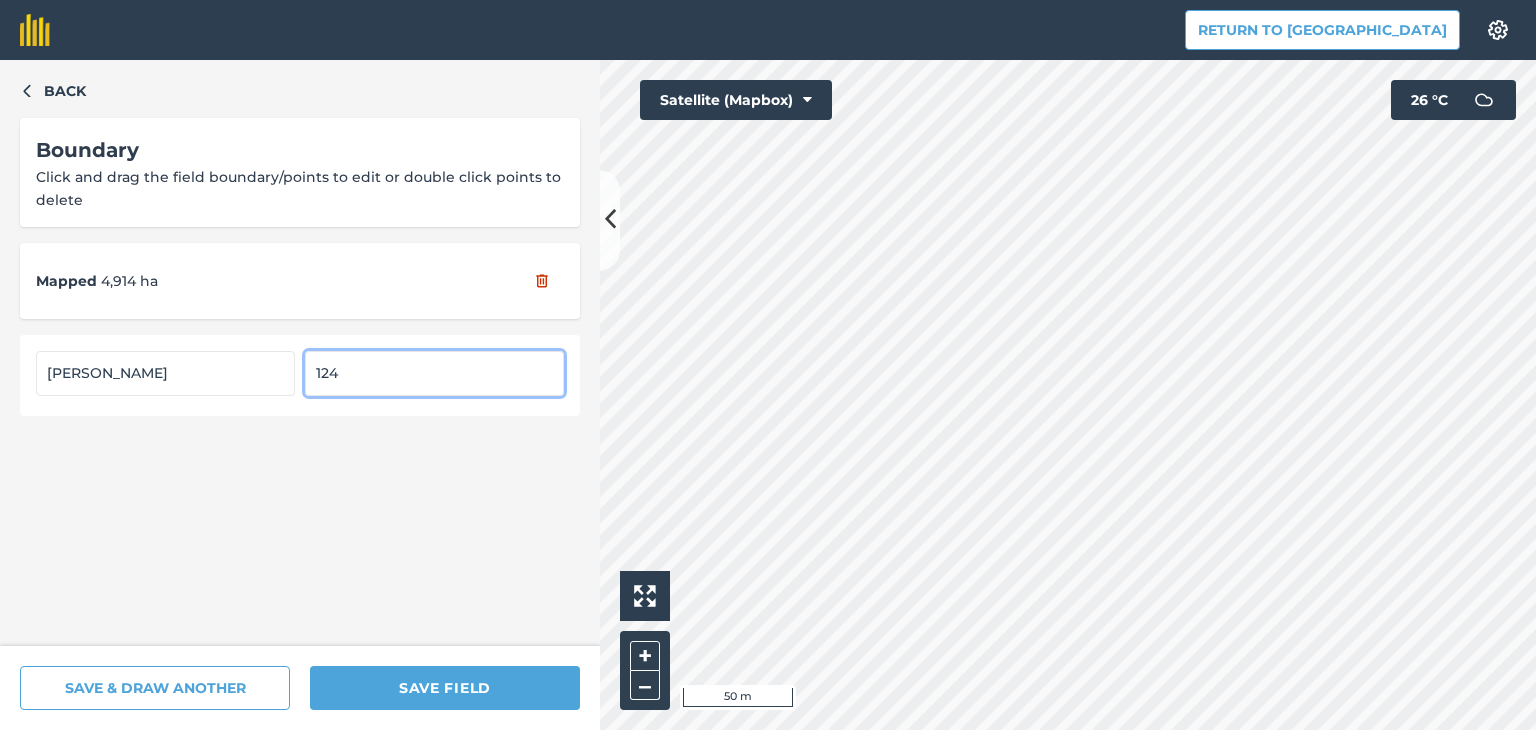 type on "124" 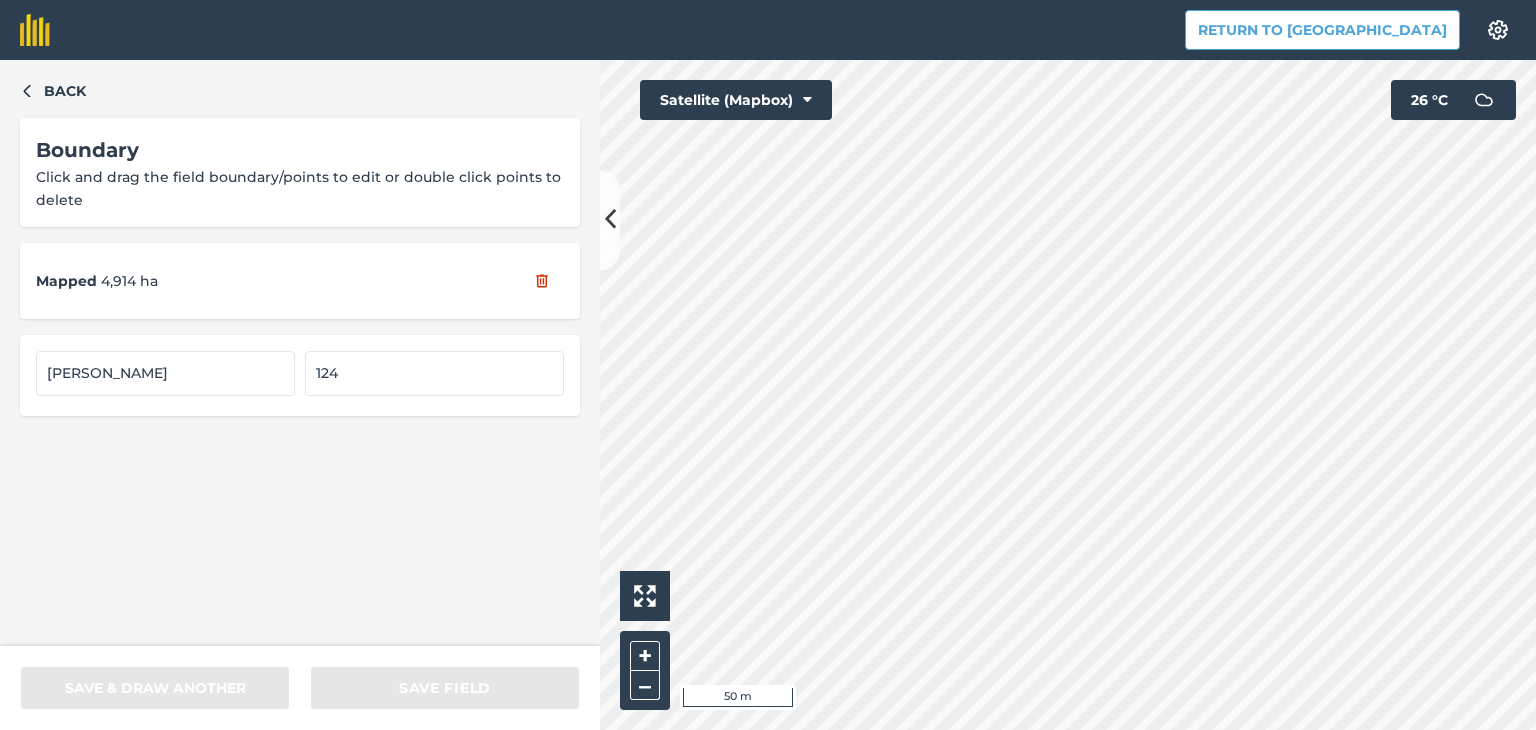 type 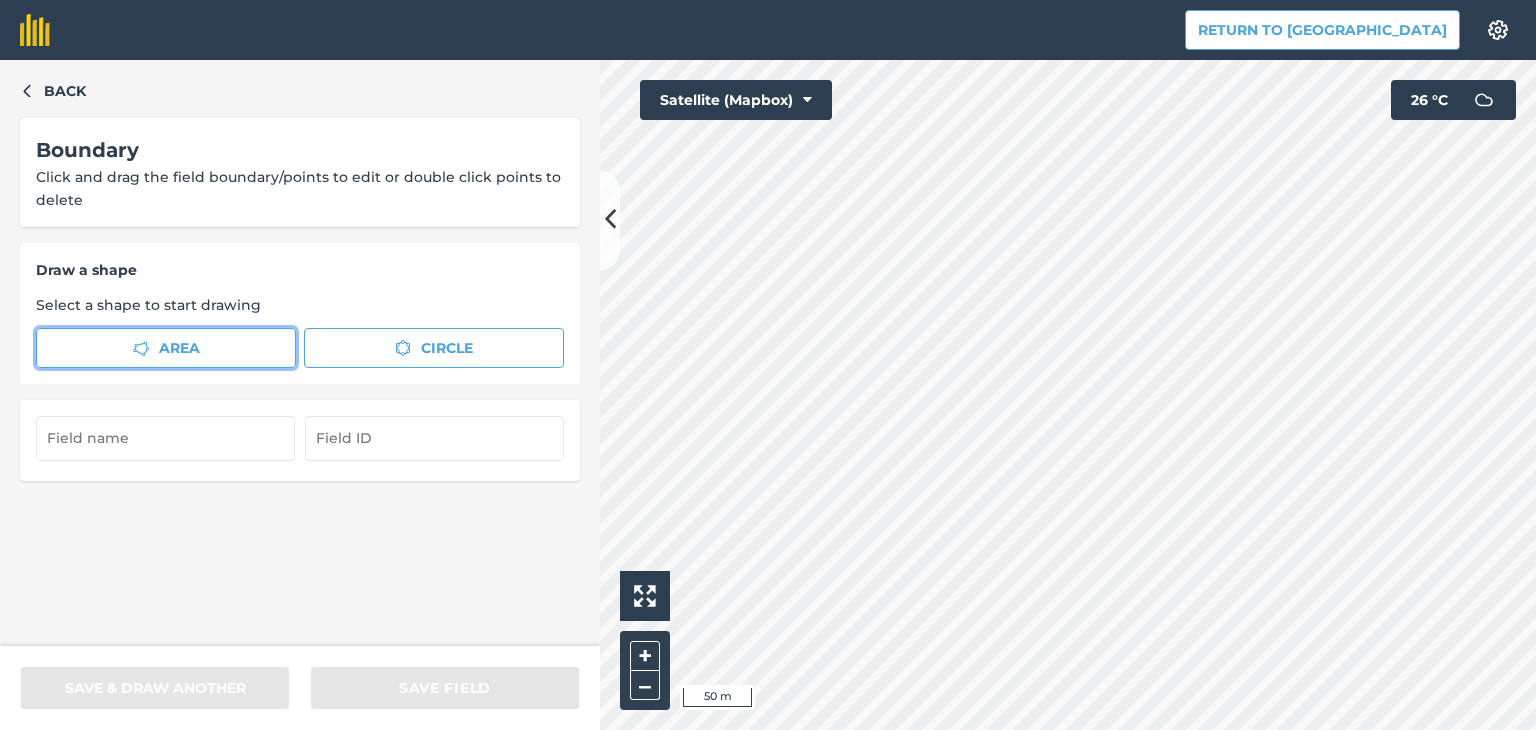 click on "Area" at bounding box center (166, 348) 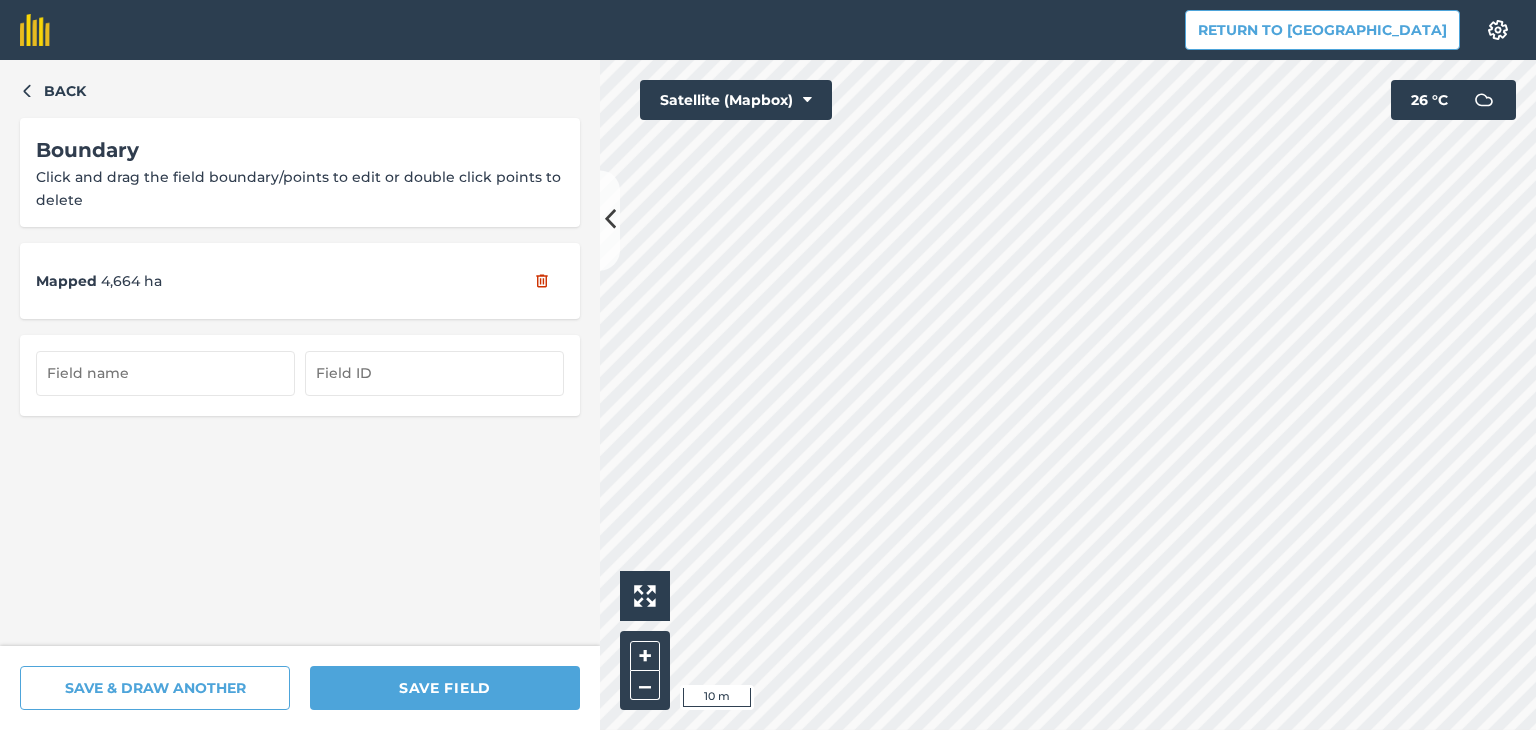 click on "Return to Agreena Settings Map printing is not available on our free plan Please upgrade to our Essentials, Plus or Pro plan to access this feature. Back Boundary Click and drag the field boundary/points to edit or double click points to delete Mapped 4,664 ha SAVE & DRAW ANOTHER SAVE FIELD Click to start drawing i 10 m + – Satellite (Mapbox) 26   ° C" at bounding box center [768, 365] 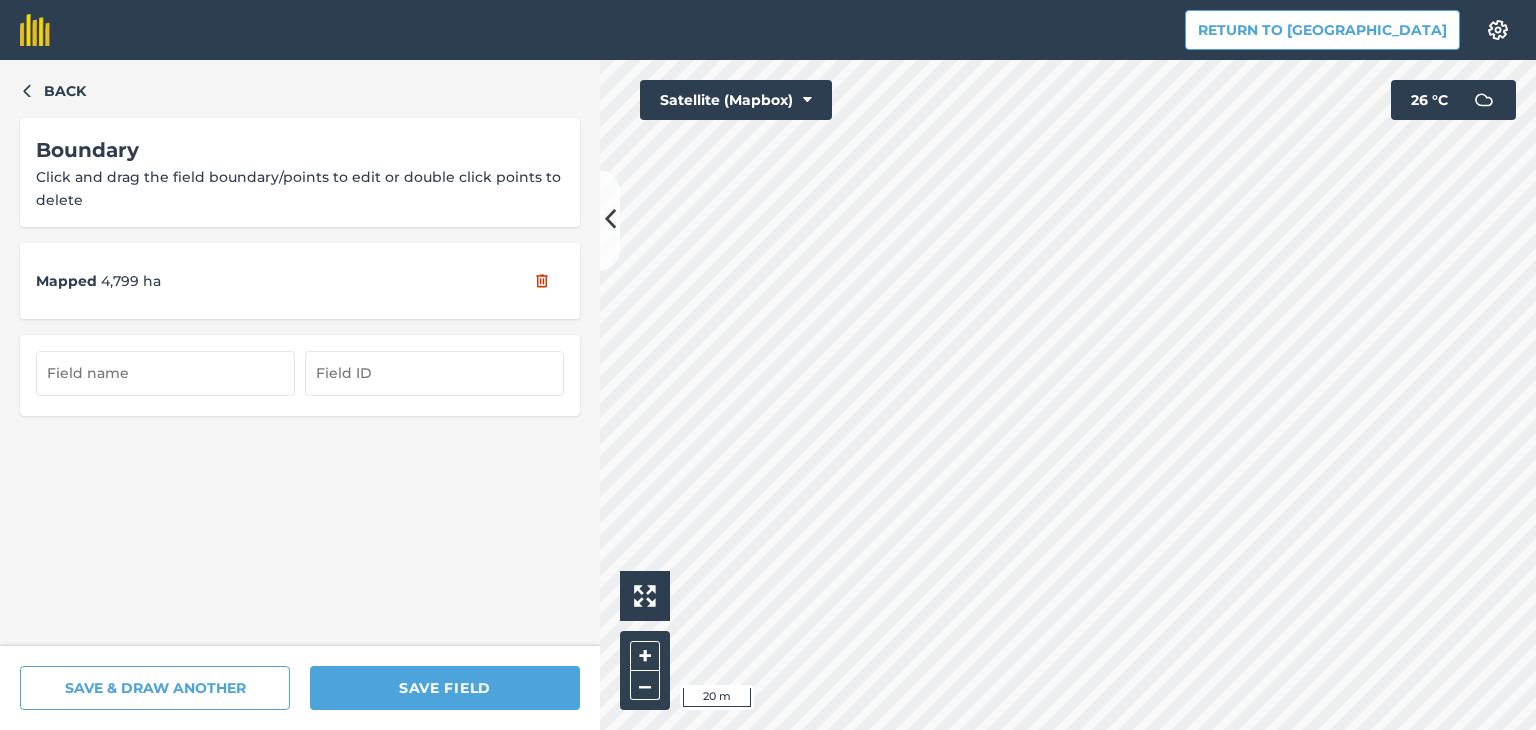 click on "Return to Agreena Settings Map printing is not available on our free plan Please upgrade to our Essentials, Plus or Pro plan to access this feature. Back Boundary Click and drag the field boundary/points to edit or double click points to delete Mapped 4,799 ha SAVE & DRAW ANOTHER SAVE FIELD Click to start drawing i 20 m + – Satellite (Mapbox) 26   ° C
Eredeti nyelvű szöveg Értékelje ezt a fordítást Visszajelzésével segít nekünk a Google Fordító fejlesztésében" at bounding box center [768, 365] 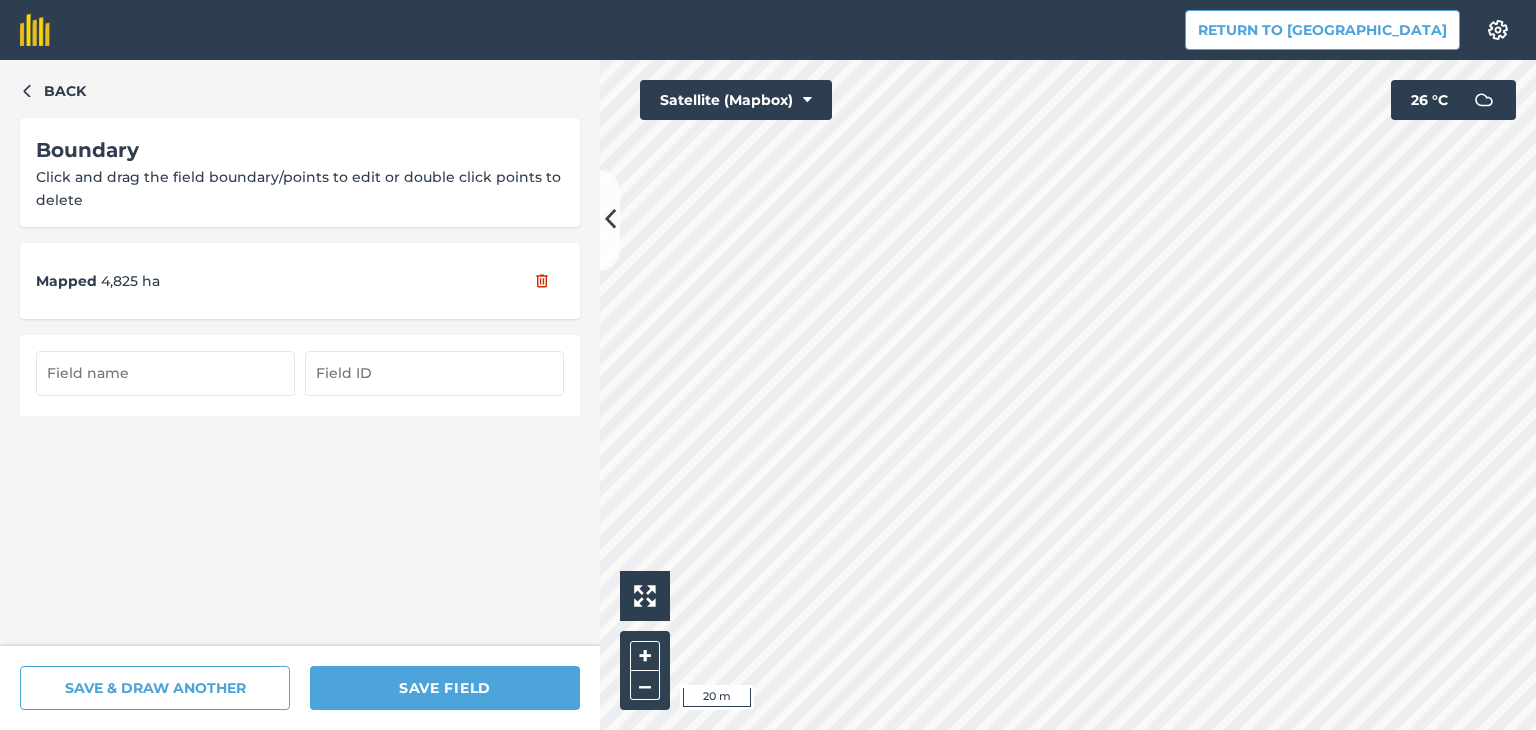 click at bounding box center [165, 373] 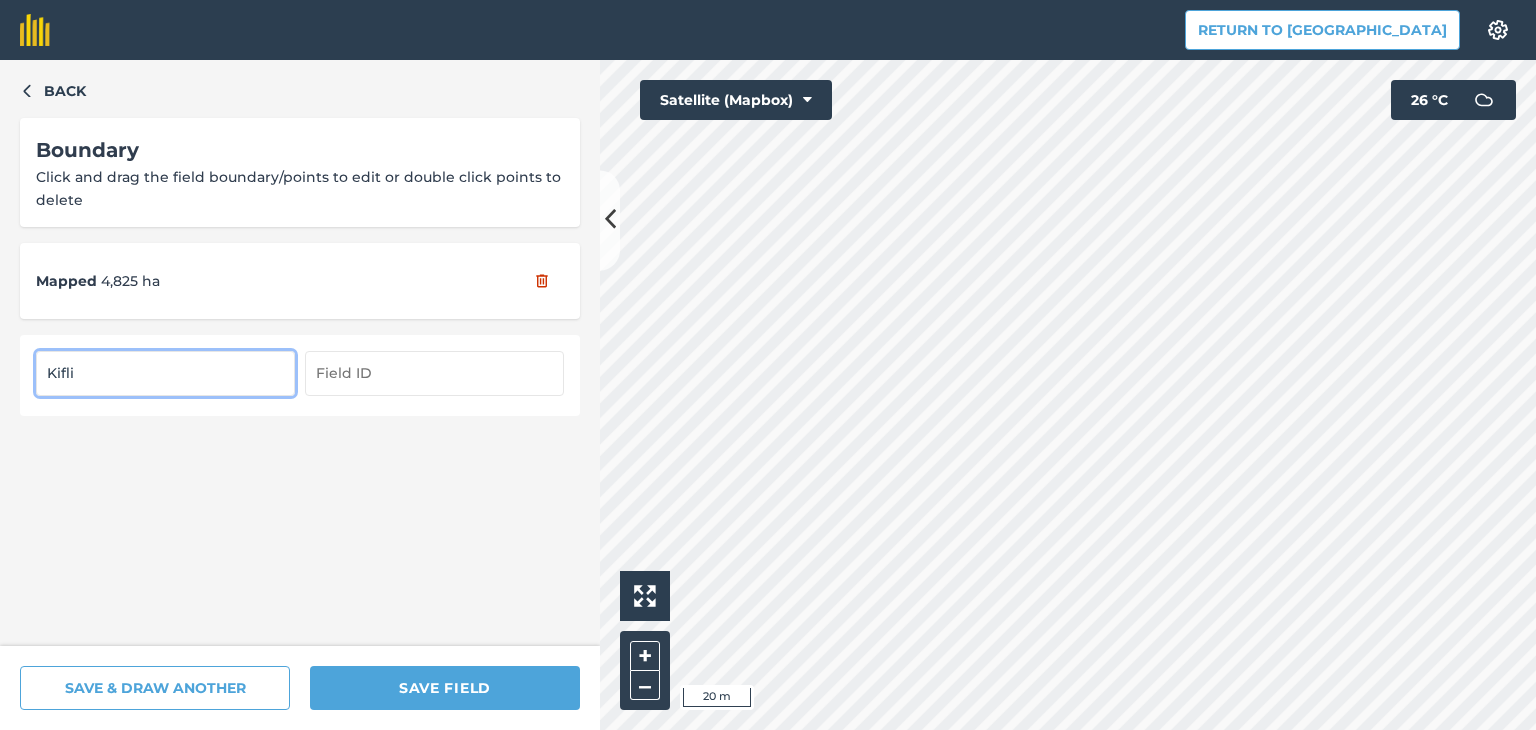 type on "Kifli" 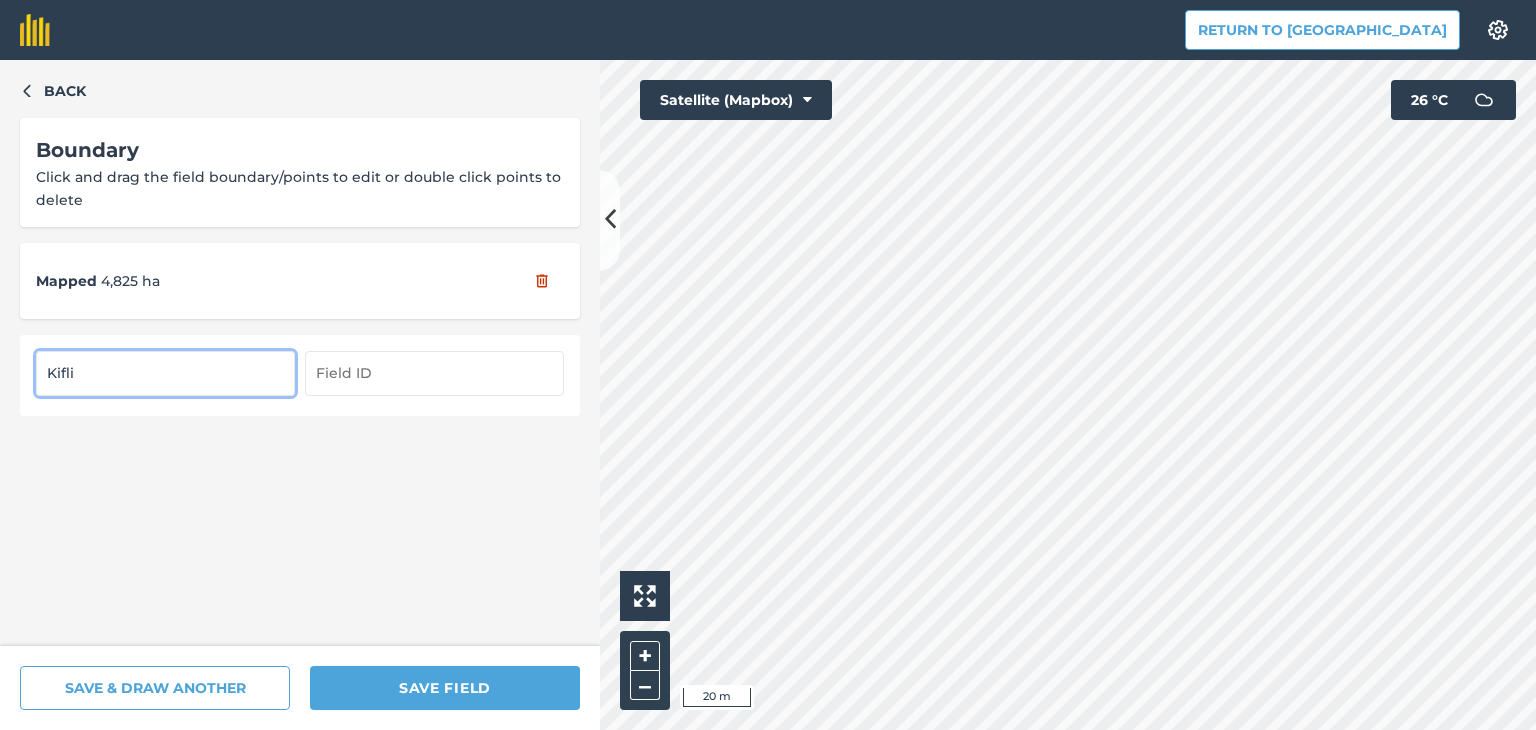 click at bounding box center [434, 373] 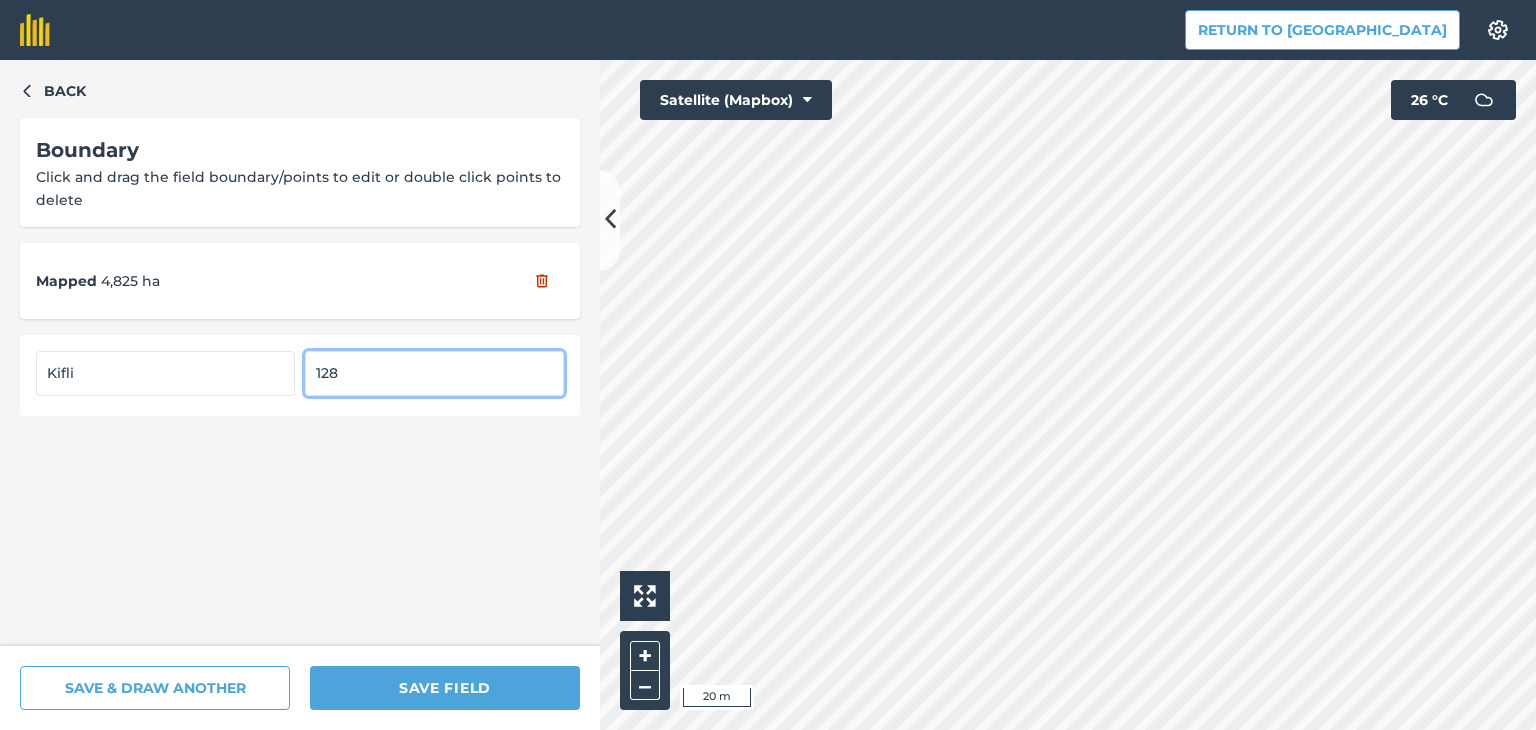 type on "128" 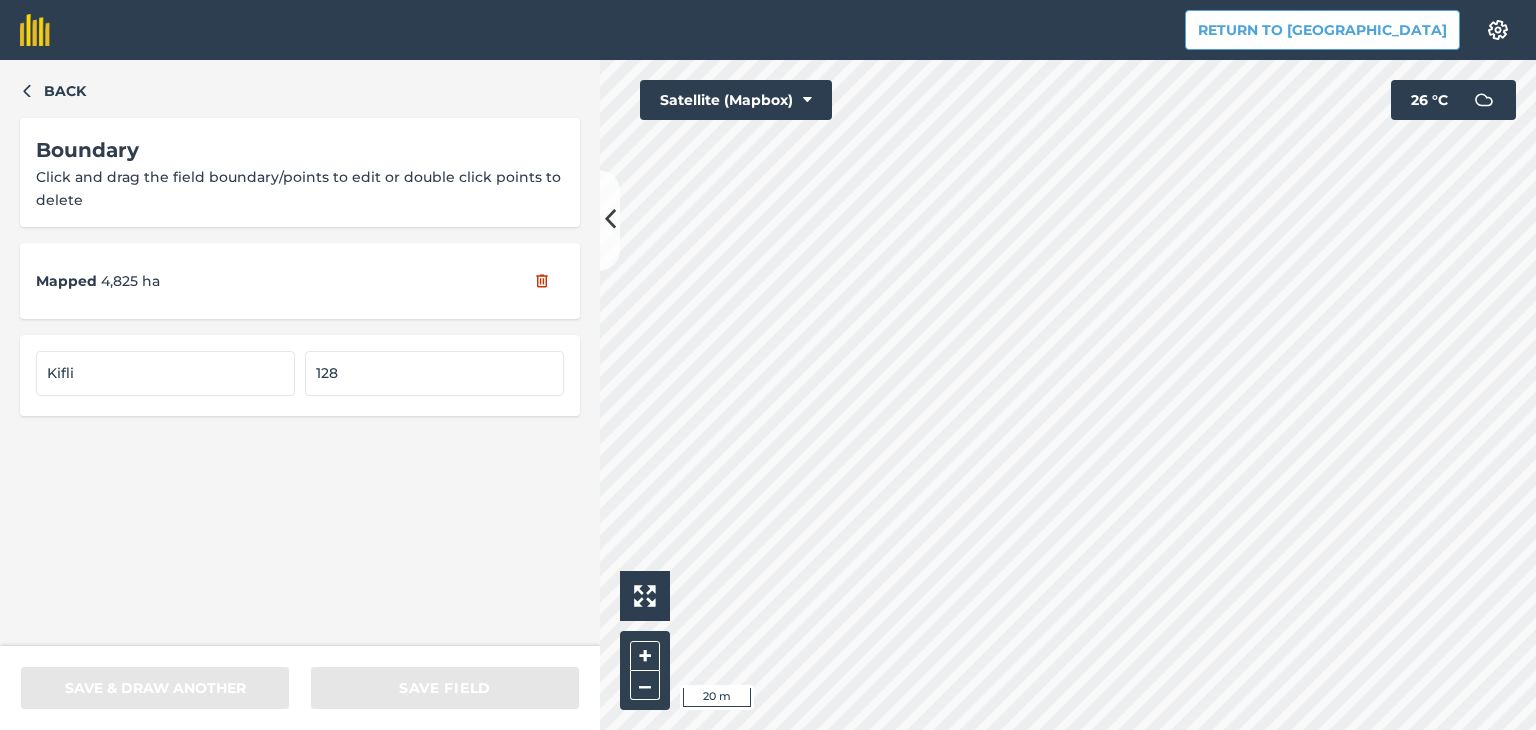 type 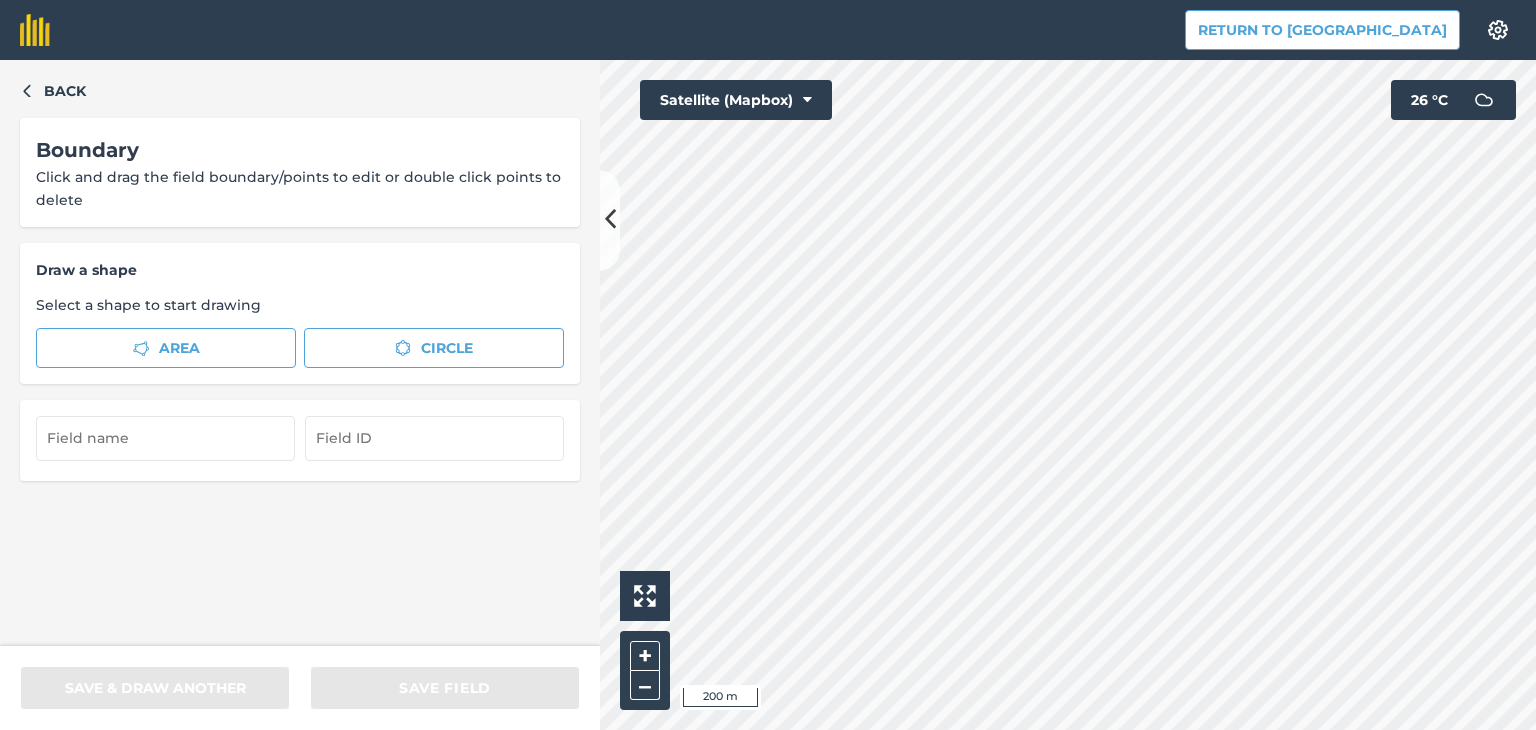 click on "Return to Agreena Settings Map printing is not available on our free plan Please upgrade to our Essentials, Plus or Pro plan to access this feature. Back Boundary Click and drag the field boundary/points to edit or double click points to delete Draw a shape Select a shape to start drawing Area Circle SAVE & DRAW ANOTHER SAVE FIELD Click to start drawing i 200 m + – Satellite (Mapbox) 26   ° C
Eredeti nyelvű szöveg Értékelje ezt a fordítást Visszajelzésével segít nekünk a Google Fordító fejlesztésében" at bounding box center (768, 365) 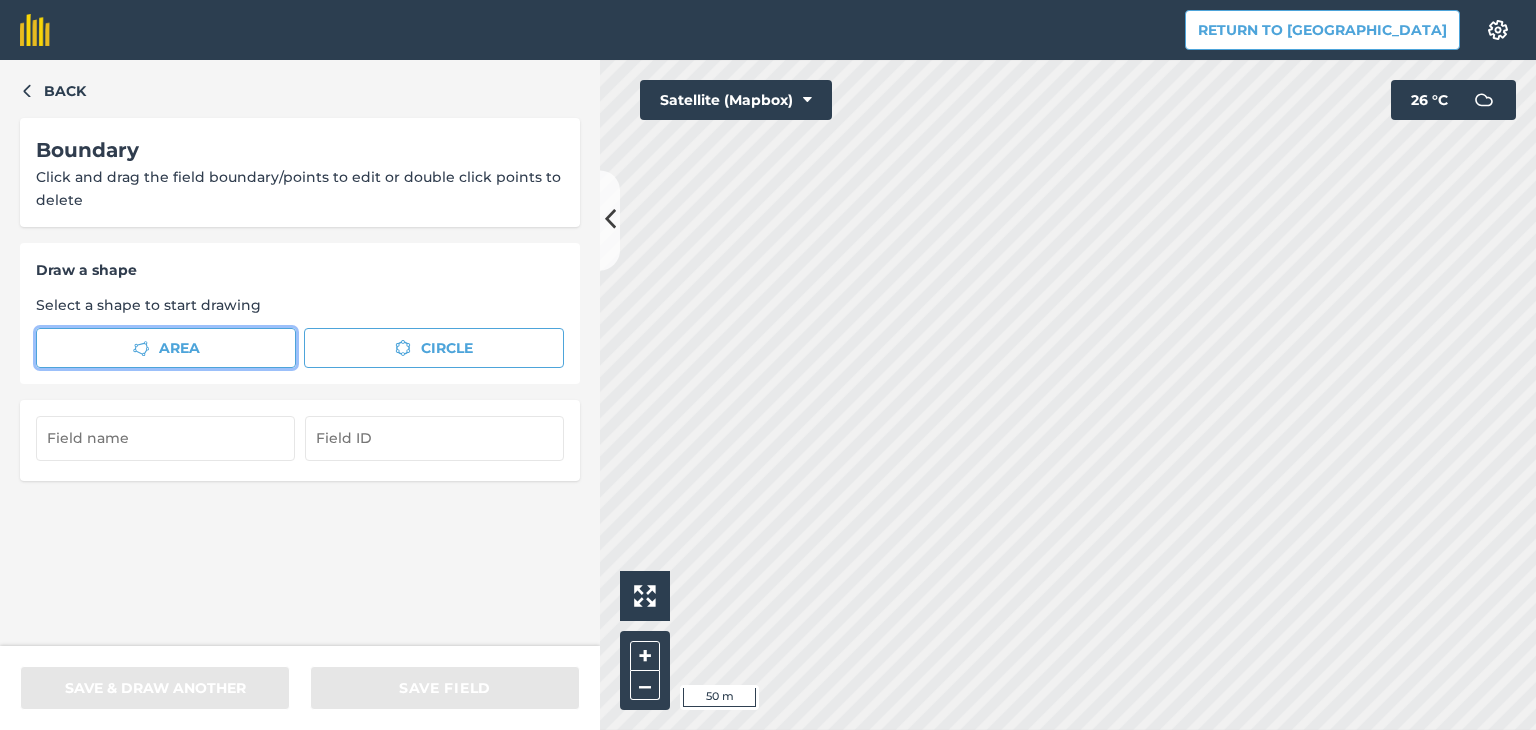 click on "Area" at bounding box center [166, 348] 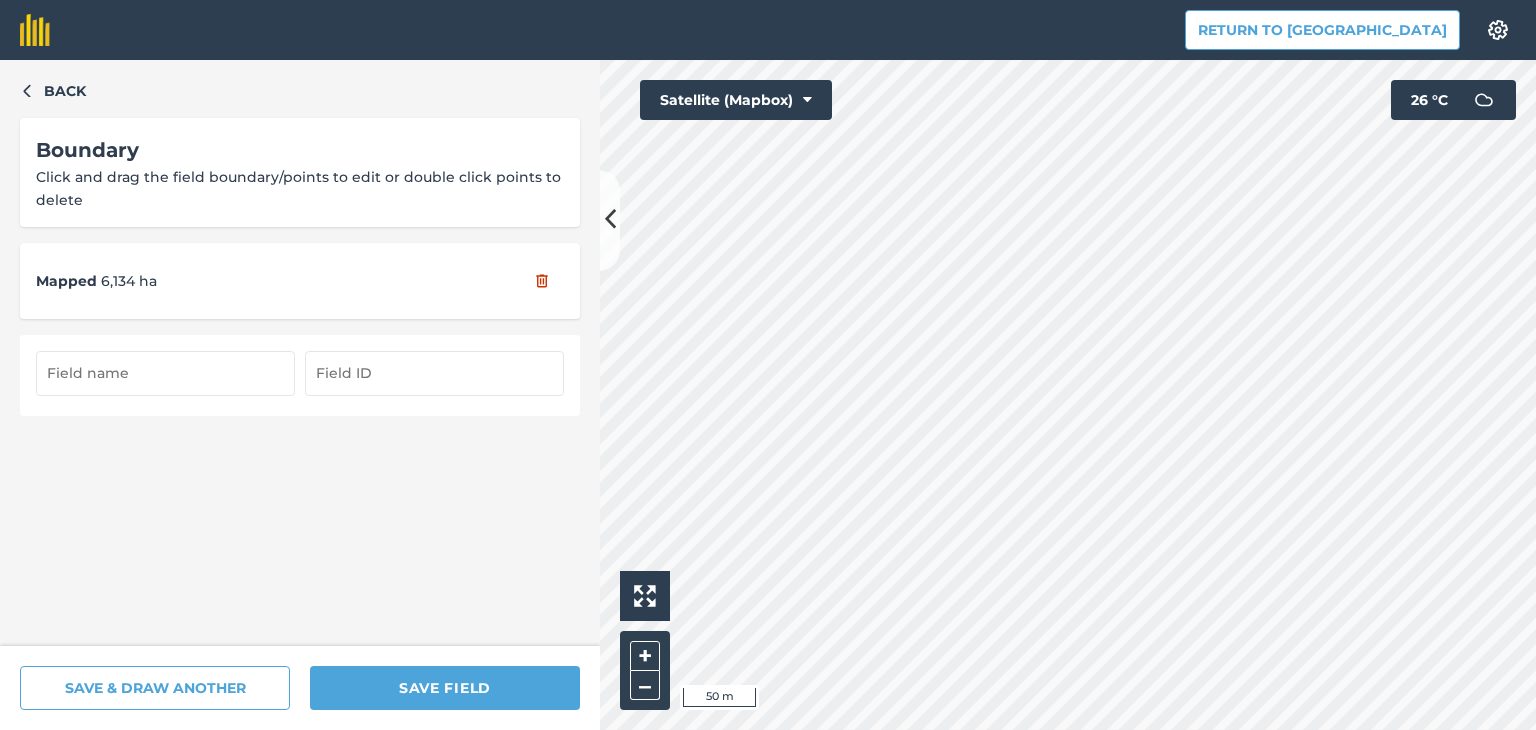 click at bounding box center (165, 373) 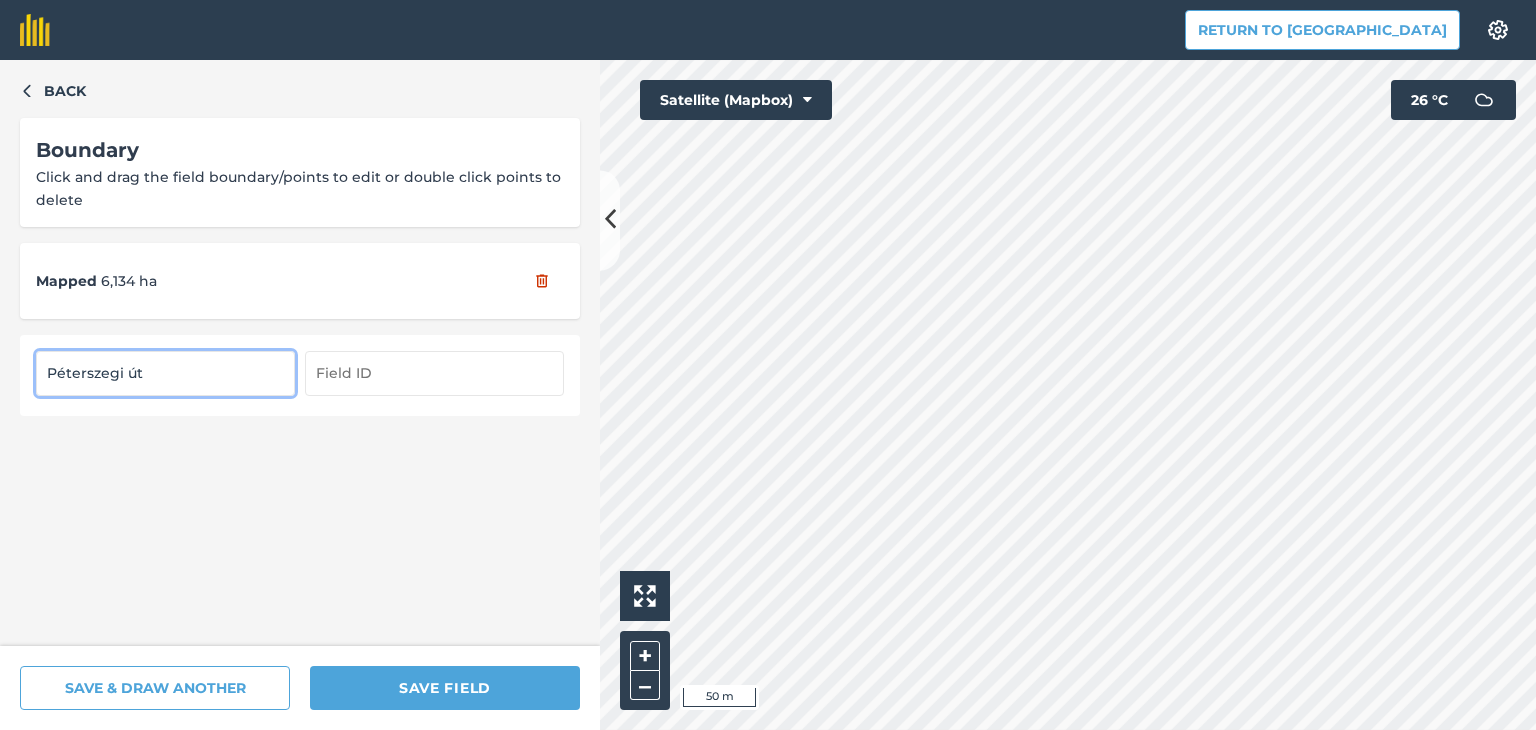 type on "Péterszegi út" 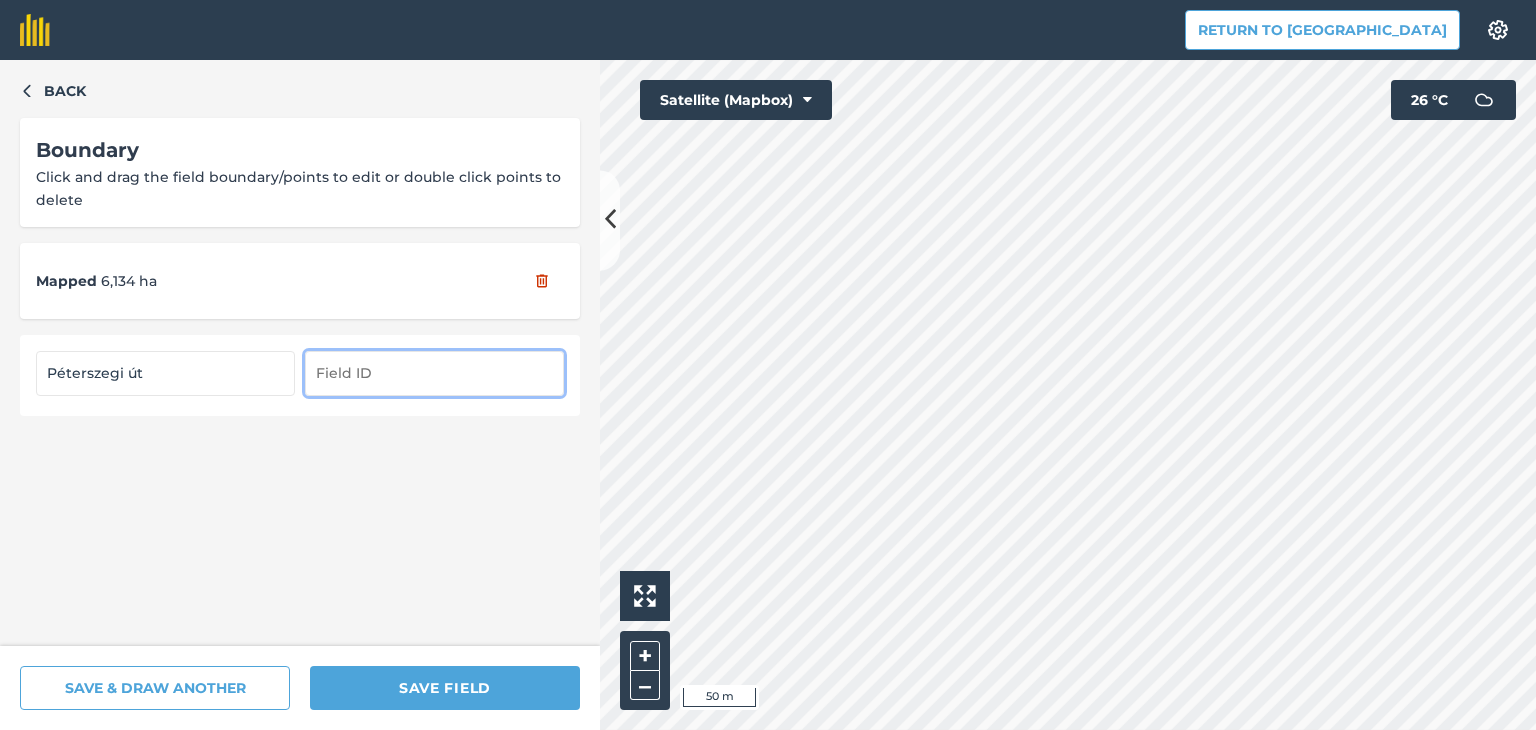 click at bounding box center [434, 373] 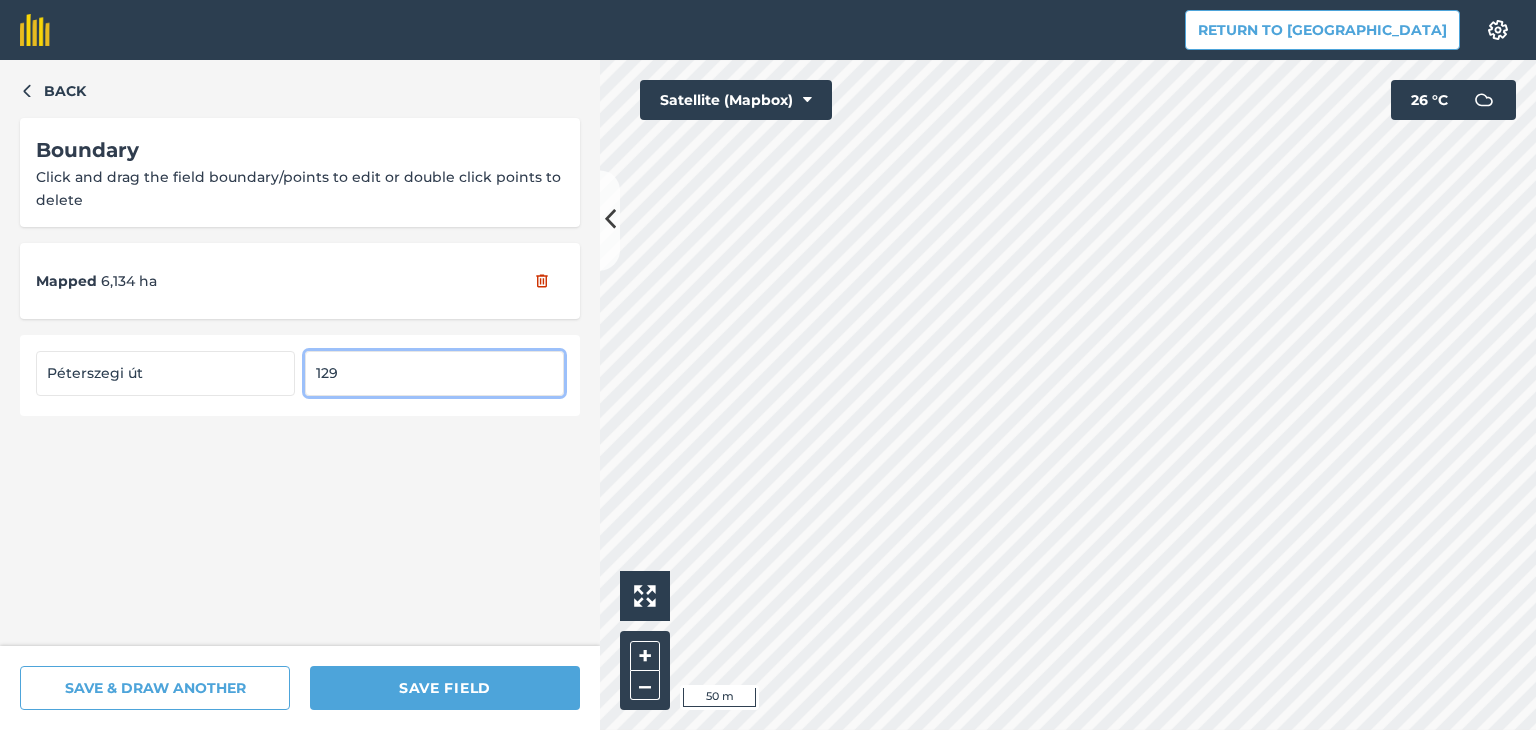 type on "129" 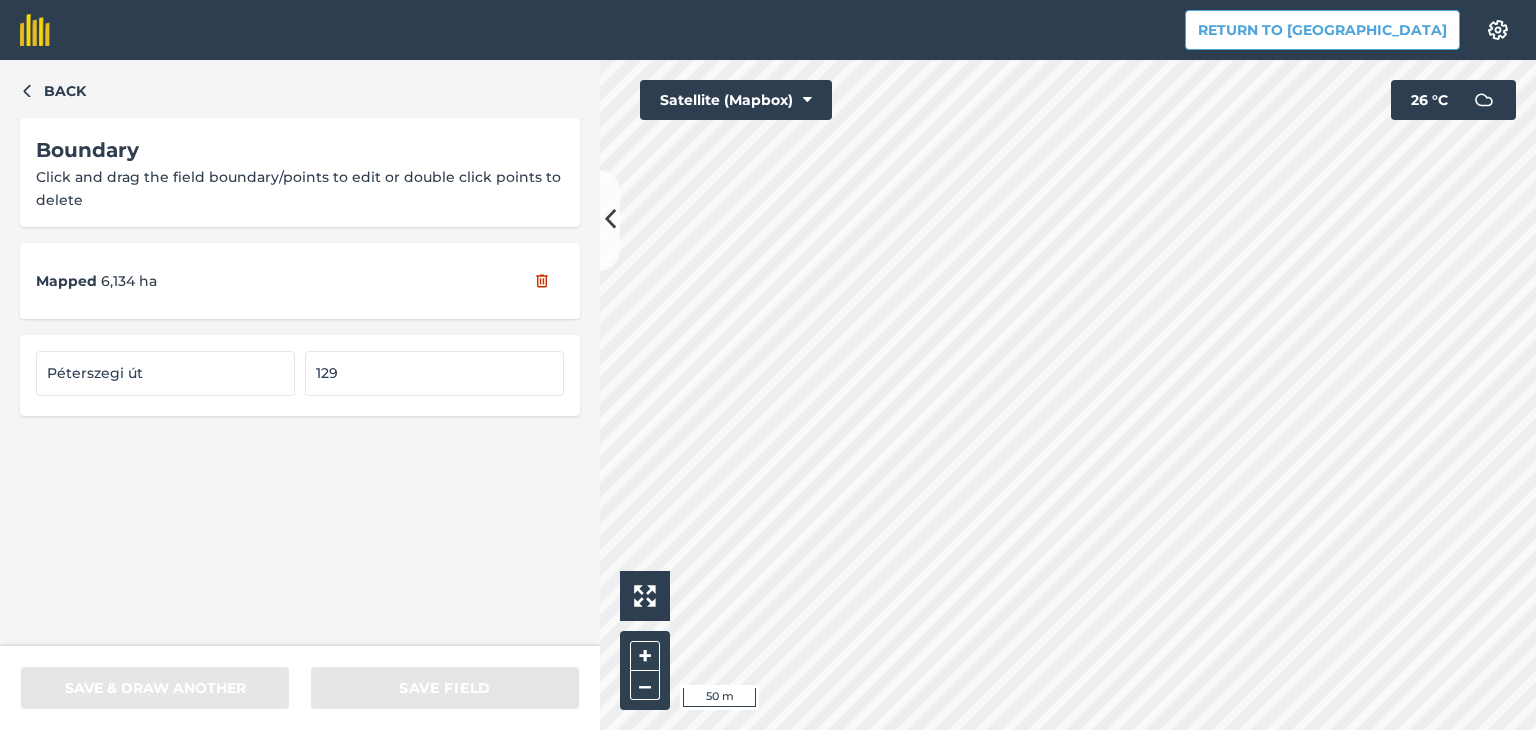 type 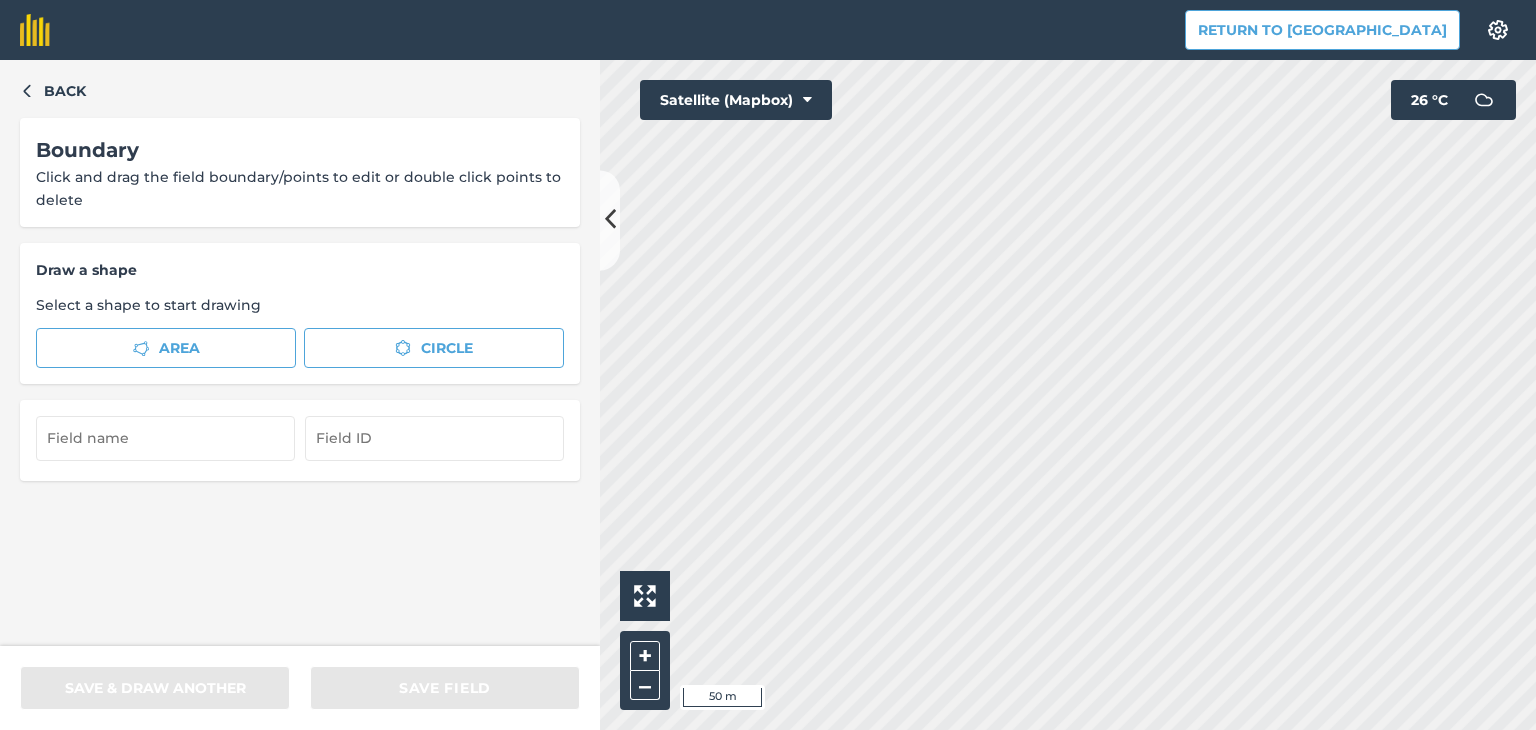 click on "Return to Agreena Settings Map printing is not available on our free plan Please upgrade to our Essentials, Plus or Pro plan to access this feature. Back Boundary Click and drag the field boundary/points to edit or double click points to delete Draw a shape Select a shape to start drawing Area Circle SAVE & DRAW ANOTHER SAVE FIELD Click to start drawing i 50 m + – Satellite (Mapbox) 26   ° C
Eredeti nyelvű szöveg Értékelje ezt a fordítást Visszajelzésével segít nekünk a Google Fordító fejlesztésében" at bounding box center (768, 365) 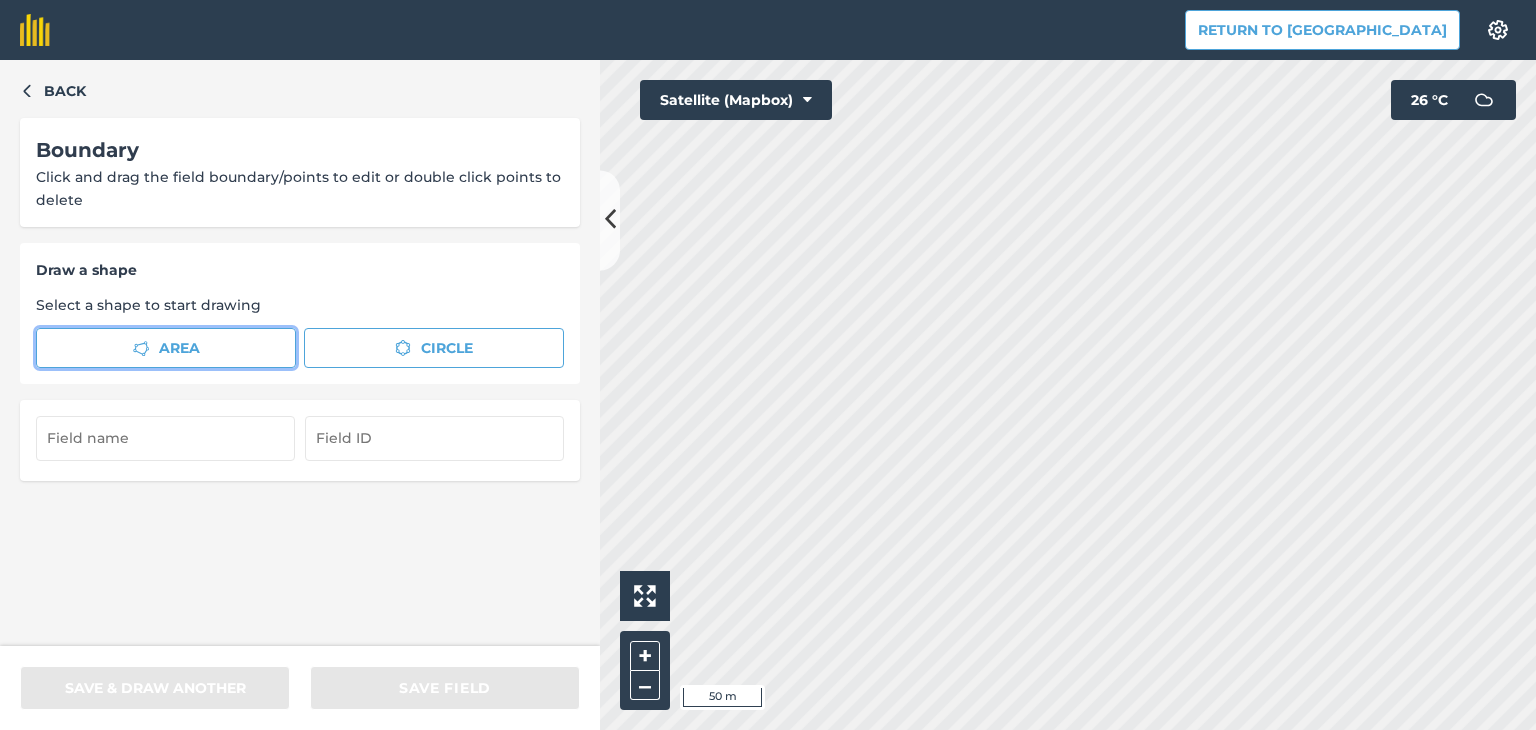 click on "Area" at bounding box center (166, 348) 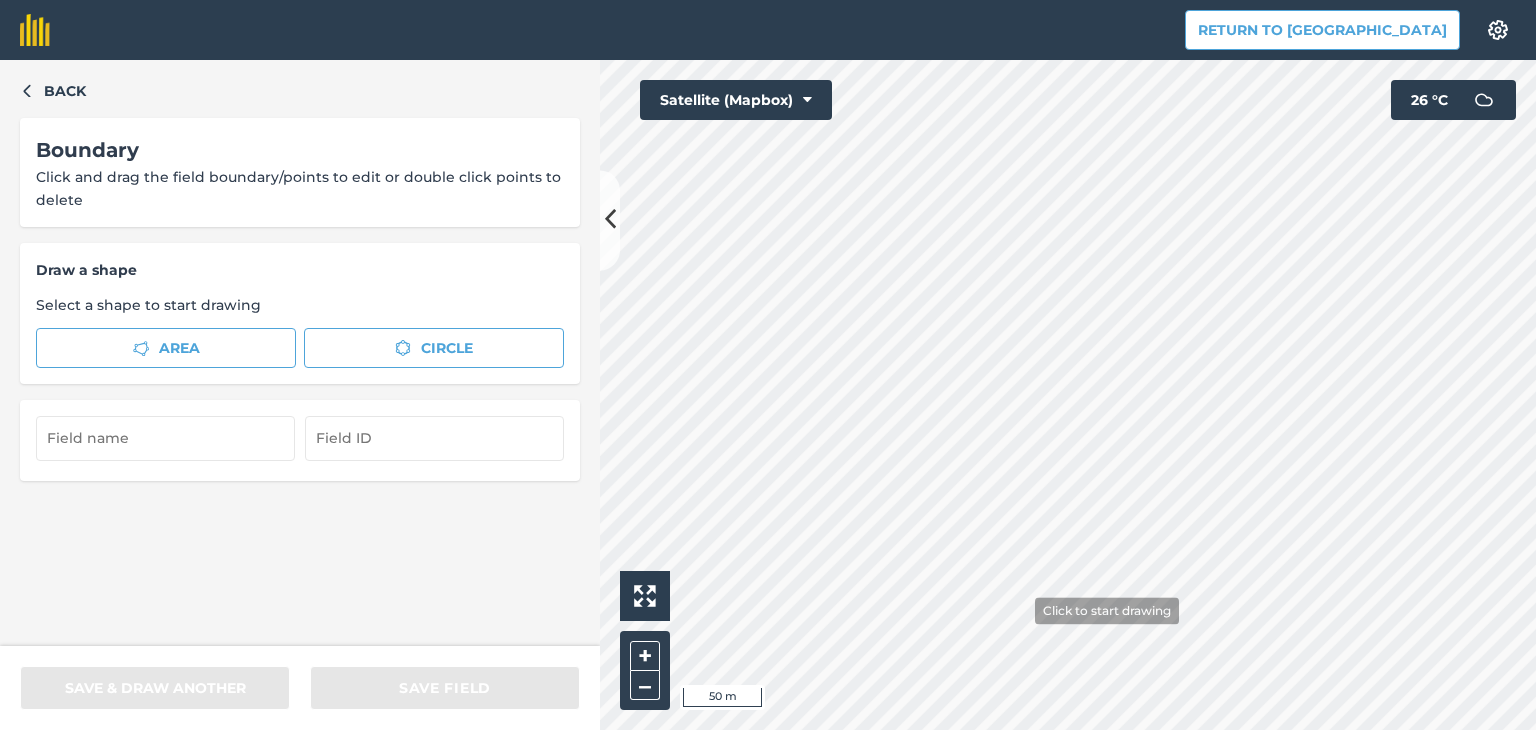 click on "Return to Agreena Settings Map printing is not available on our free plan Please upgrade to our Essentials, Plus or Pro plan to access this feature. Back Boundary Click and drag the field boundary/points to edit or double click points to delete Draw a shape Select a shape to start drawing Area Circle SAVE & DRAW ANOTHER SAVE FIELD Click to start drawing i 50 m + – Satellite (Mapbox) 26   ° C
Eredeti nyelvű szöveg Értékelje ezt a fordítást Visszajelzésével segít nekünk a Google Fordító fejlesztésében" at bounding box center [768, 365] 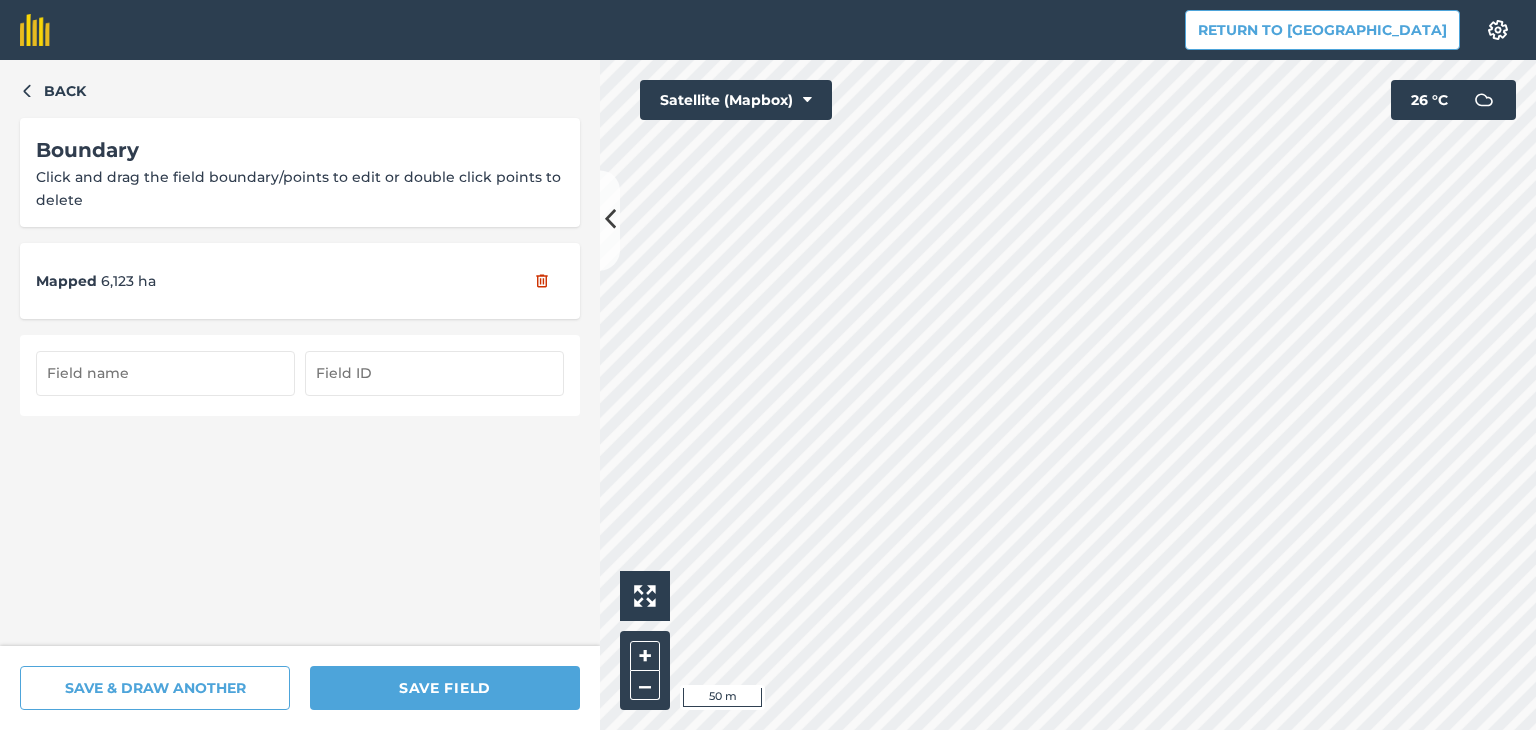 click at bounding box center (165, 373) 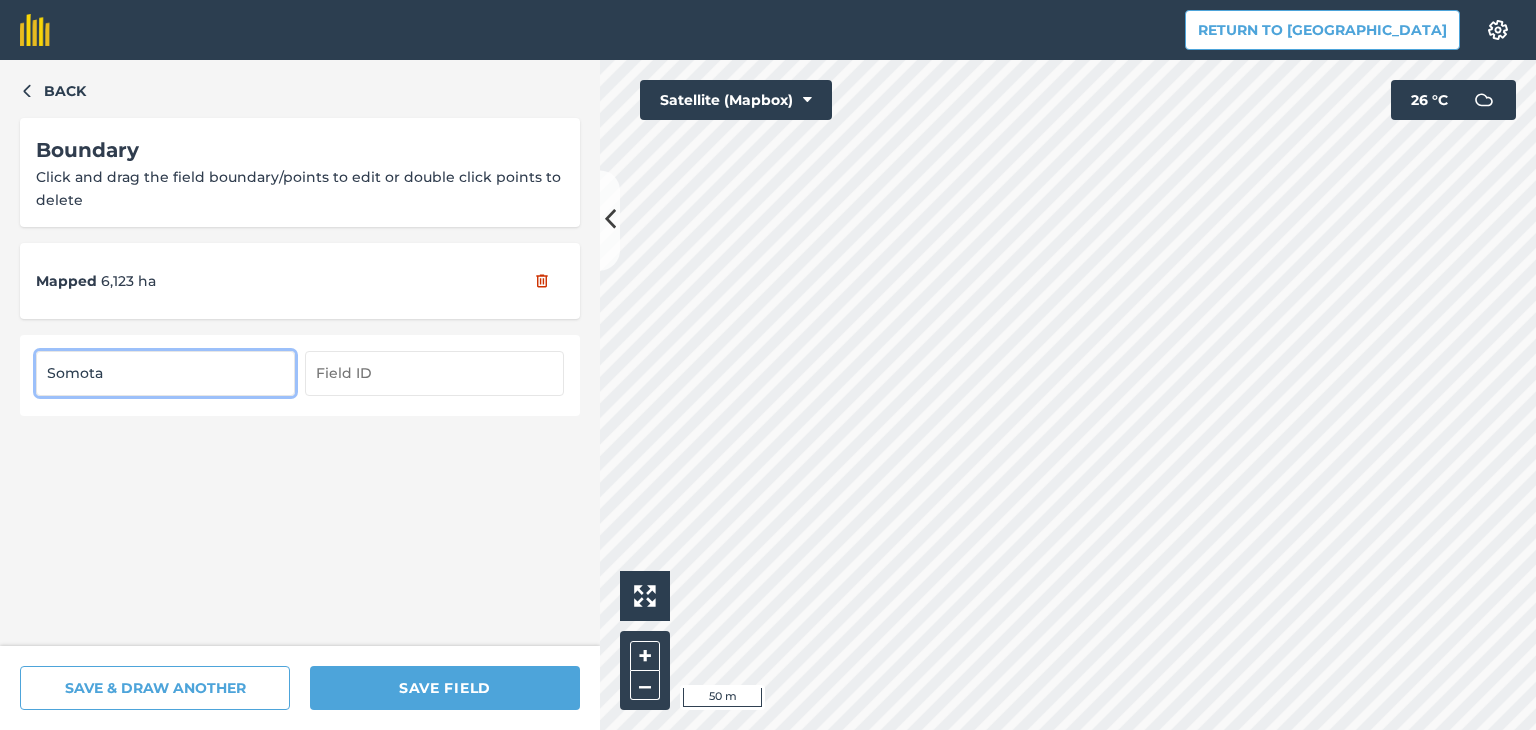 type on "Somota" 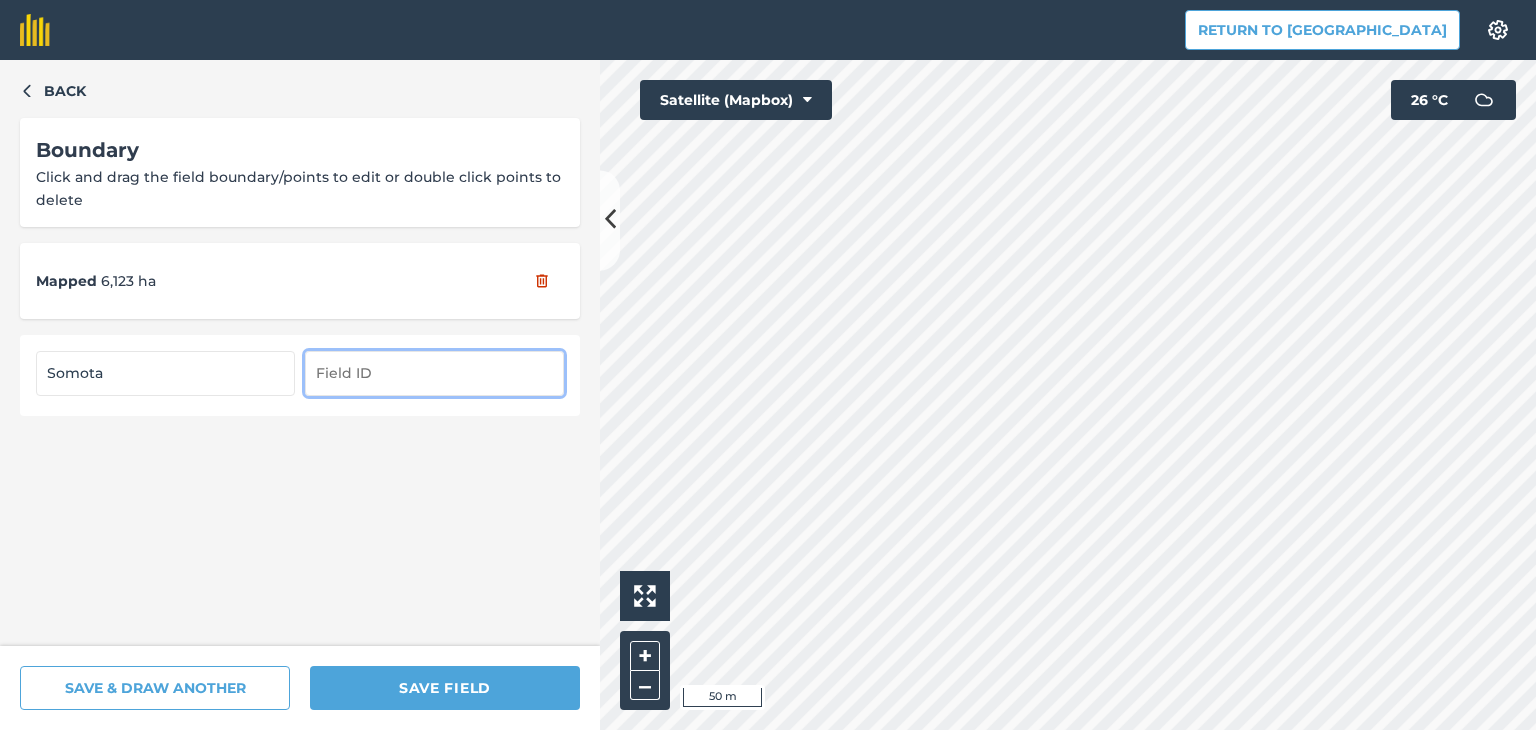 click at bounding box center [434, 373] 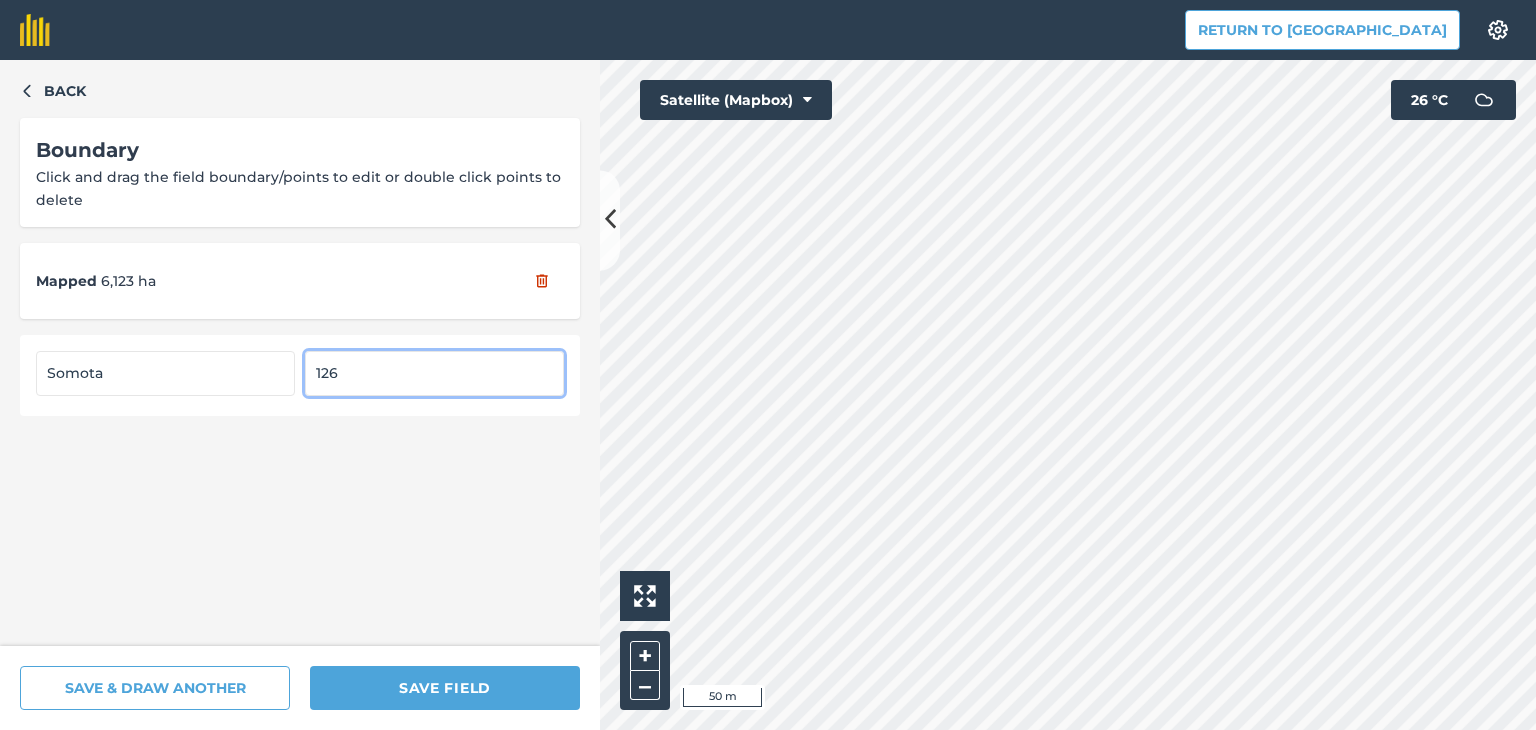 type on "126" 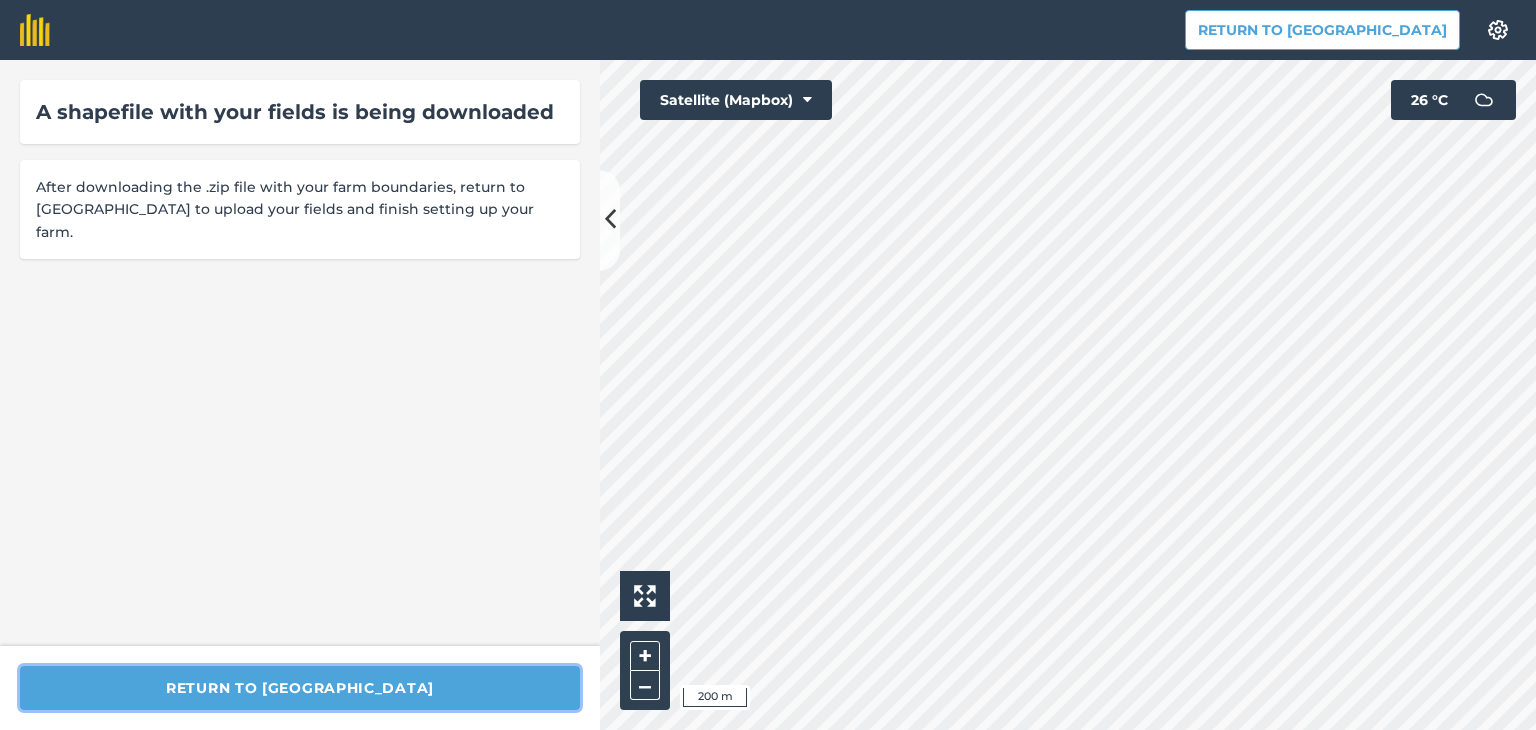 click on "Return to [GEOGRAPHIC_DATA]" at bounding box center (300, 688) 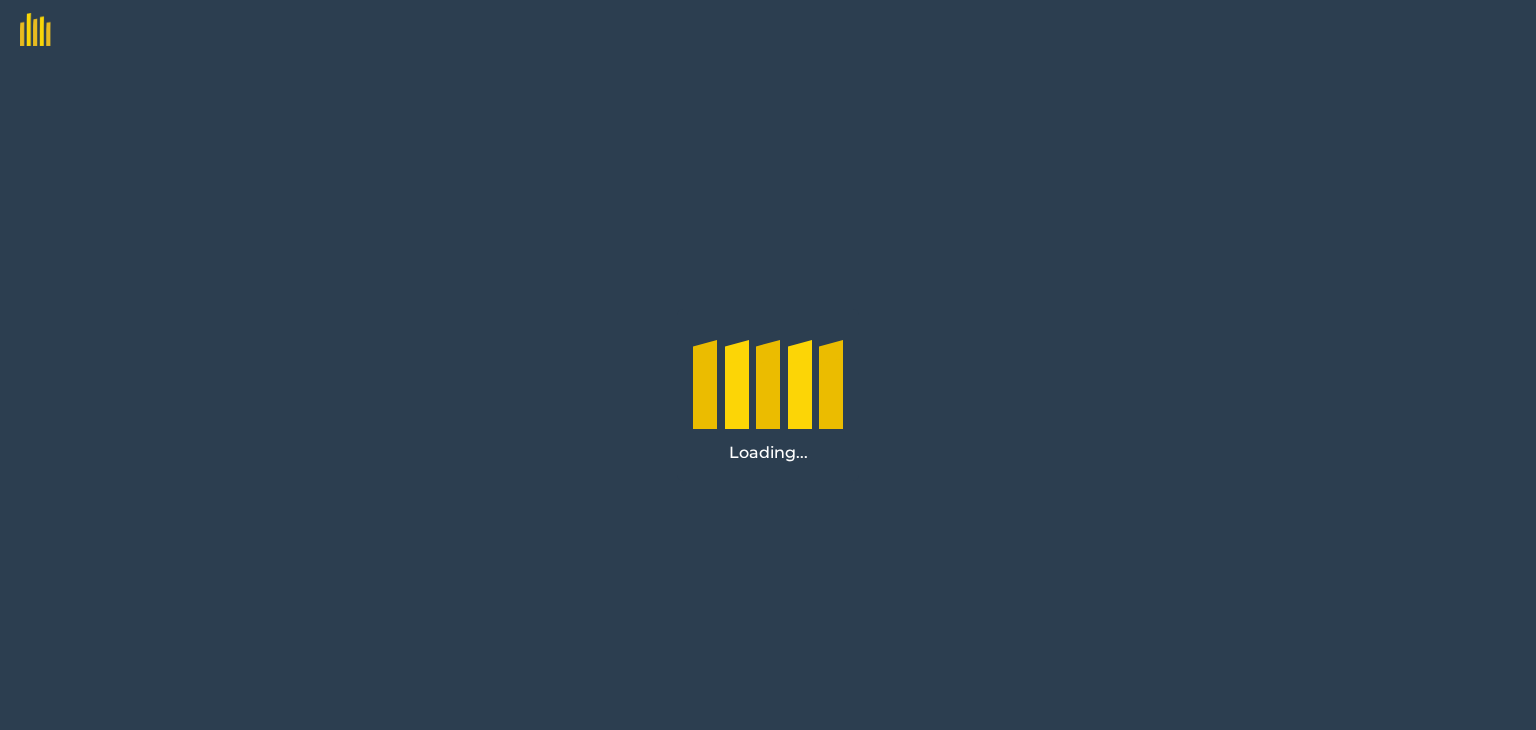 scroll, scrollTop: 0, scrollLeft: 0, axis: both 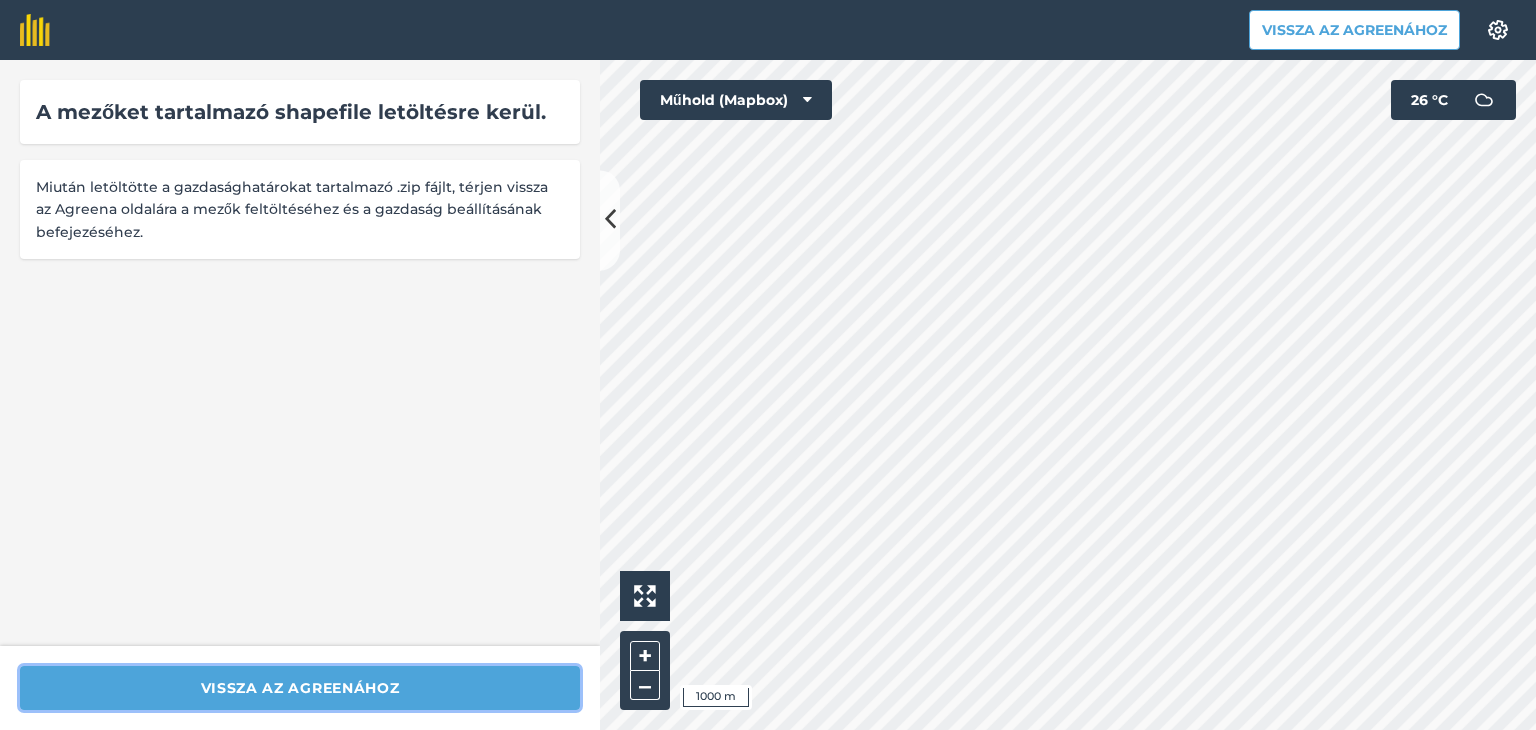 click on "Vissza az Agreenához" at bounding box center (300, 688) 